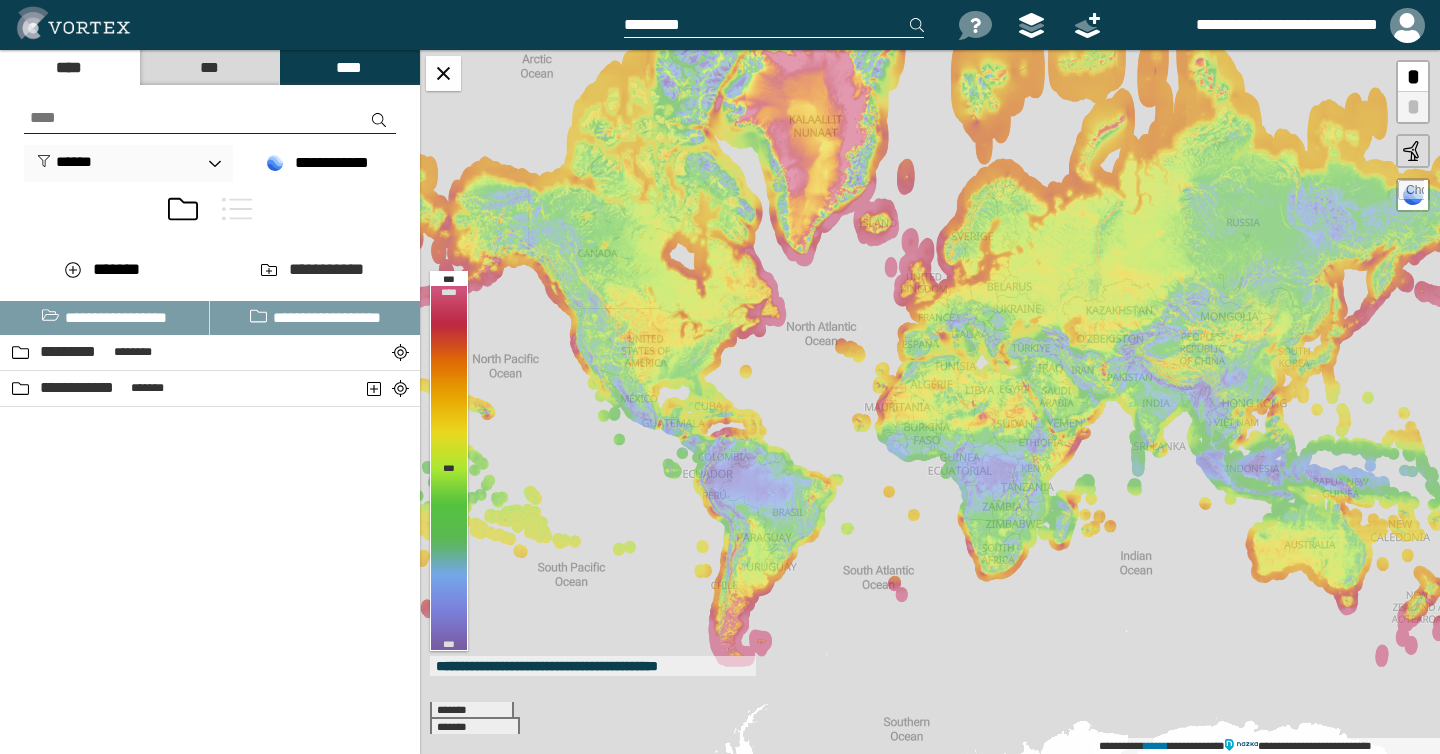 scroll, scrollTop: 0, scrollLeft: 0, axis: both 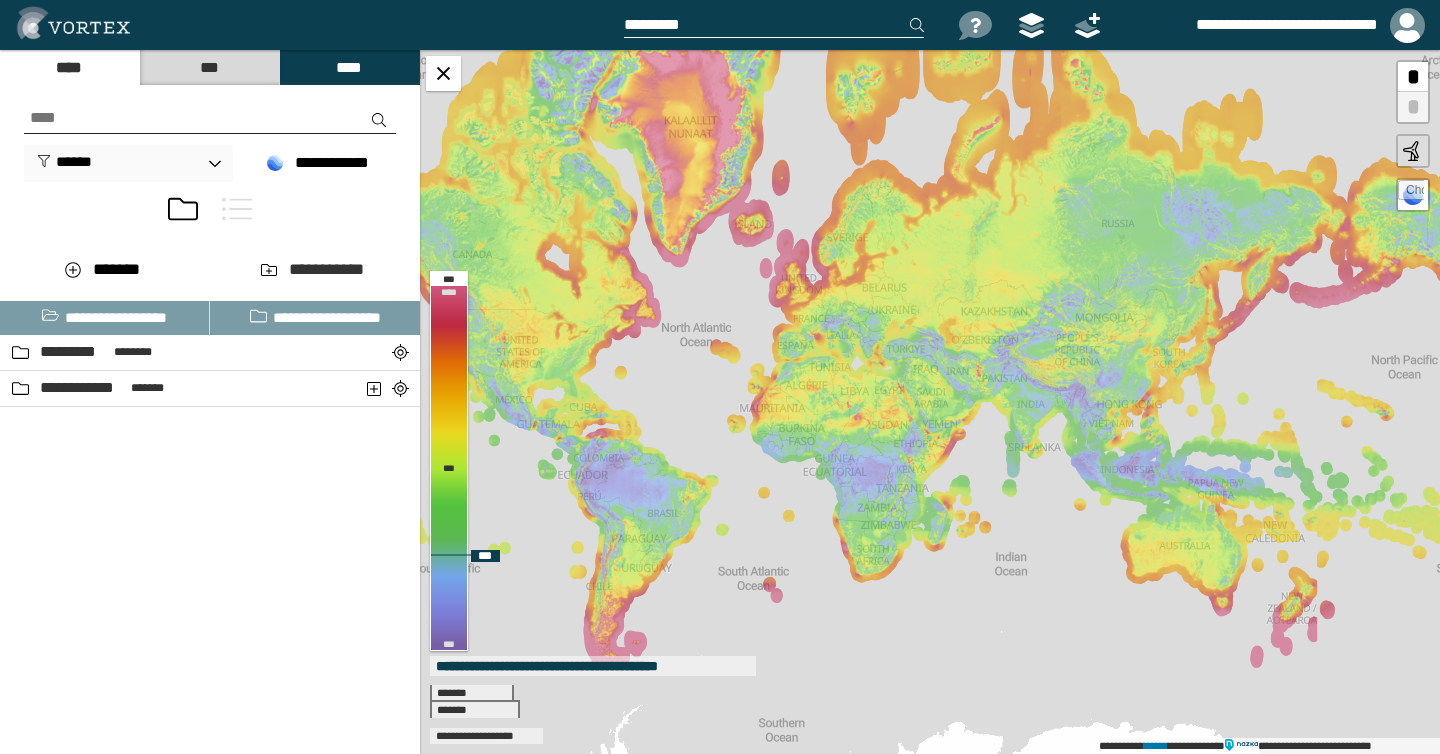 drag, startPoint x: 1156, startPoint y: 406, endPoint x: 1031, endPoint y: 407, distance: 125.004 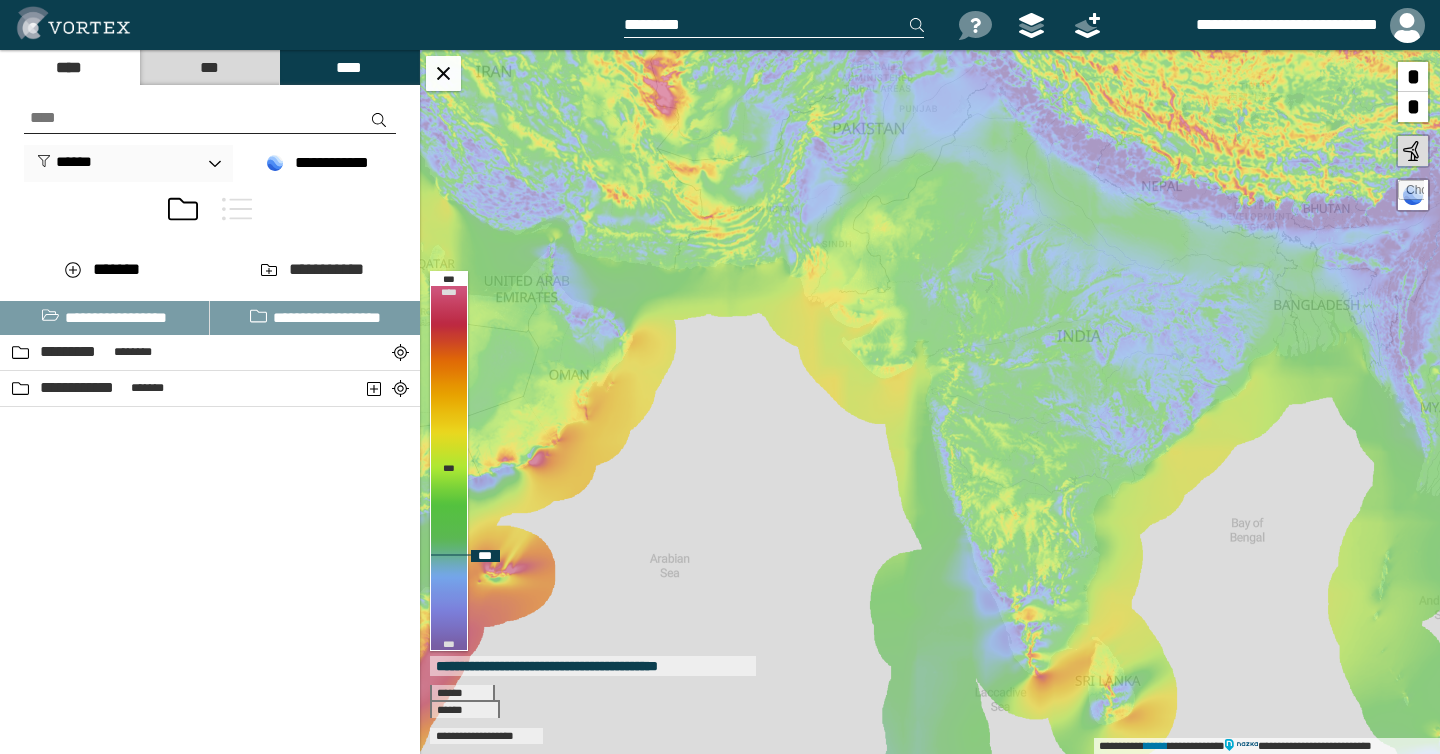 drag, startPoint x: 934, startPoint y: 391, endPoint x: 983, endPoint y: 341, distance: 70.00714 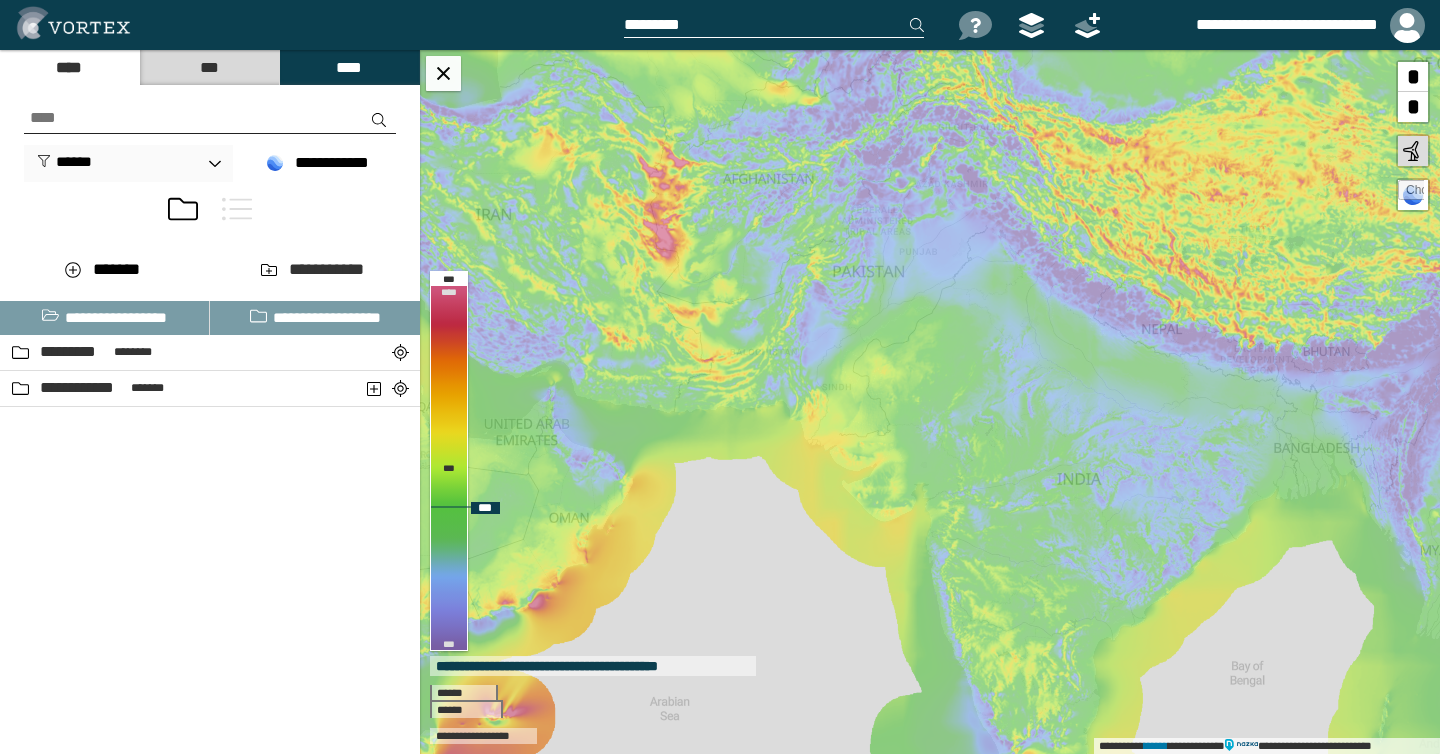 drag, startPoint x: 925, startPoint y: 442, endPoint x: 925, endPoint y: 585, distance: 143 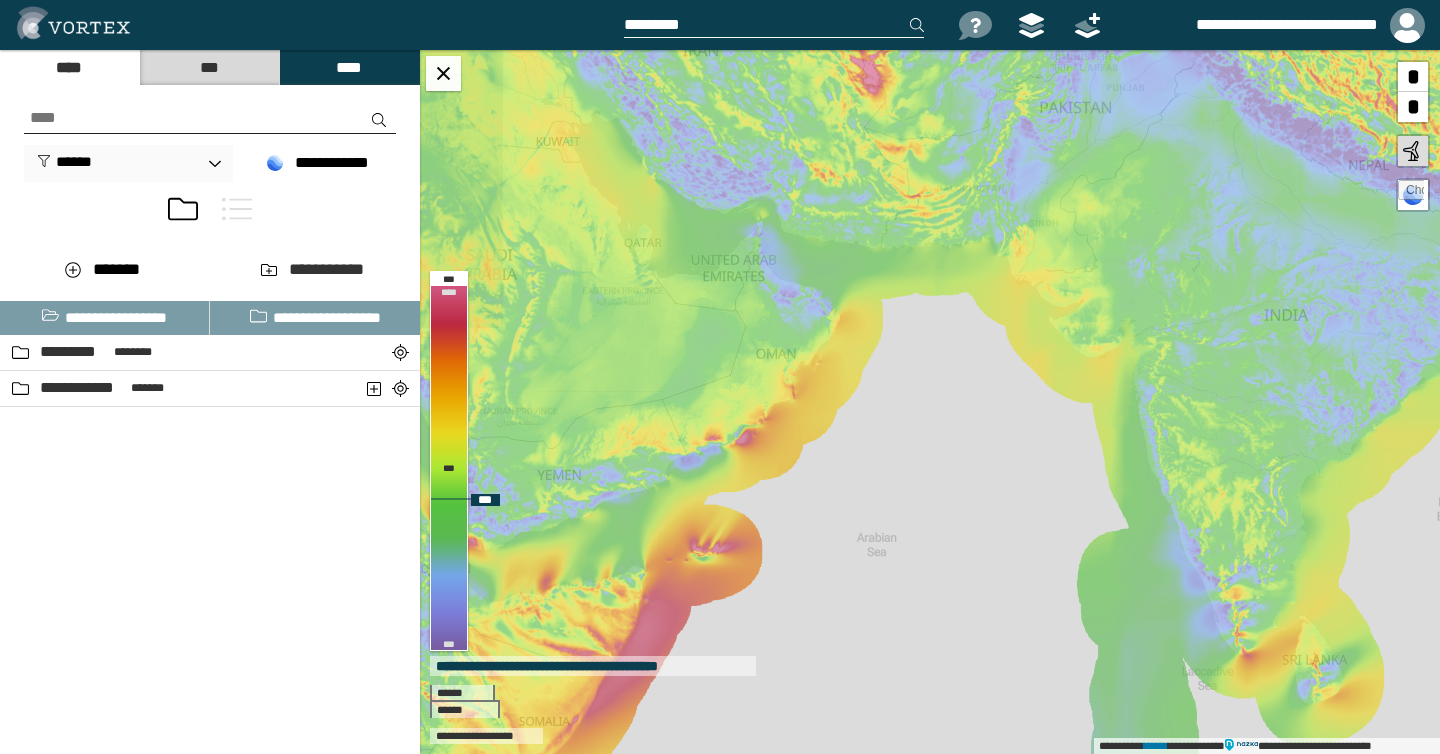 drag, startPoint x: 913, startPoint y: 492, endPoint x: 1120, endPoint y: 328, distance: 264.09277 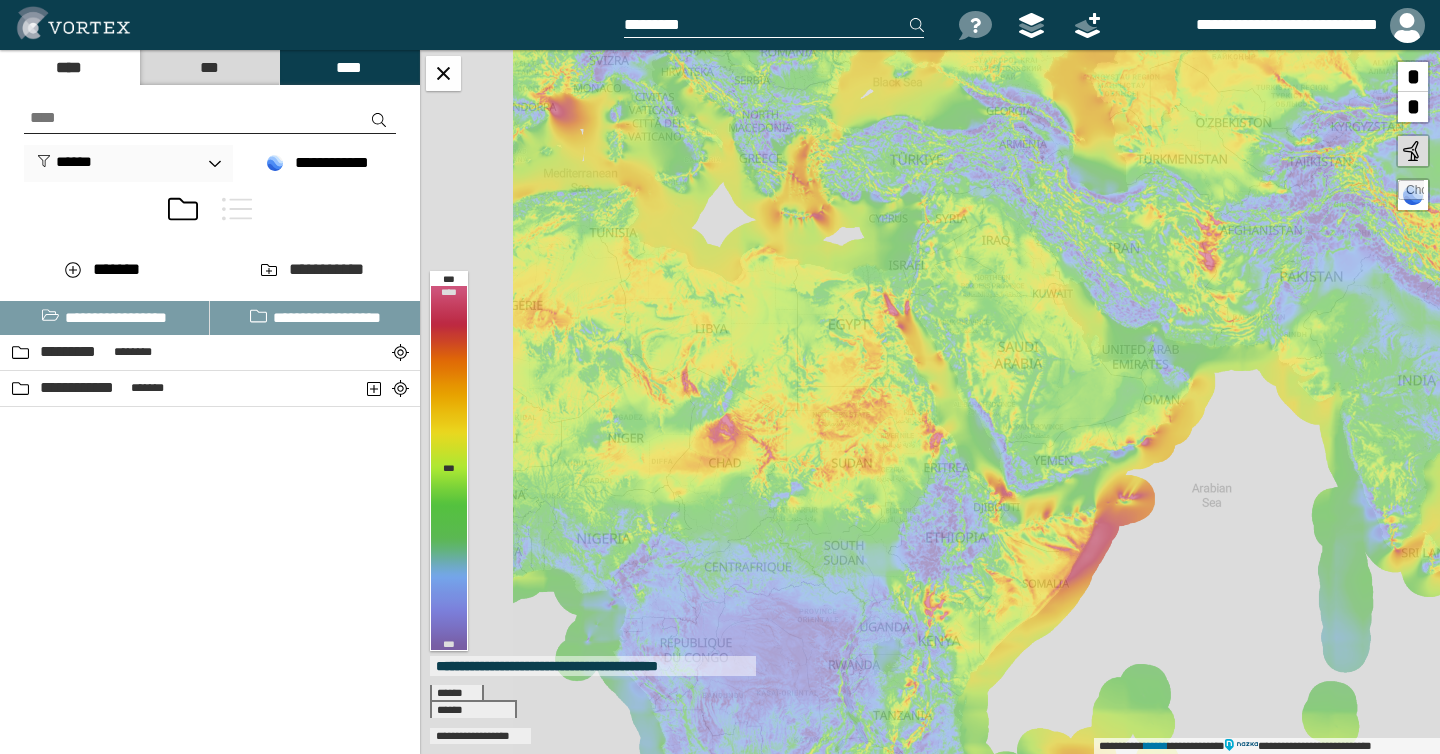 drag, startPoint x: 883, startPoint y: 485, endPoint x: 1146, endPoint y: 571, distance: 276.70383 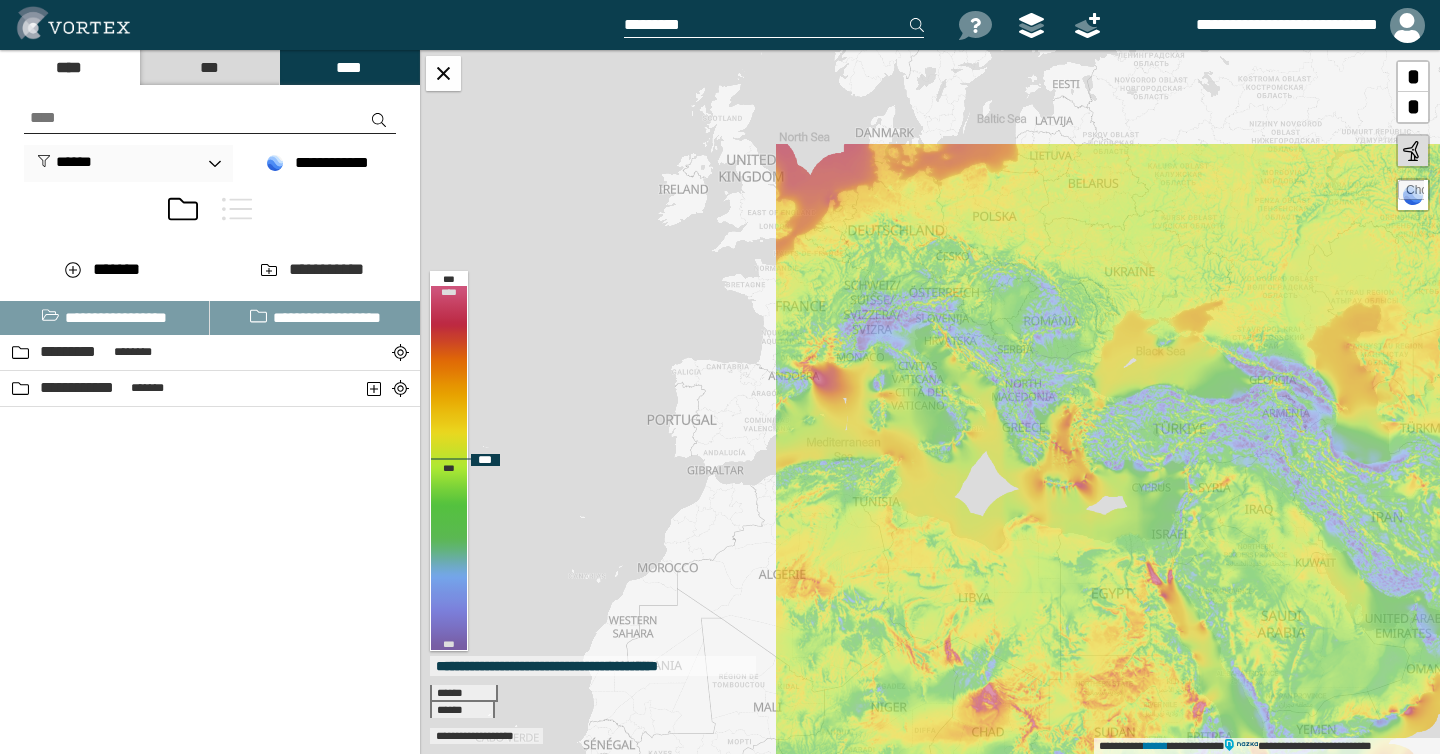 drag, startPoint x: 859, startPoint y: 280, endPoint x: 1072, endPoint y: 522, distance: 322.3864 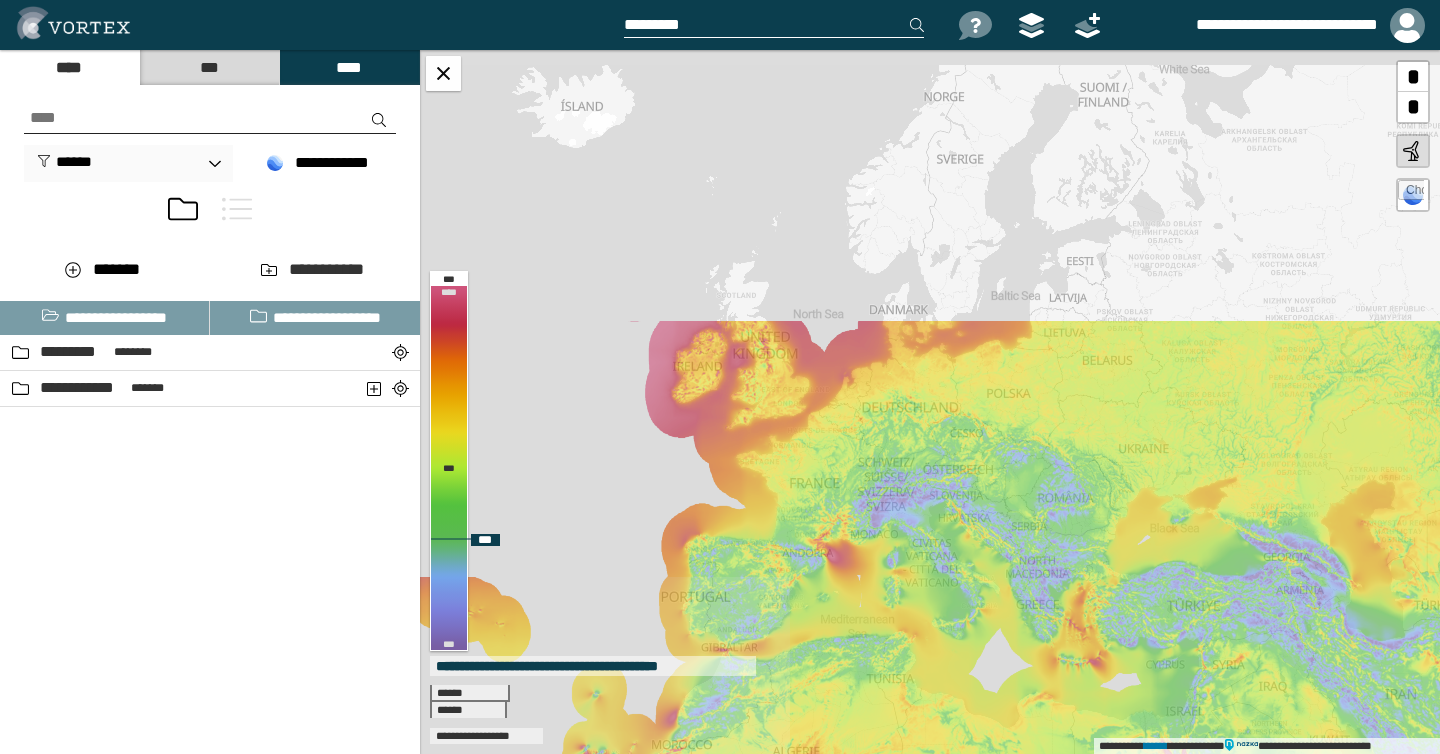 drag, startPoint x: 925, startPoint y: 309, endPoint x: 953, endPoint y: 503, distance: 196.01021 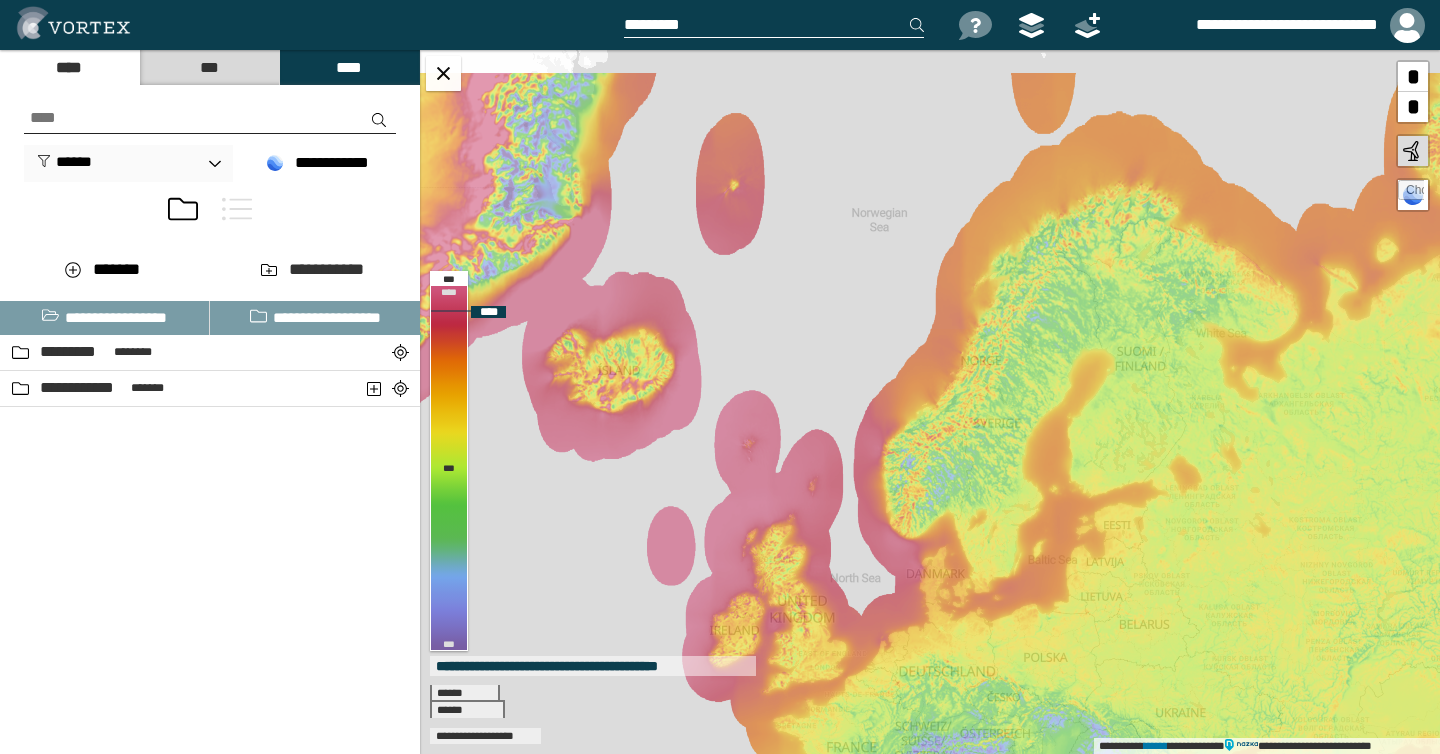 drag, startPoint x: 764, startPoint y: 264, endPoint x: 788, endPoint y: 510, distance: 247.16795 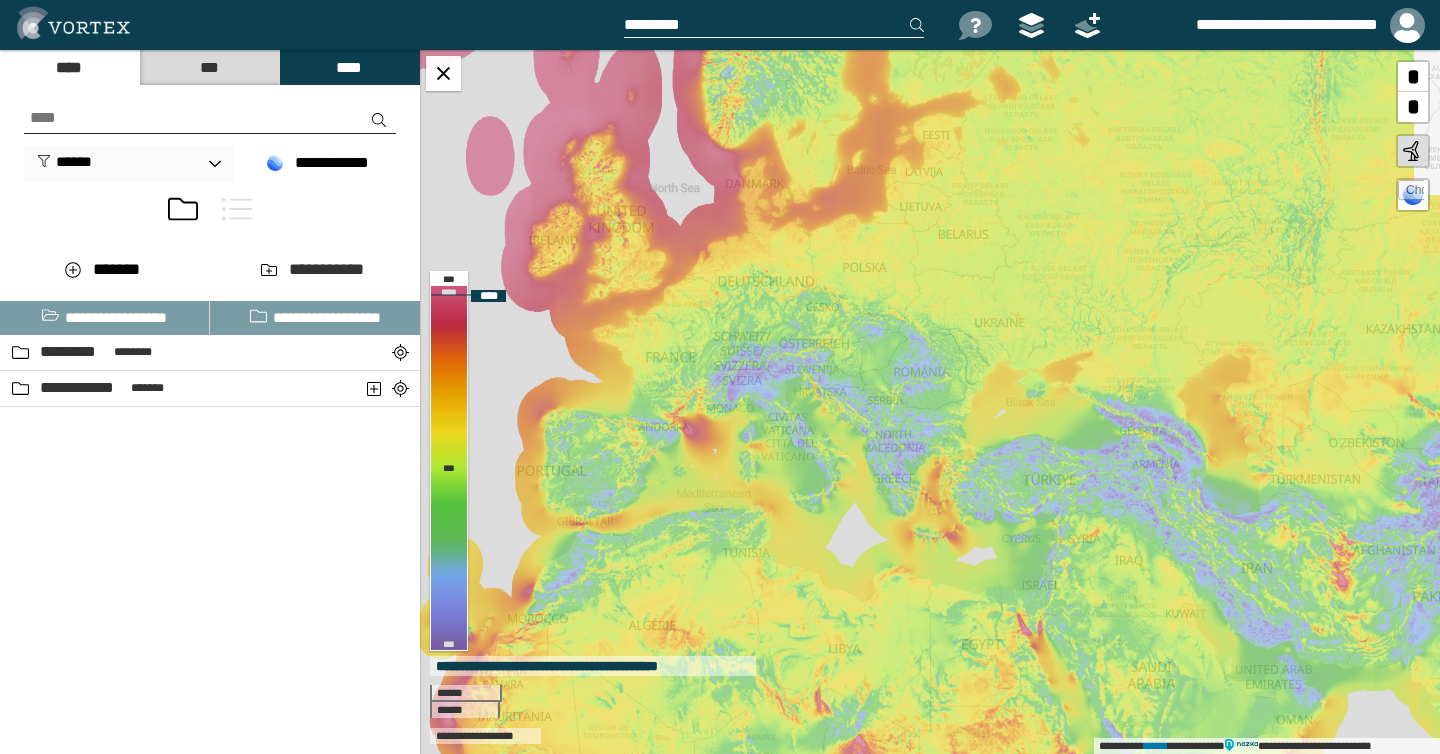 drag, startPoint x: 789, startPoint y: 503, endPoint x: 600, endPoint y: 110, distance: 436.08487 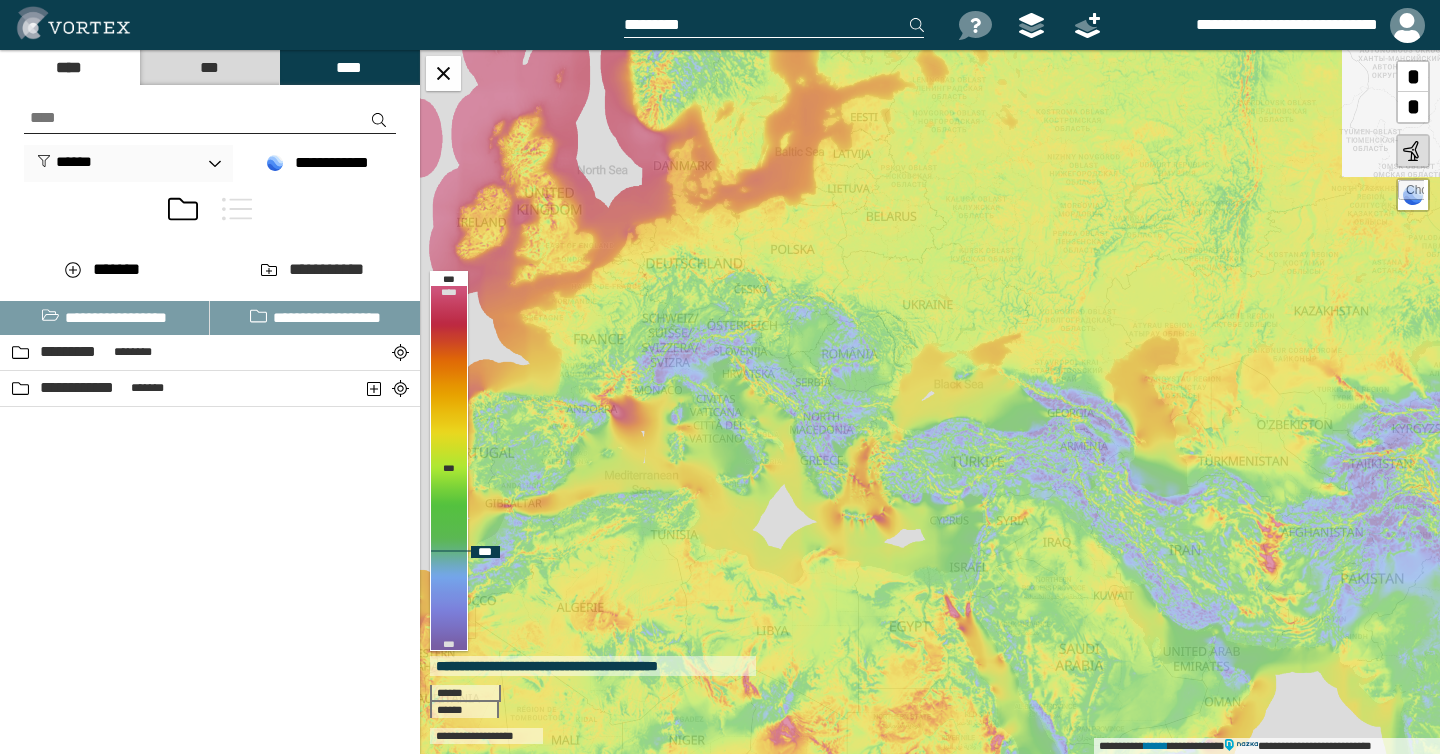 drag, startPoint x: 920, startPoint y: 408, endPoint x: 568, endPoint y: 244, distance: 388.32974 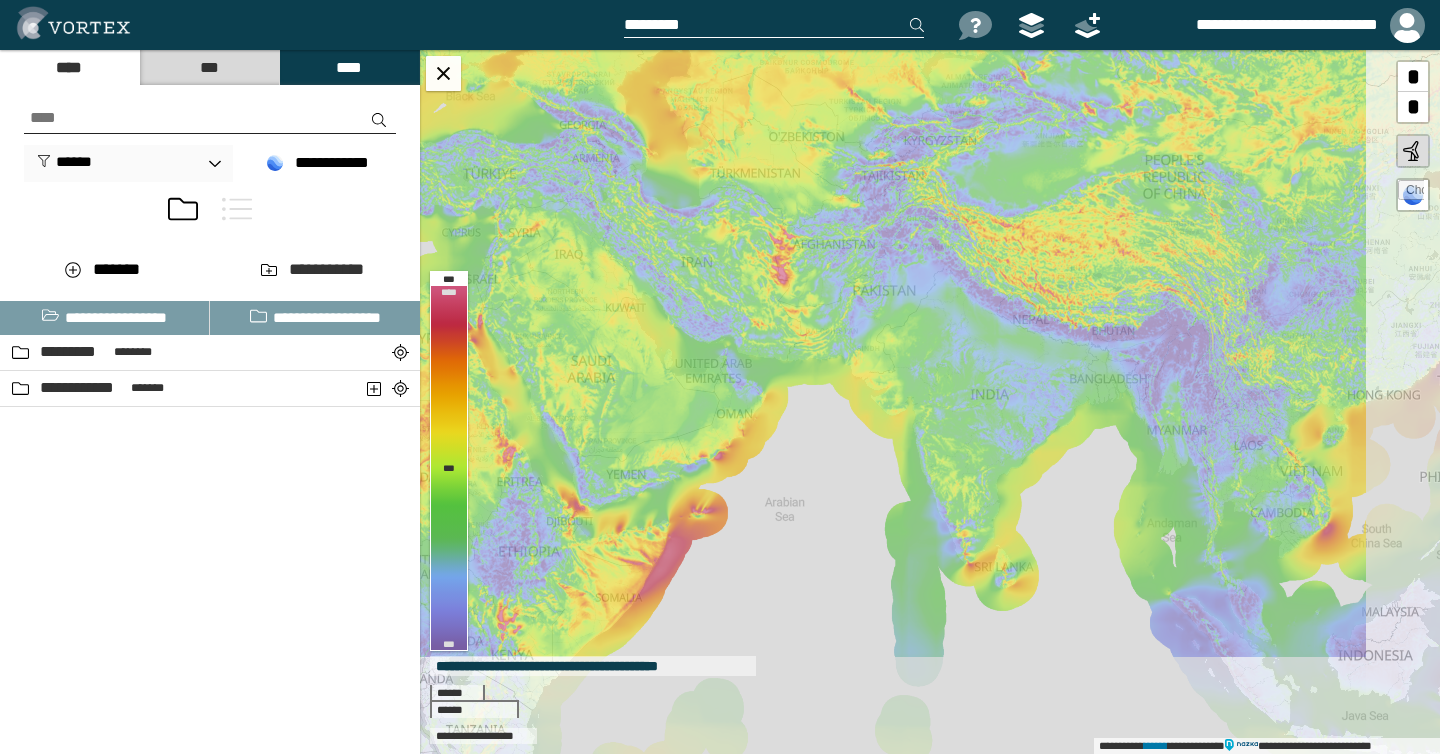 drag, startPoint x: 1036, startPoint y: 553, endPoint x: 813, endPoint y: 396, distance: 272.7233 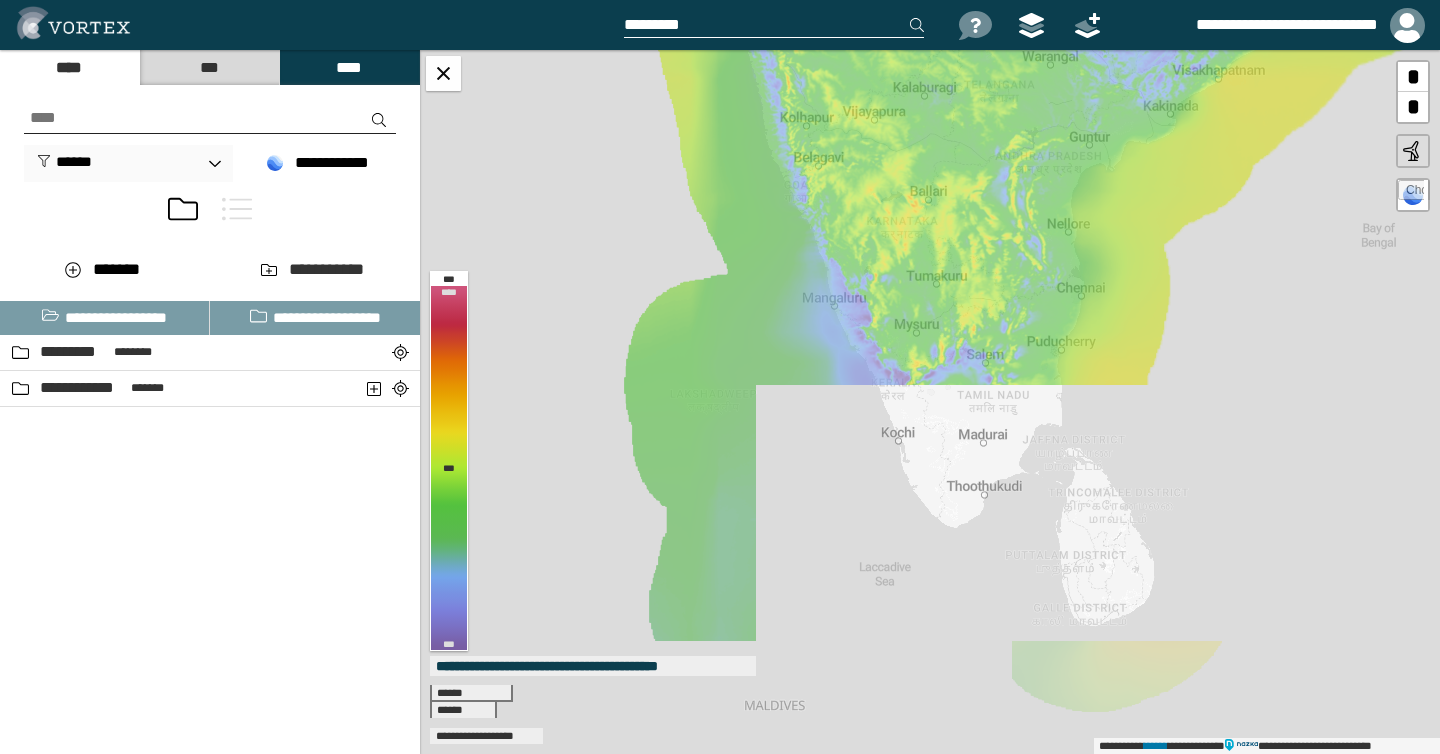 drag, startPoint x: 985, startPoint y: 485, endPoint x: 750, endPoint y: -34, distance: 569.7245 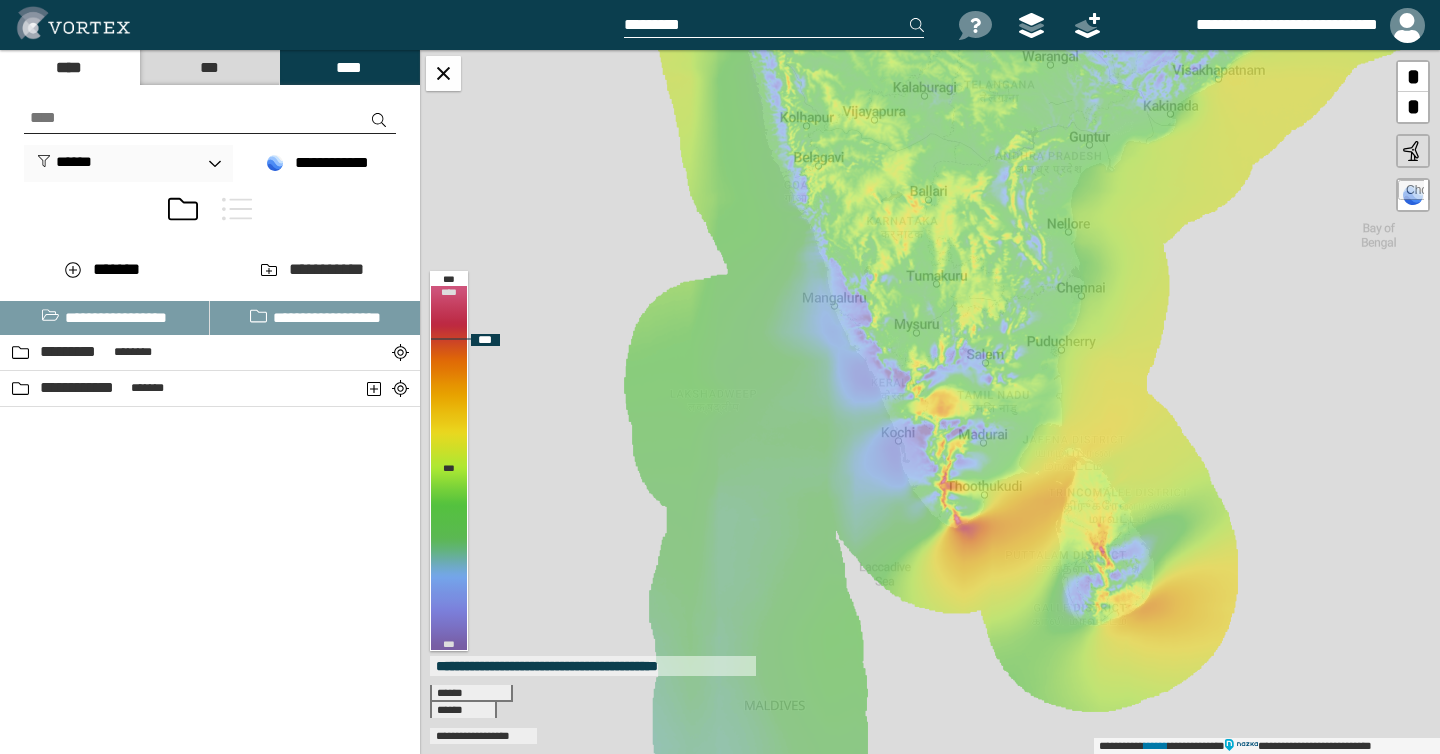 click on "**********" at bounding box center (930, 402) 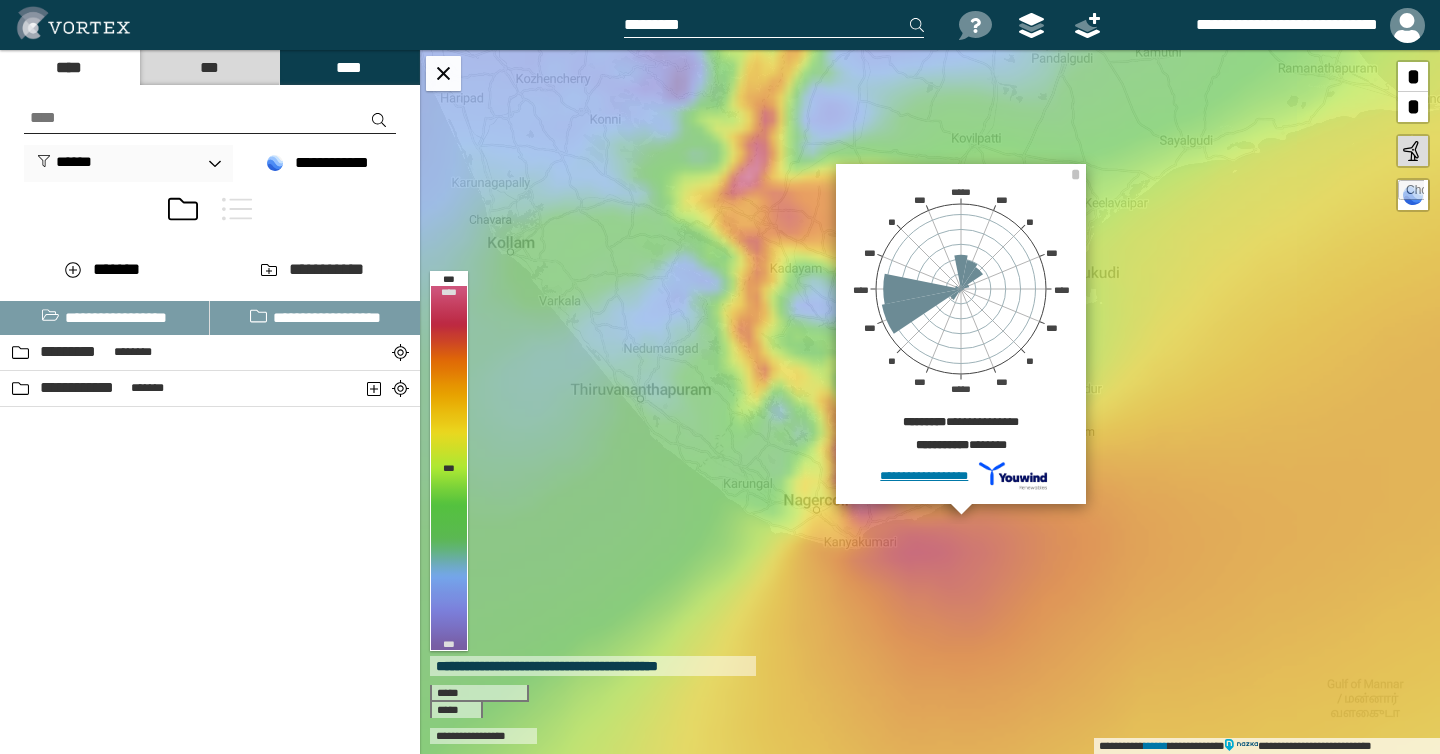 drag, startPoint x: 878, startPoint y: 499, endPoint x: 875, endPoint y: 614, distance: 115.03912 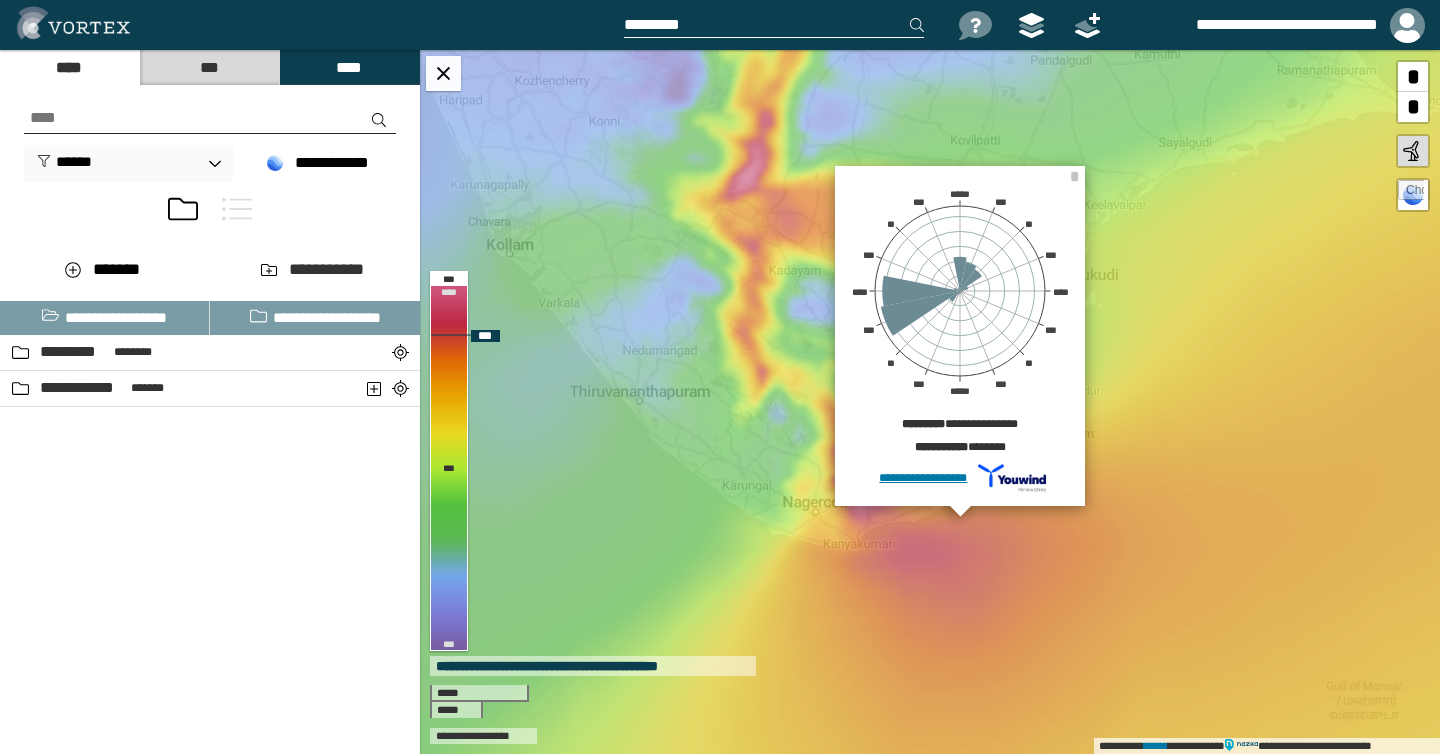 click on "**********" at bounding box center (930, 402) 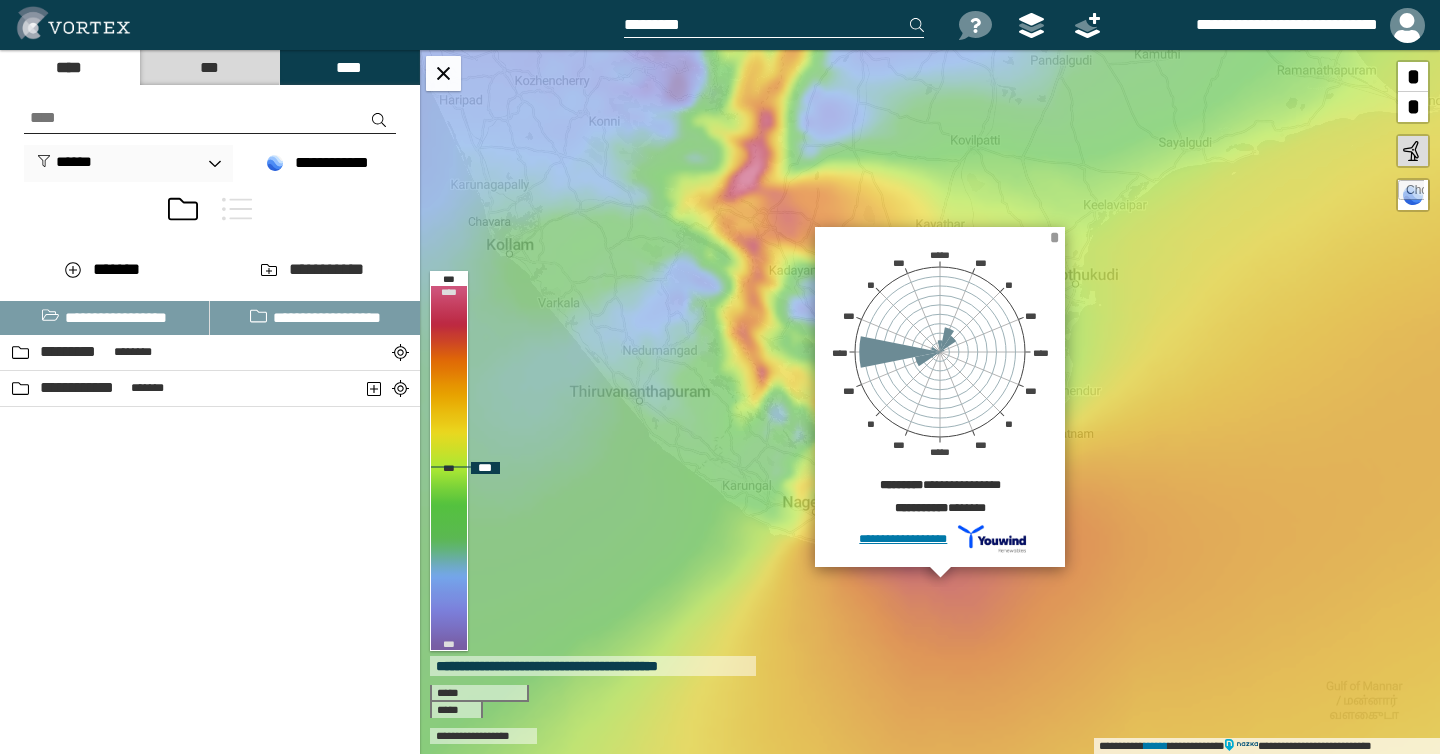 click on "*" at bounding box center [1054, 237] 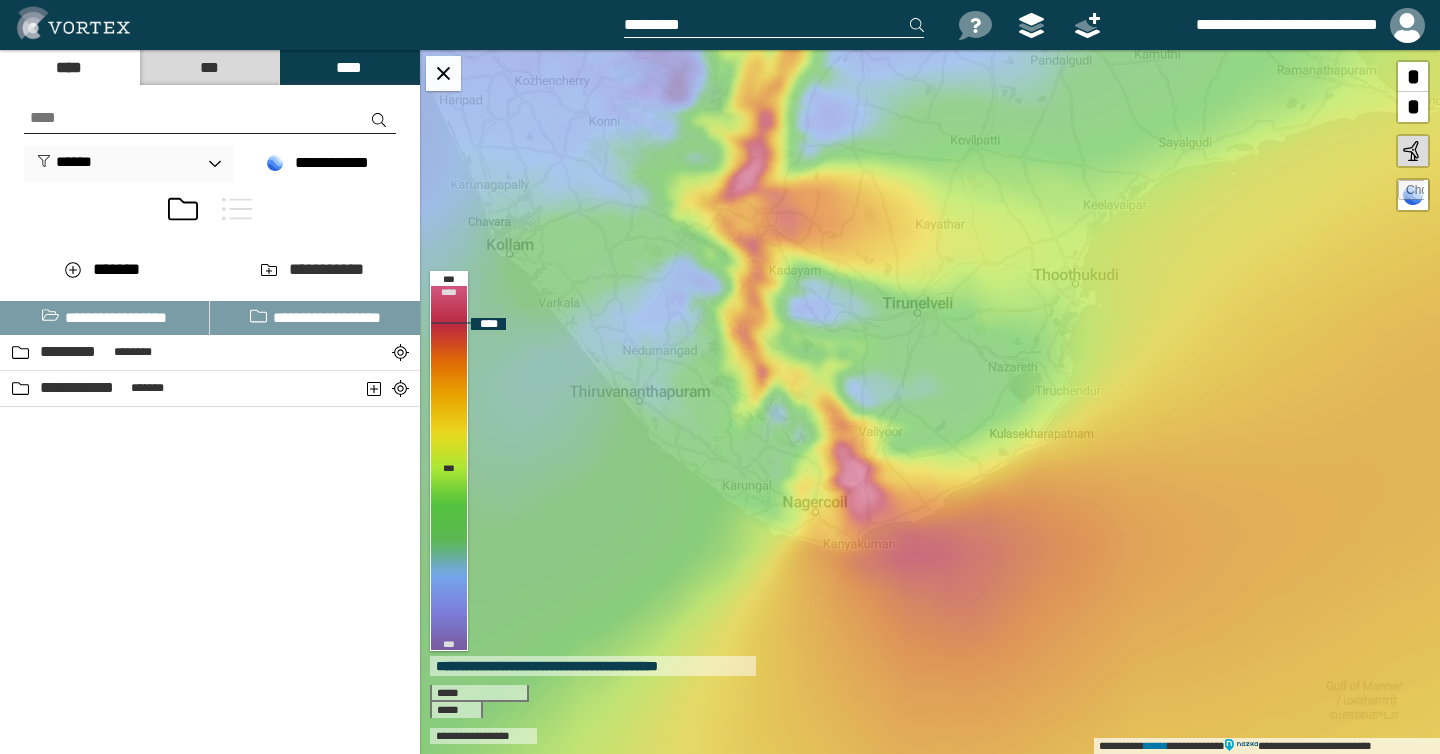 click on "**********" at bounding box center [930, 402] 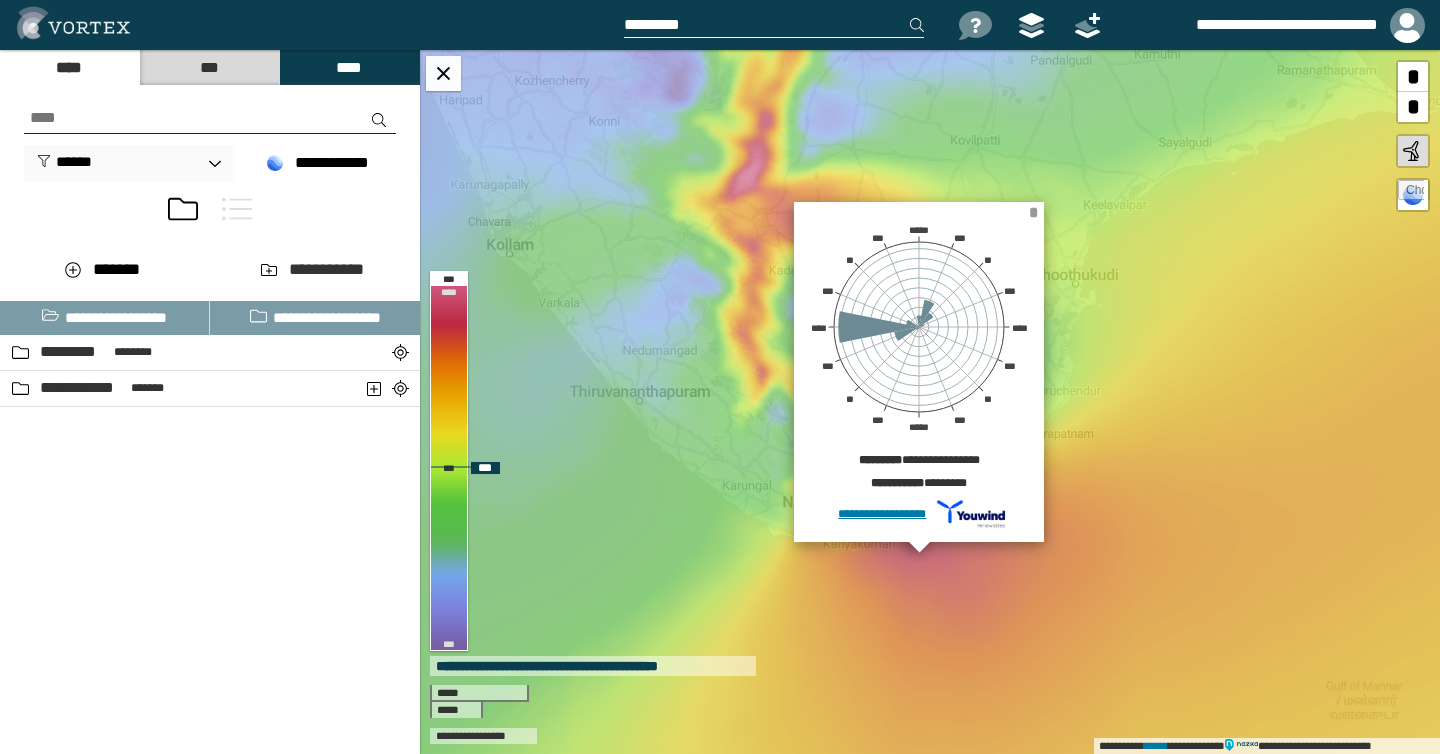 click on "*" at bounding box center [1033, 212] 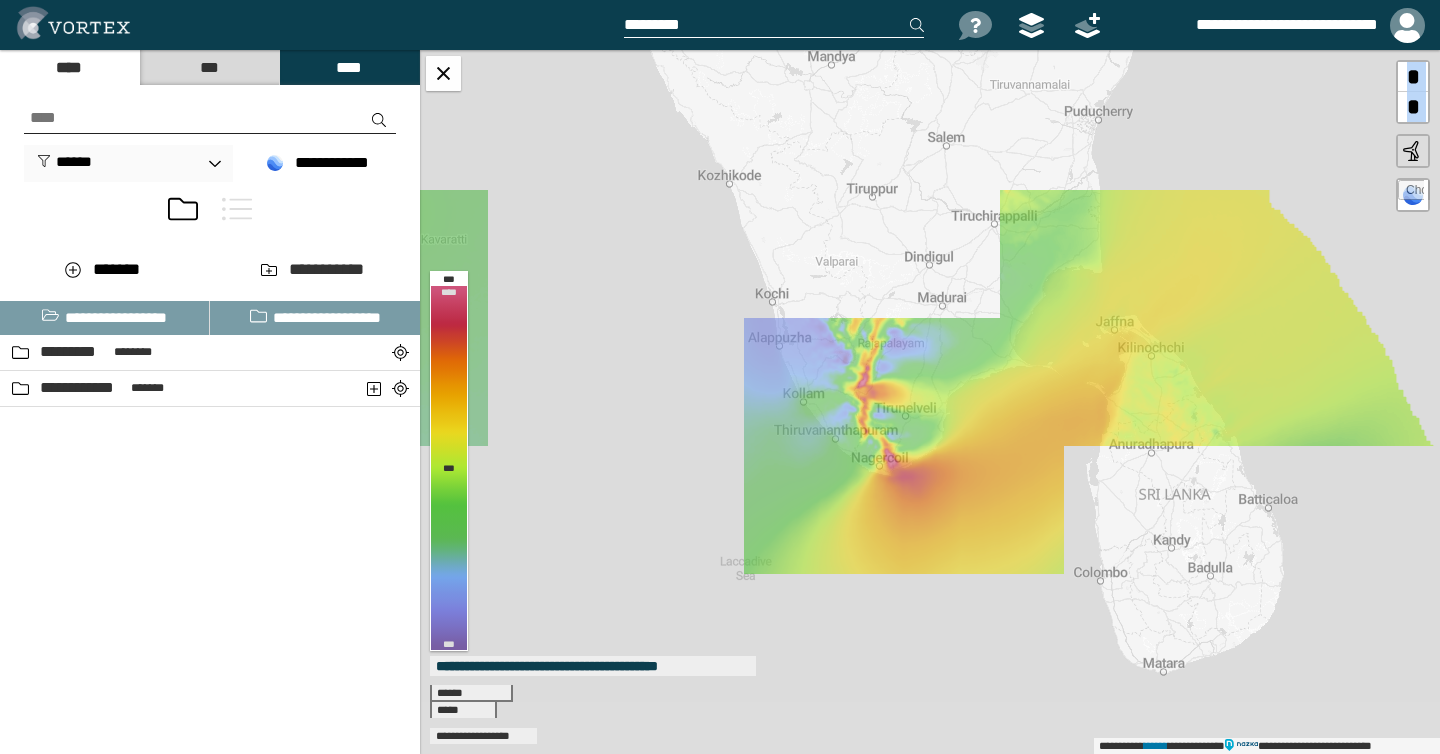 drag, startPoint x: 759, startPoint y: 360, endPoint x: 834, endPoint y: 473, distance: 135.62448 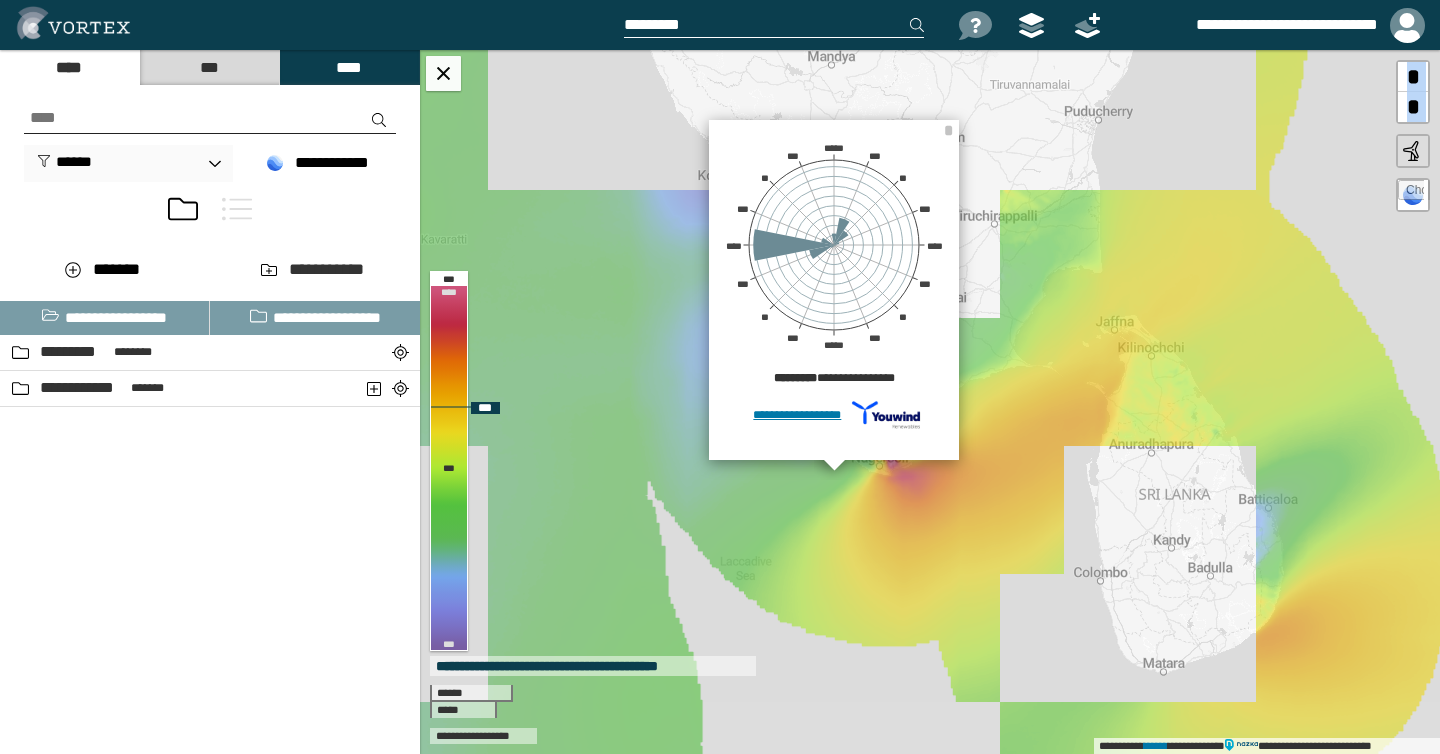 click on "**********" at bounding box center [930, 402] 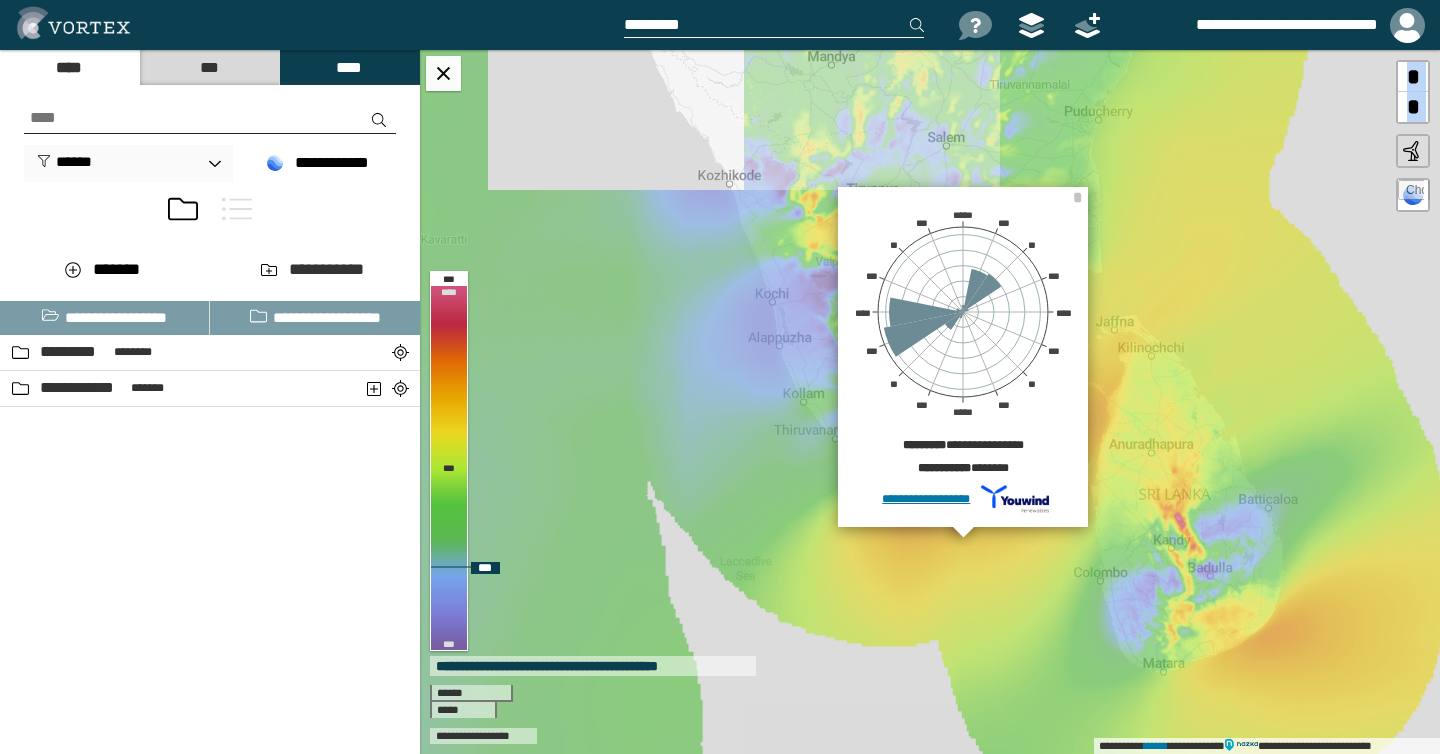 click on "**********" at bounding box center [930, 402] 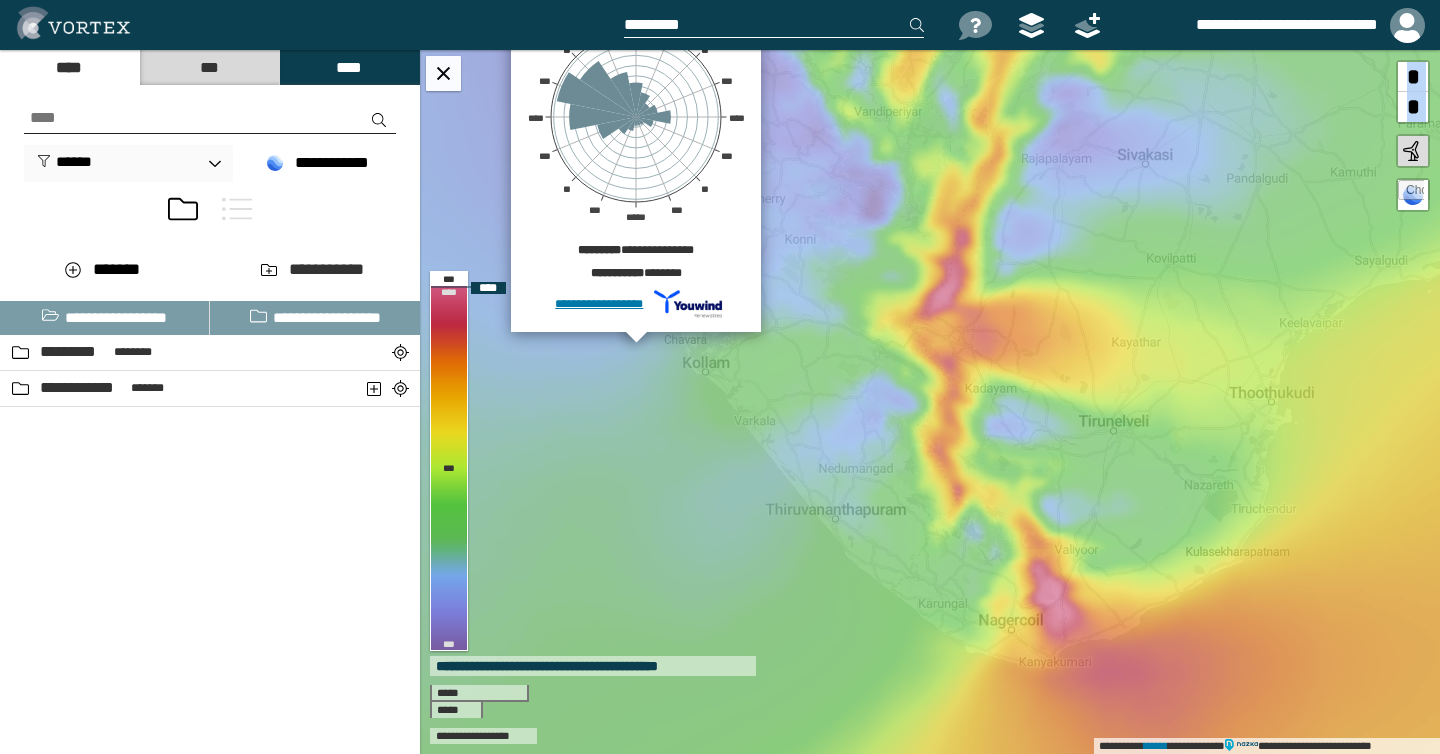 click on "**********" at bounding box center [930, 402] 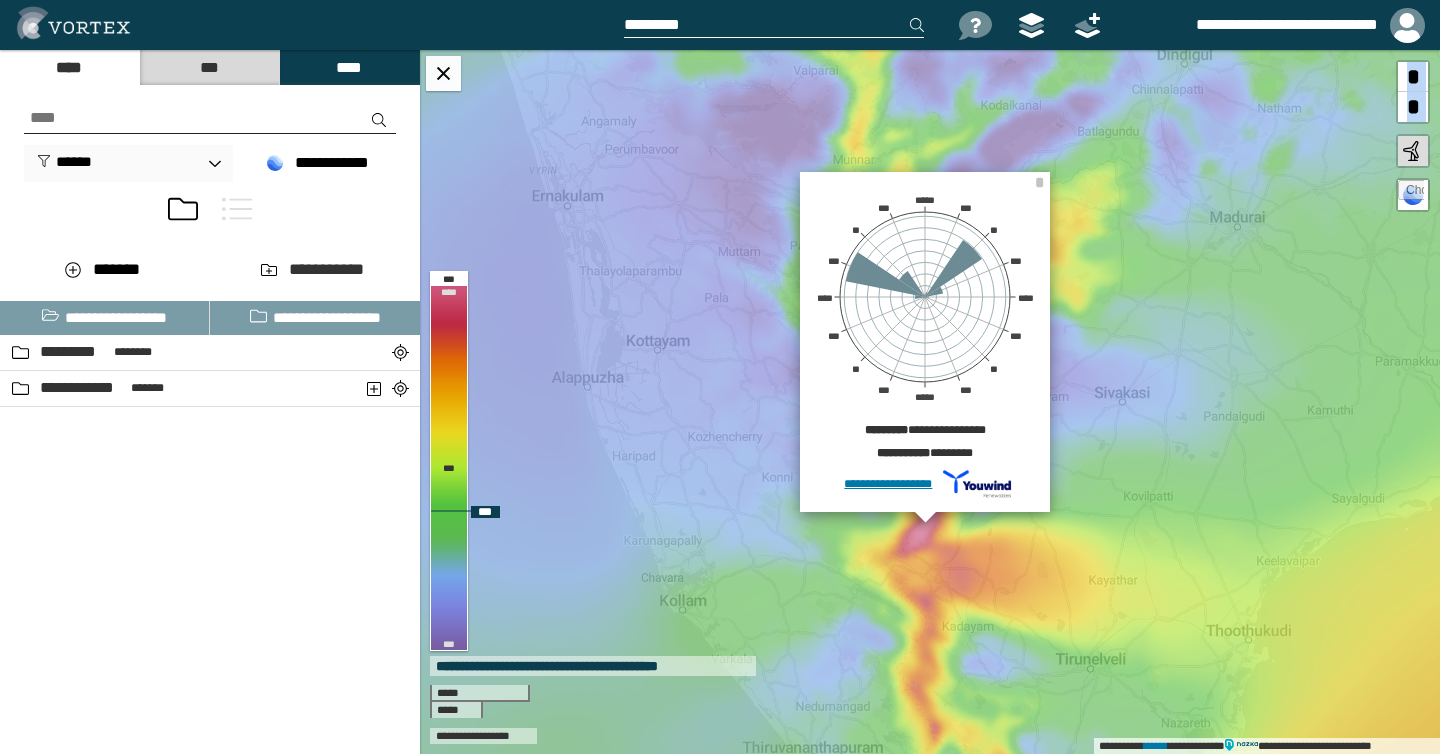 drag, startPoint x: 982, startPoint y: 561, endPoint x: 959, endPoint y: 676, distance: 117.27745 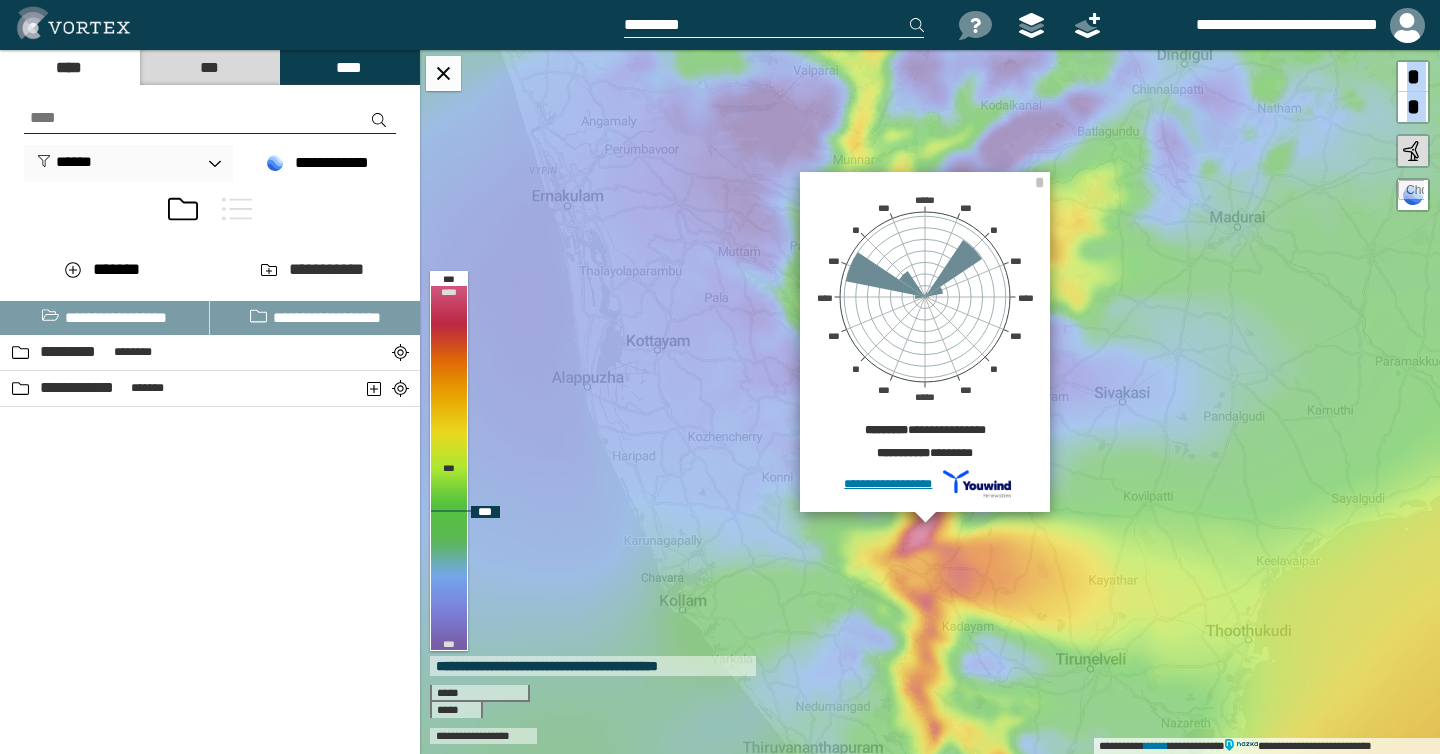 click on "**********" at bounding box center (930, 402) 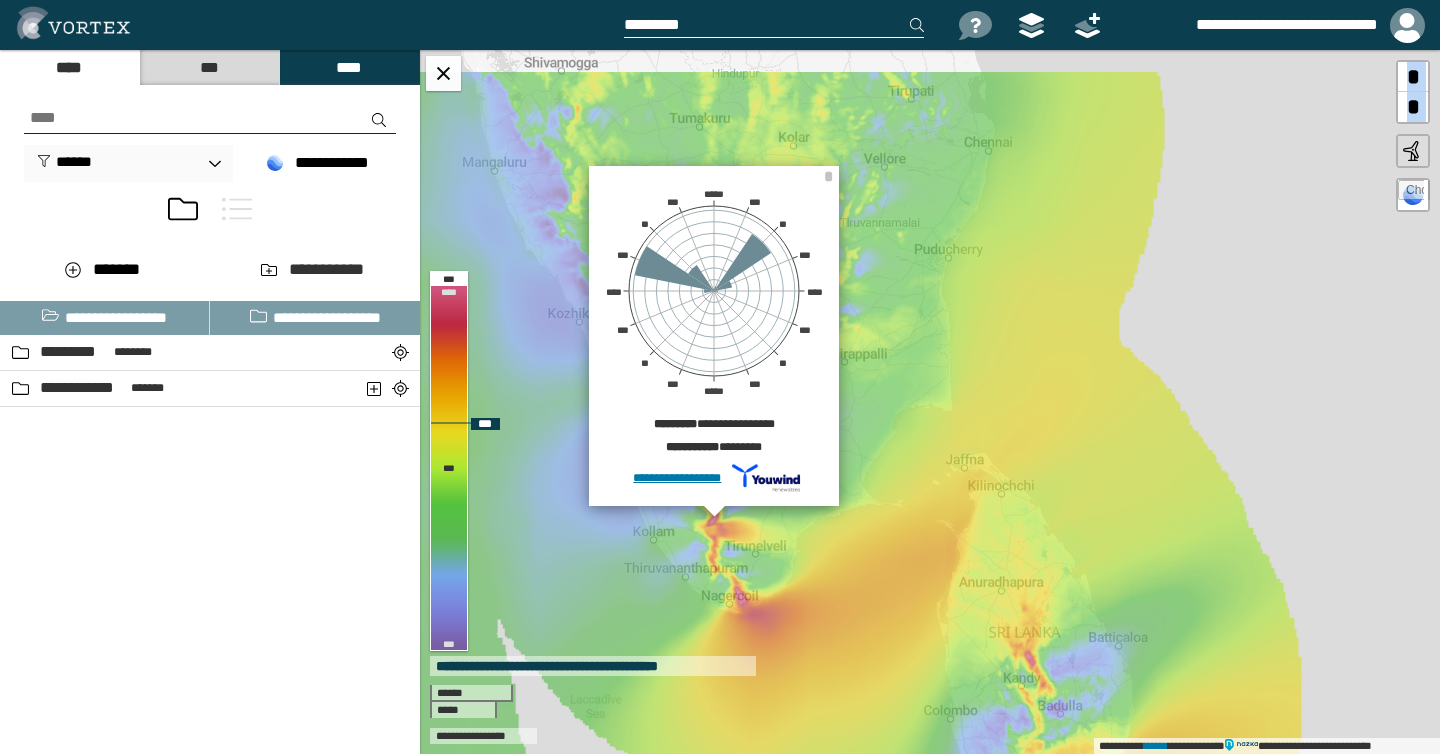 drag, startPoint x: 612, startPoint y: 386, endPoint x: 965, endPoint y: 626, distance: 426.85947 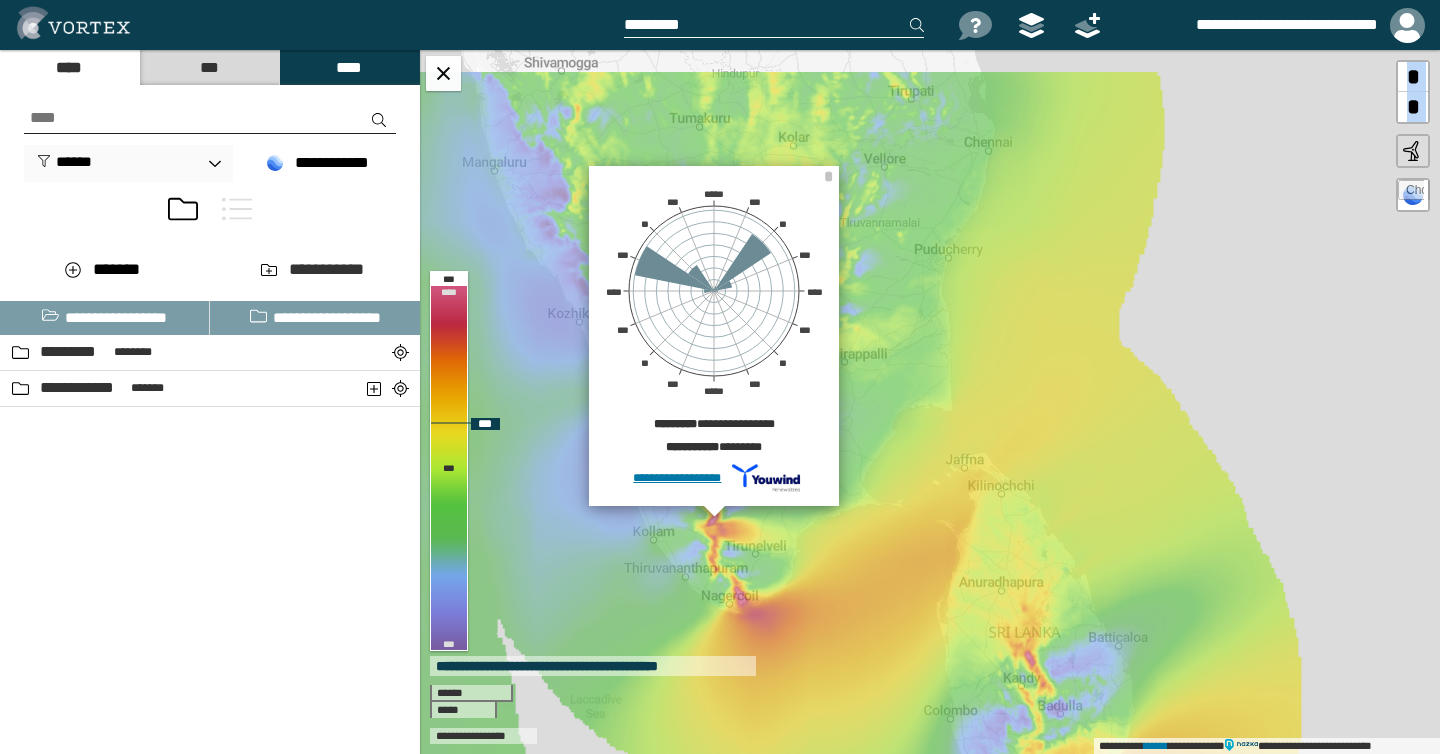 click on "**********" at bounding box center (930, 402) 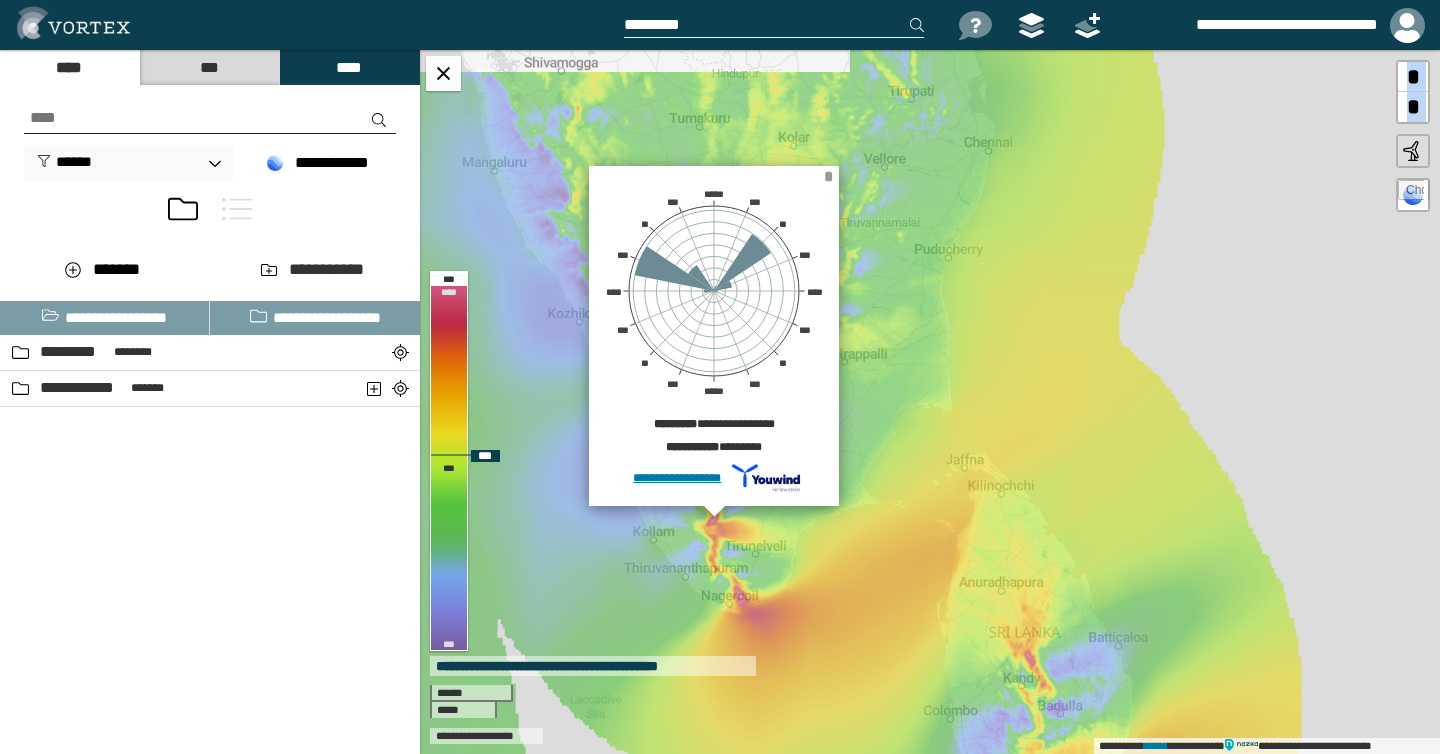 click on "*" at bounding box center (828, 176) 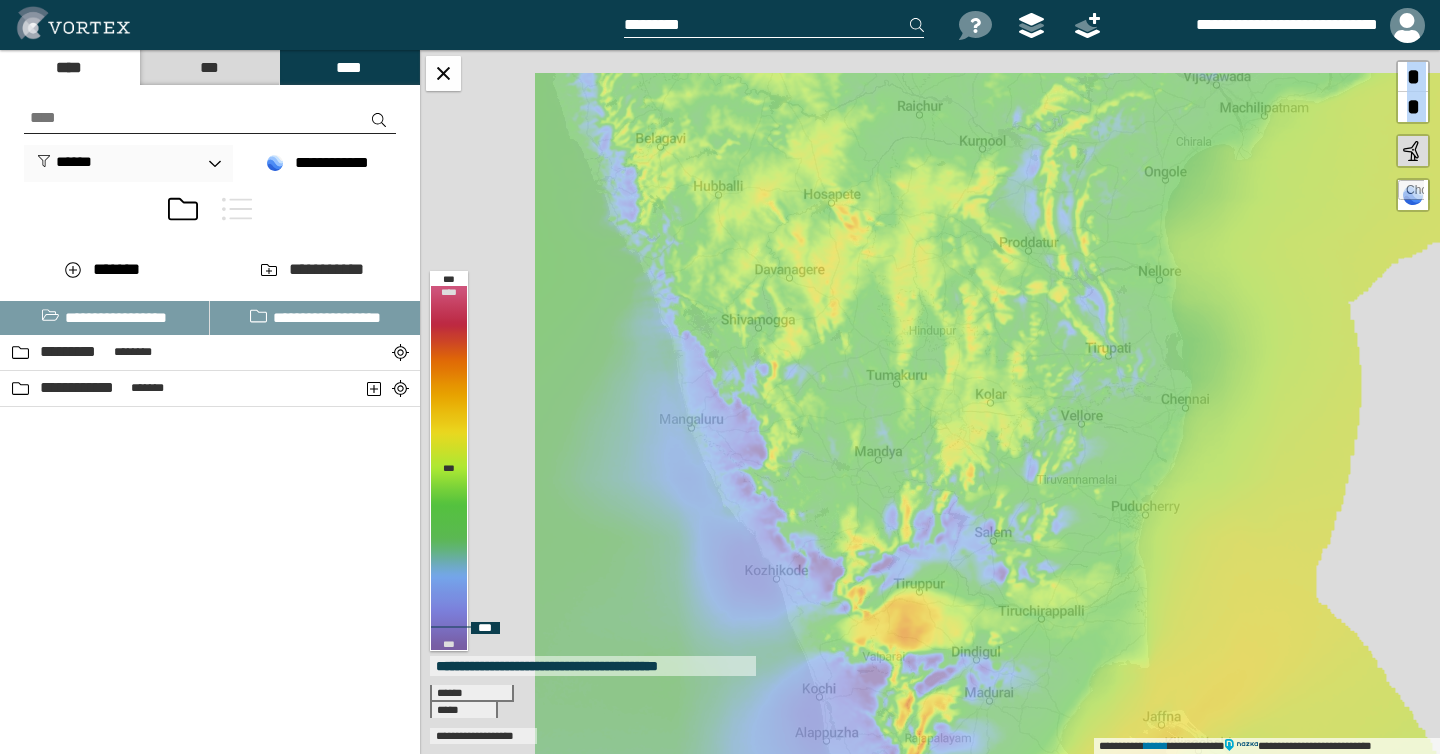 drag, startPoint x: 647, startPoint y: 396, endPoint x: 865, endPoint y: 684, distance: 361.20355 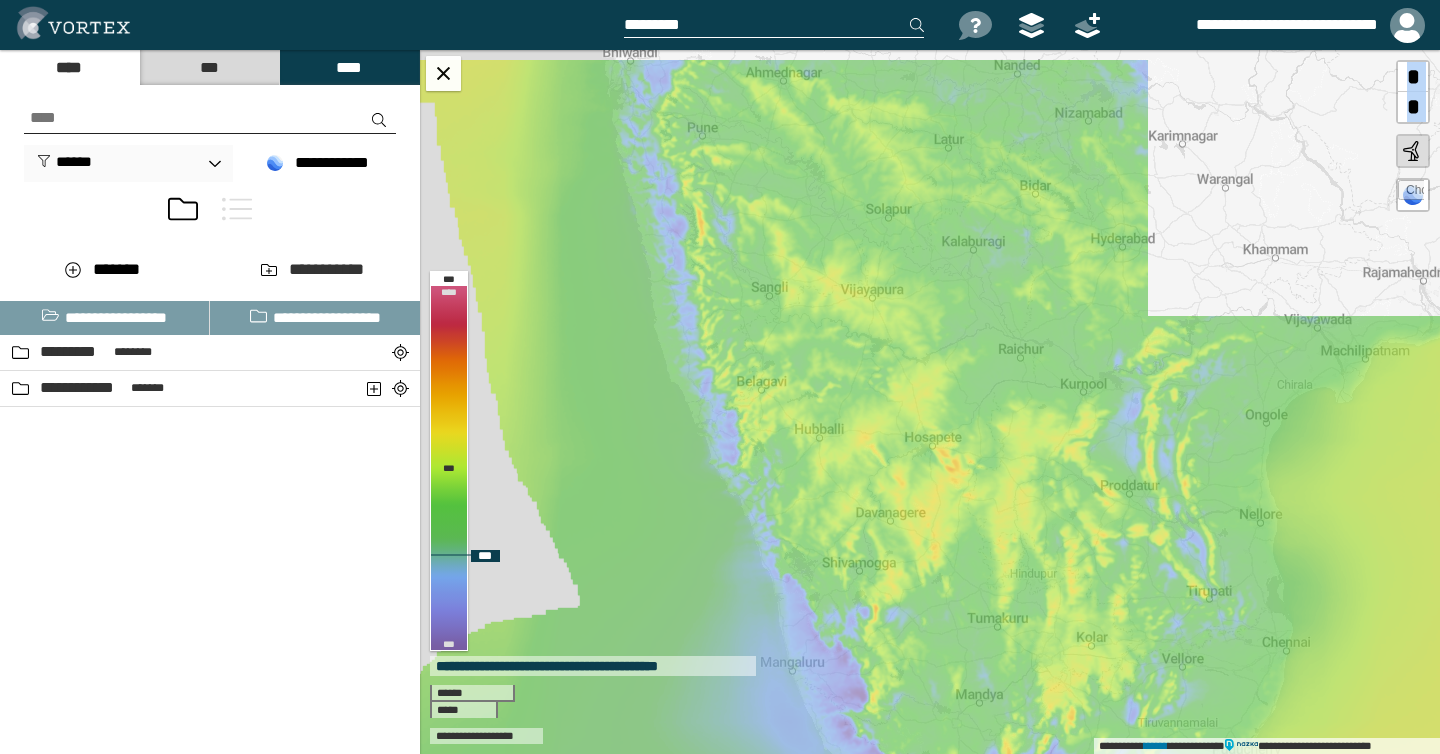 drag, startPoint x: 706, startPoint y: 345, endPoint x: 809, endPoint y: 598, distance: 273.16296 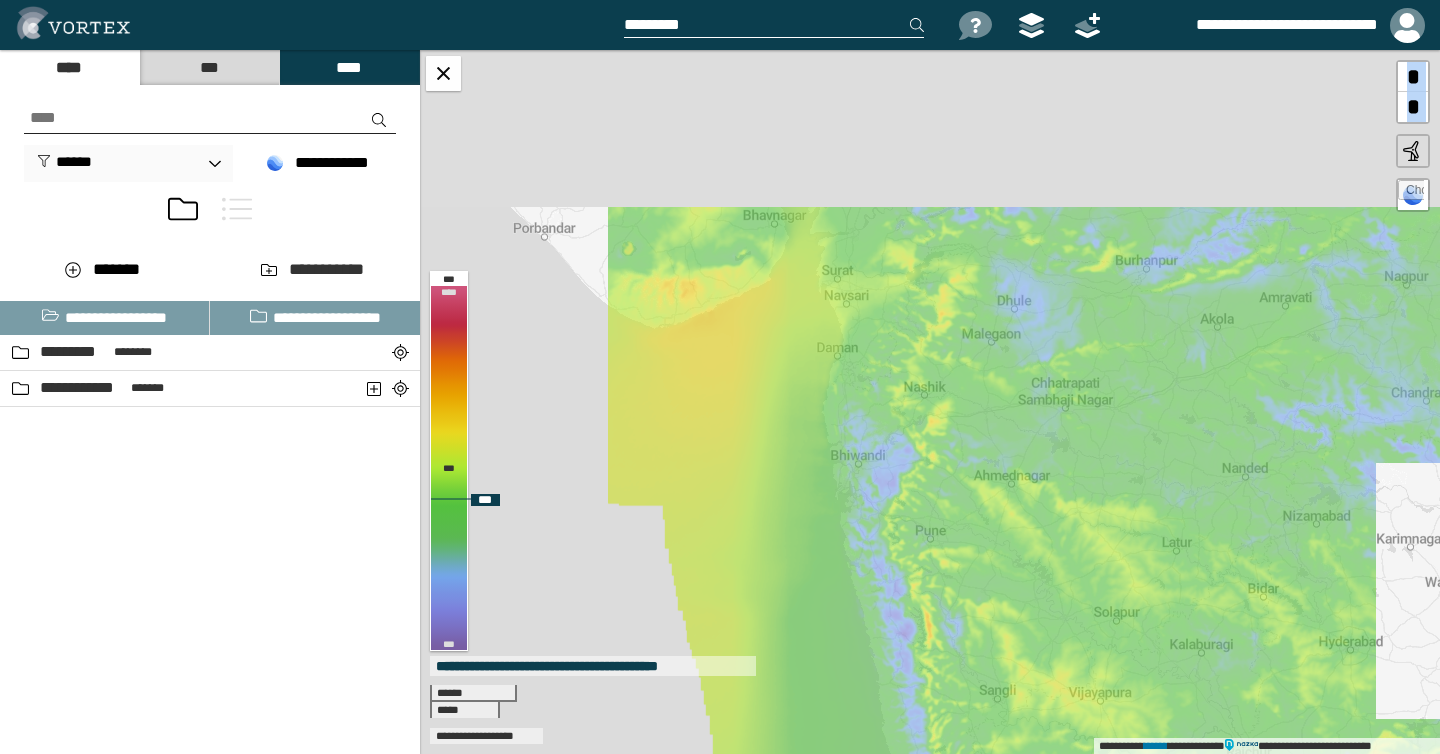 drag, startPoint x: 744, startPoint y: 279, endPoint x: 953, endPoint y: 648, distance: 424.07782 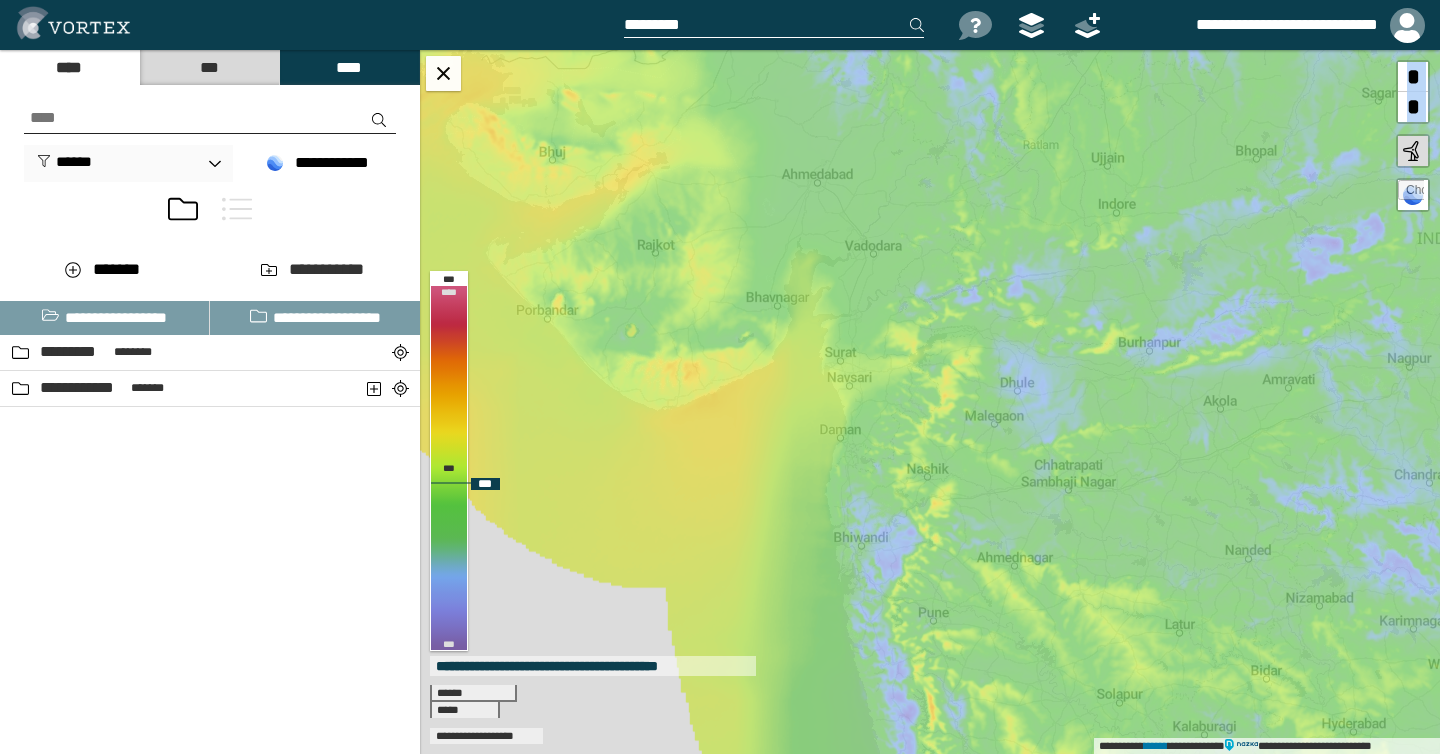 drag, startPoint x: 774, startPoint y: 356, endPoint x: 813, endPoint y: 481, distance: 130.94273 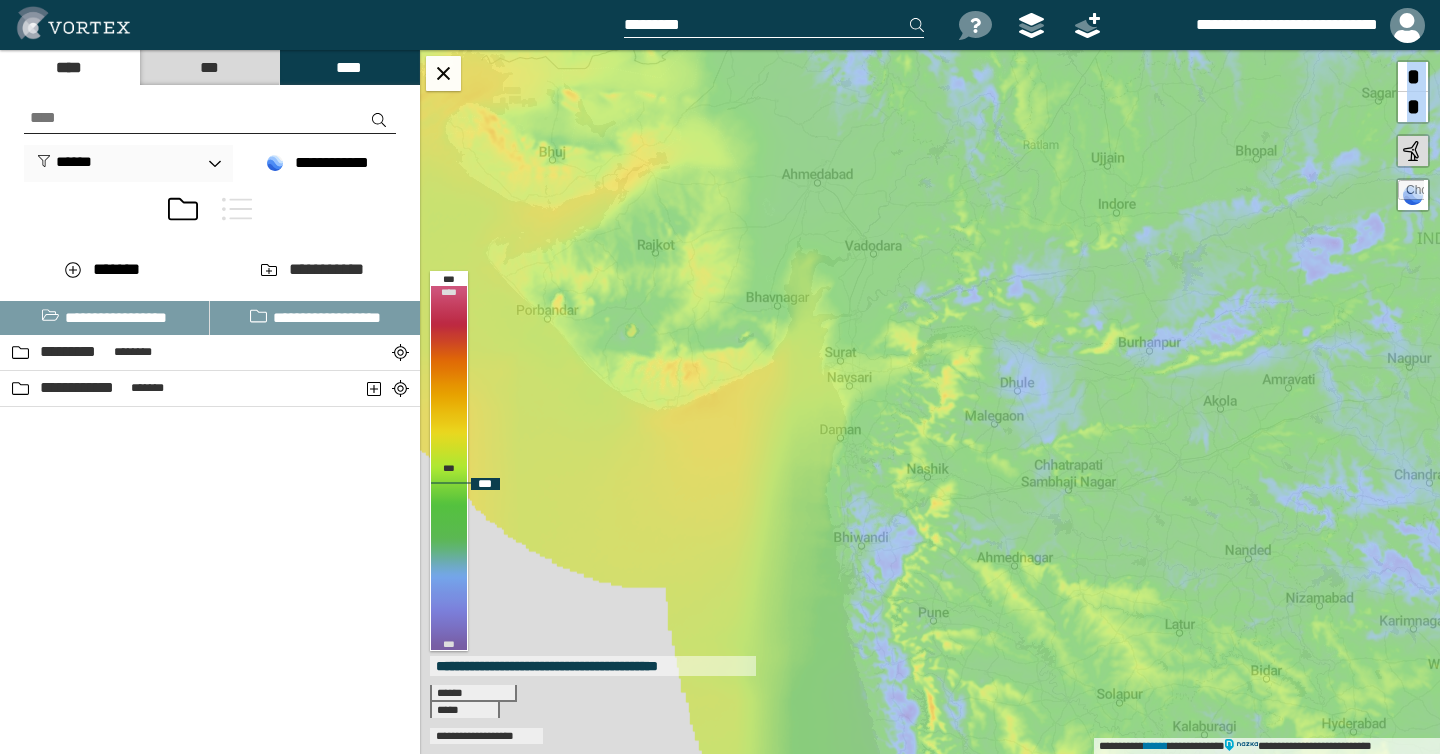 click on "**********" at bounding box center (930, 402) 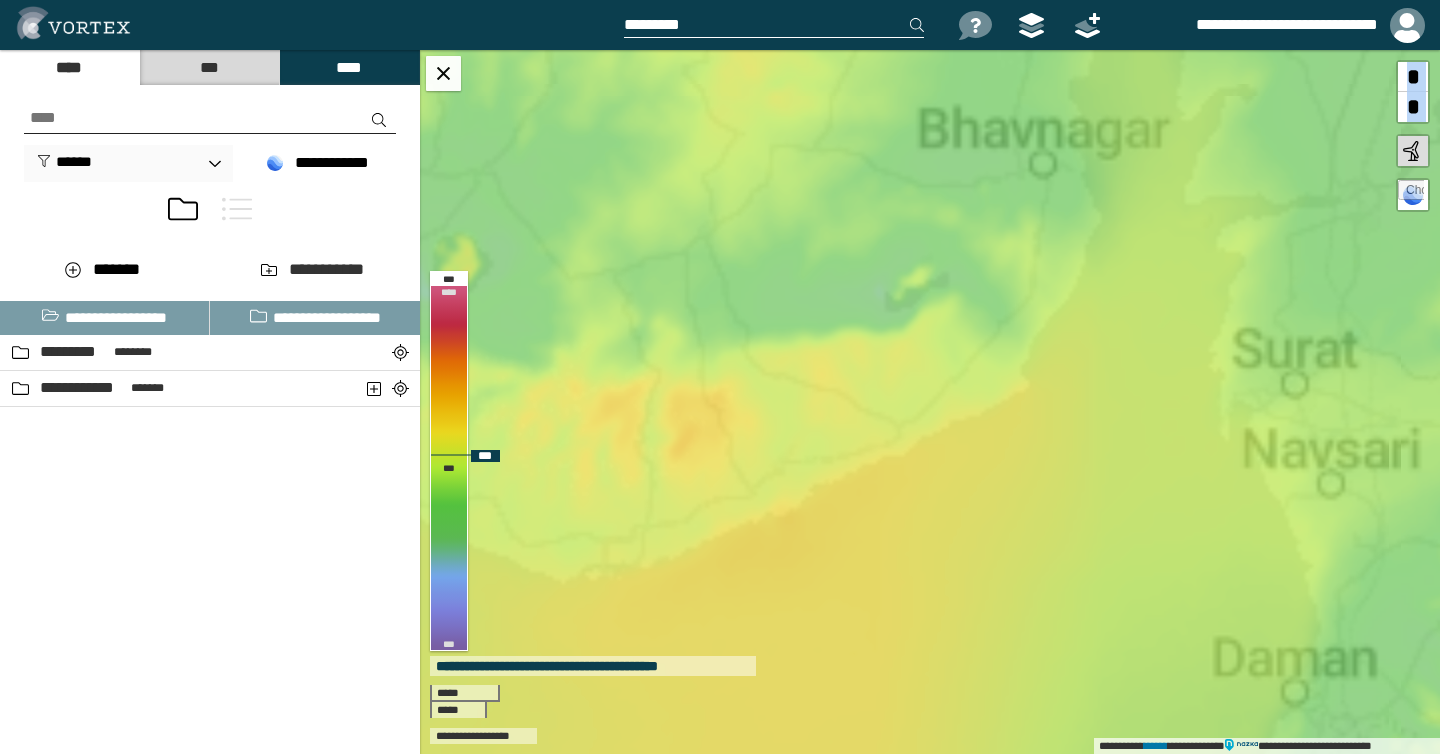 drag, startPoint x: 692, startPoint y: 473, endPoint x: 785, endPoint y: 451, distance: 95.566734 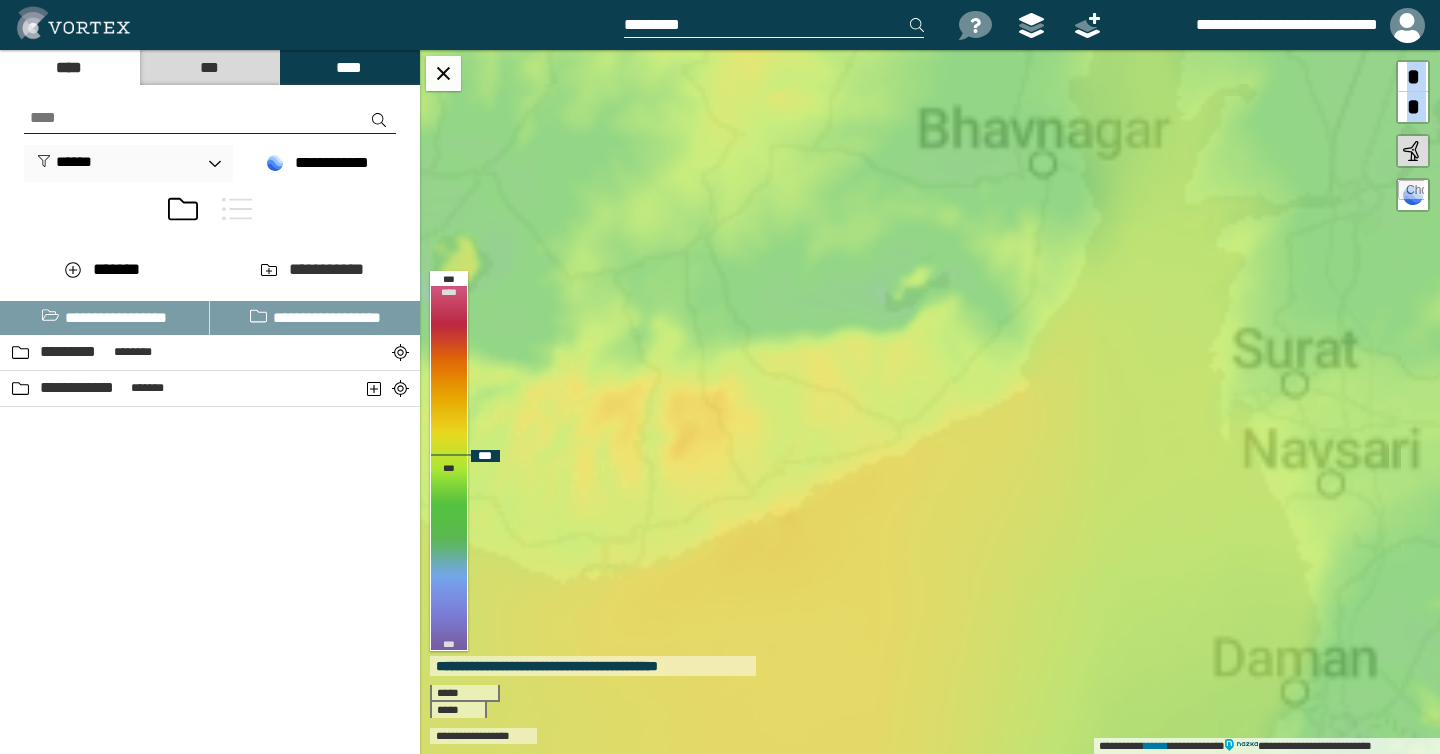 click on "**********" at bounding box center [930, 402] 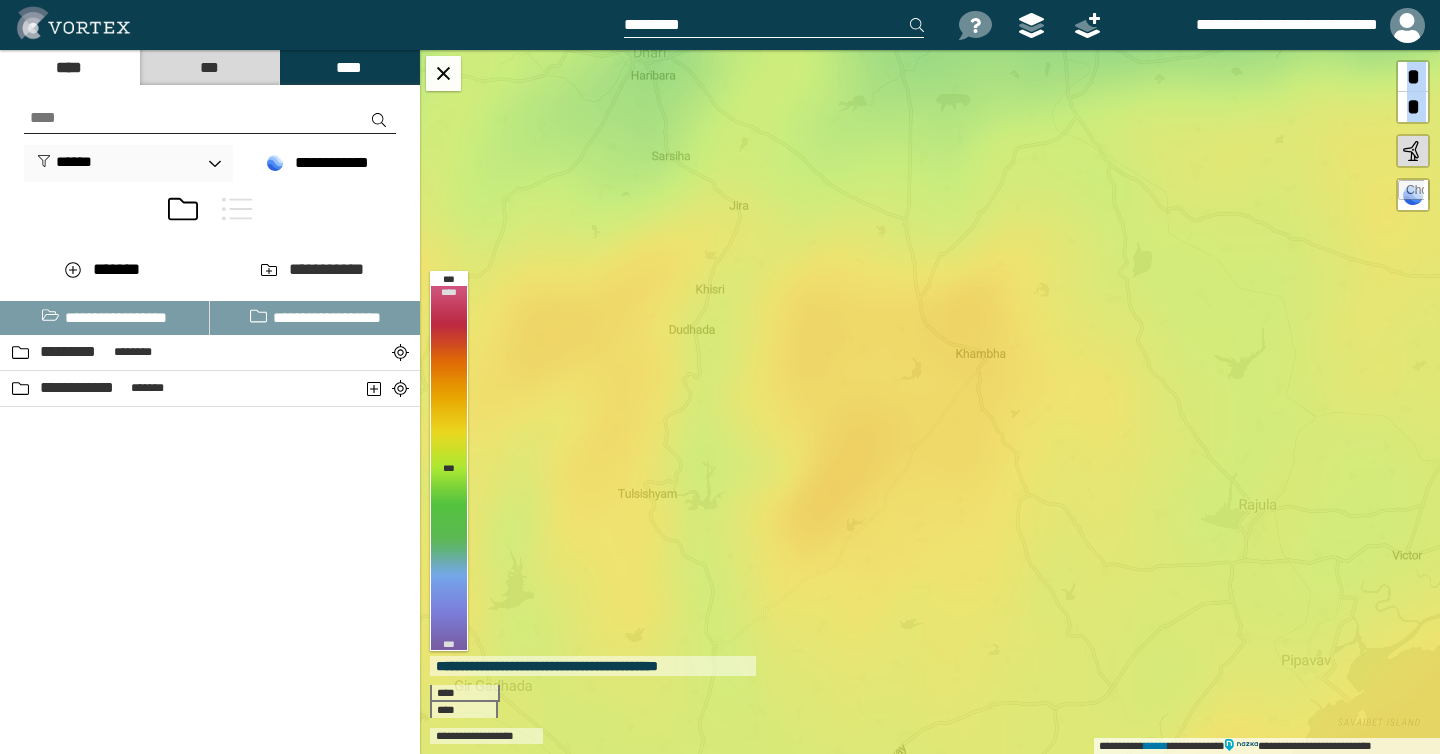 drag, startPoint x: 710, startPoint y: 410, endPoint x: 850, endPoint y: 361, distance: 148.32735 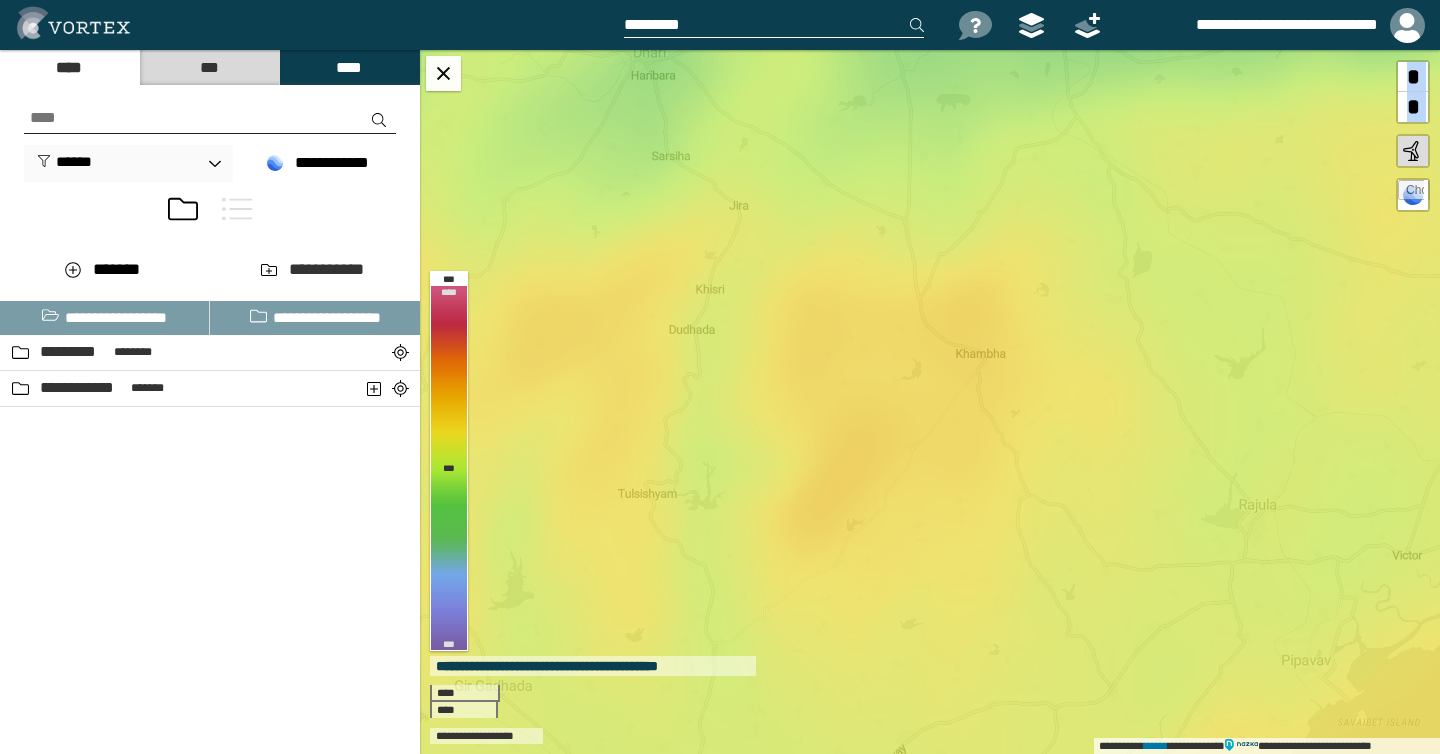 click on "**********" at bounding box center [930, 402] 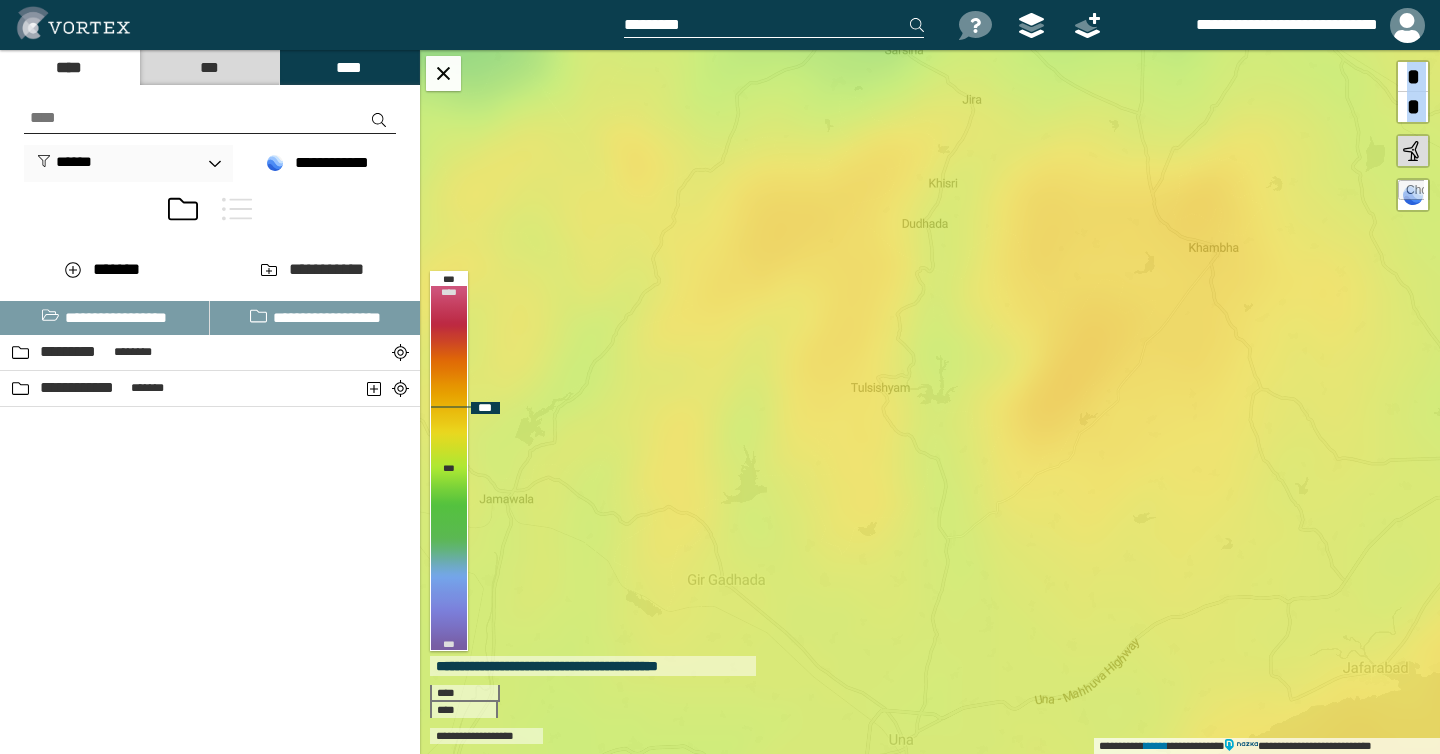 drag, startPoint x: 849, startPoint y: 477, endPoint x: 1080, endPoint y: 372, distance: 253.74397 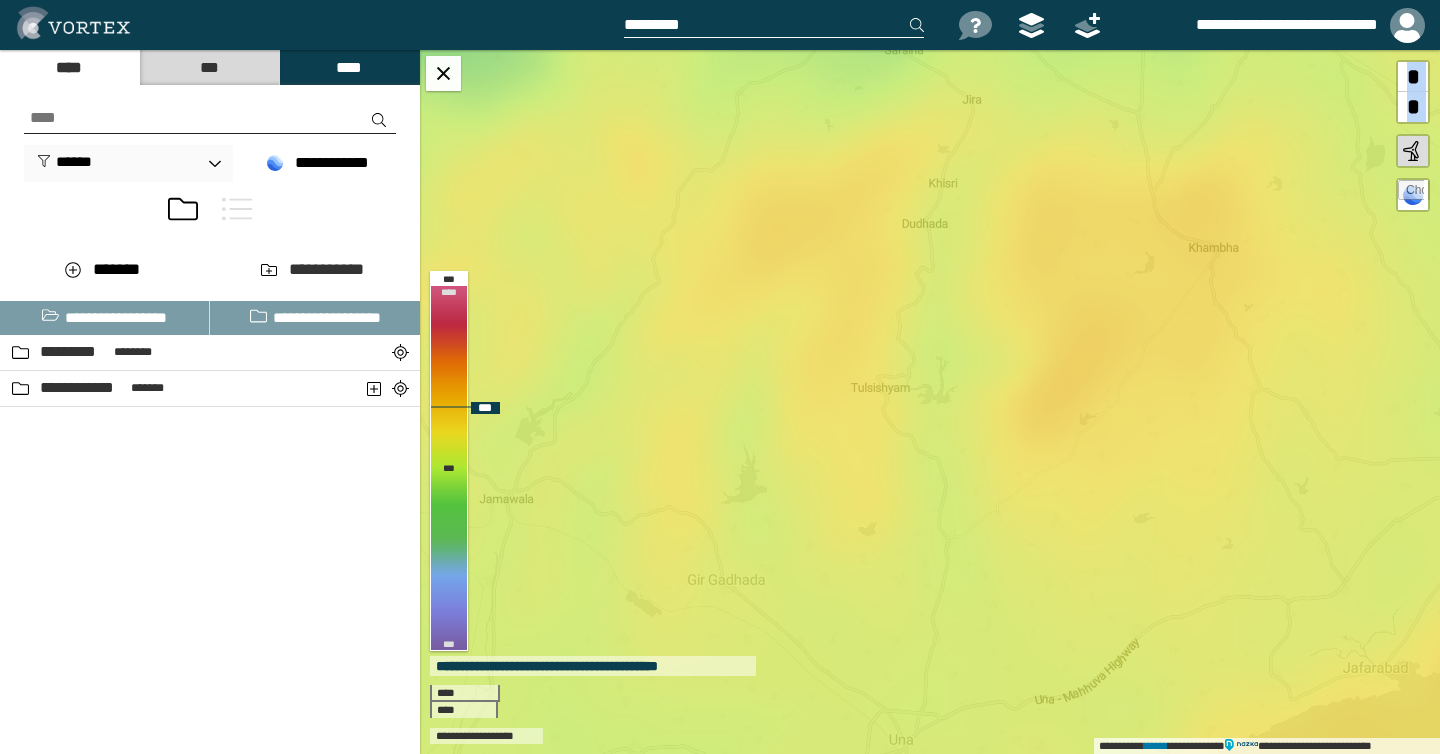click on "**********" at bounding box center (930, 402) 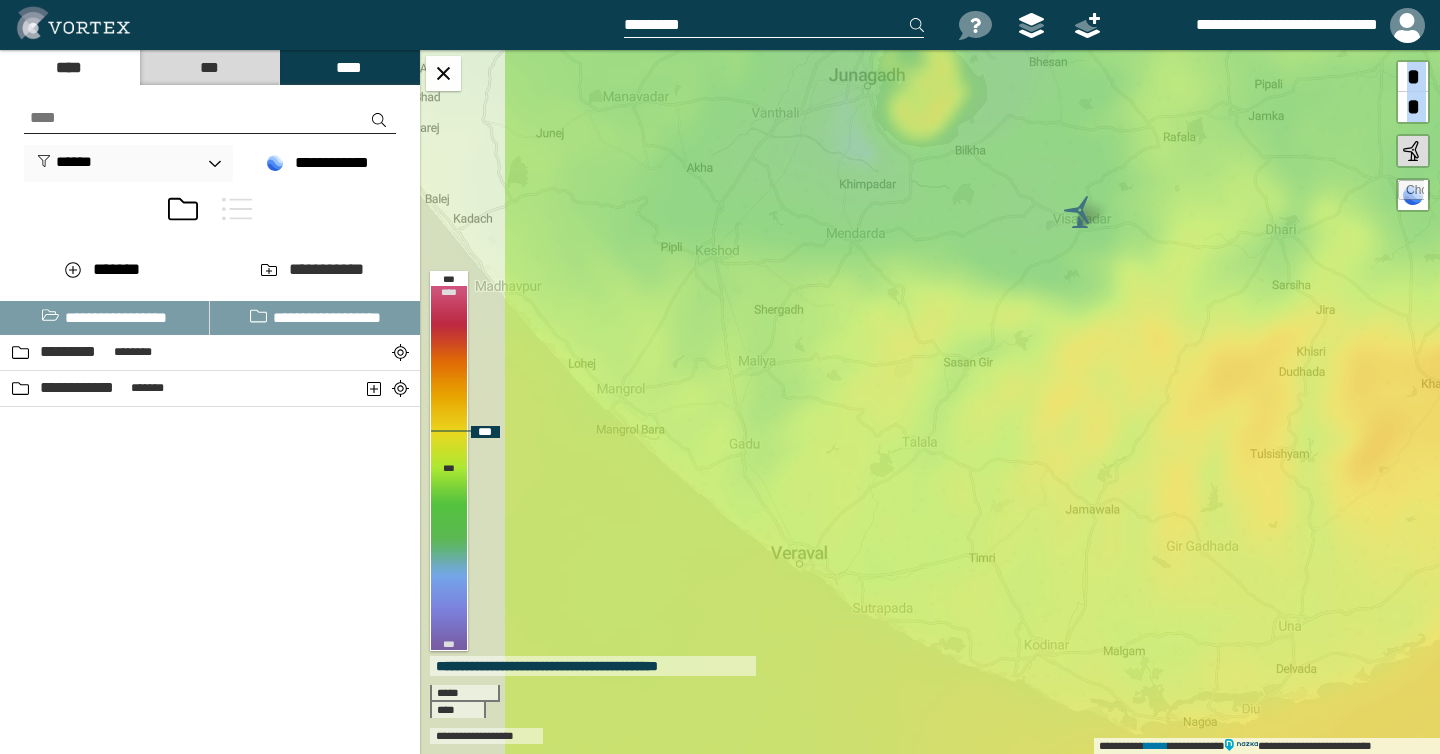 drag, startPoint x: 956, startPoint y: 417, endPoint x: 1257, endPoint y: 491, distance: 309.9629 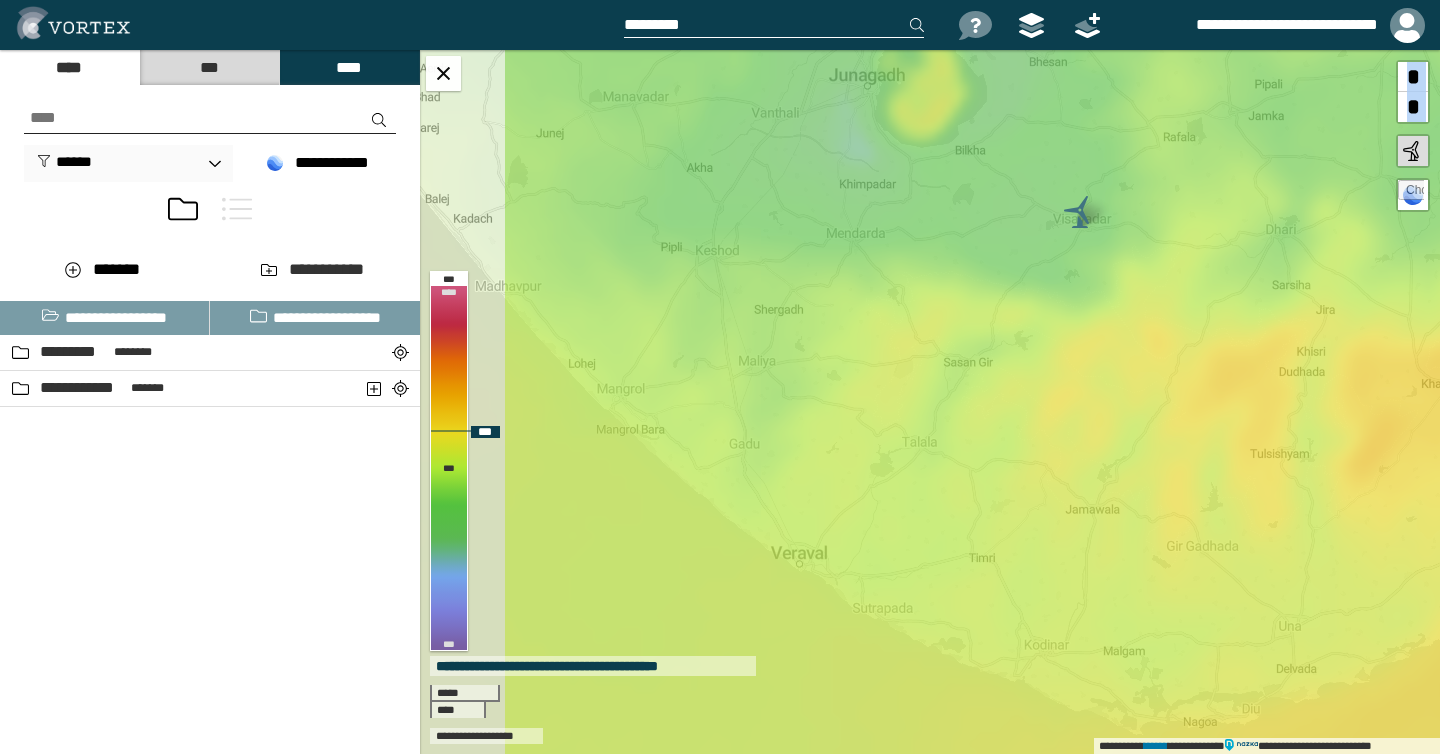 click on "**********" at bounding box center (930, 402) 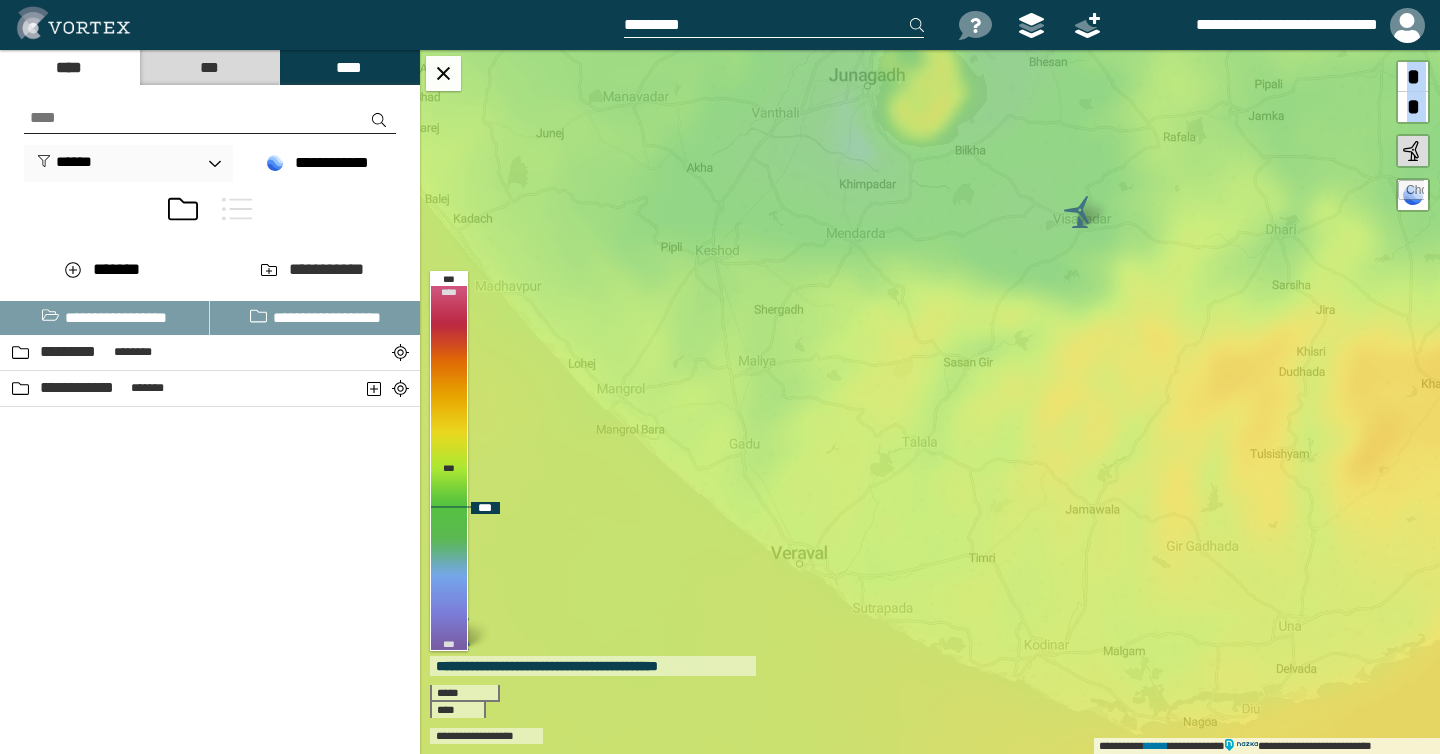 click at bounding box center [1080, 212] 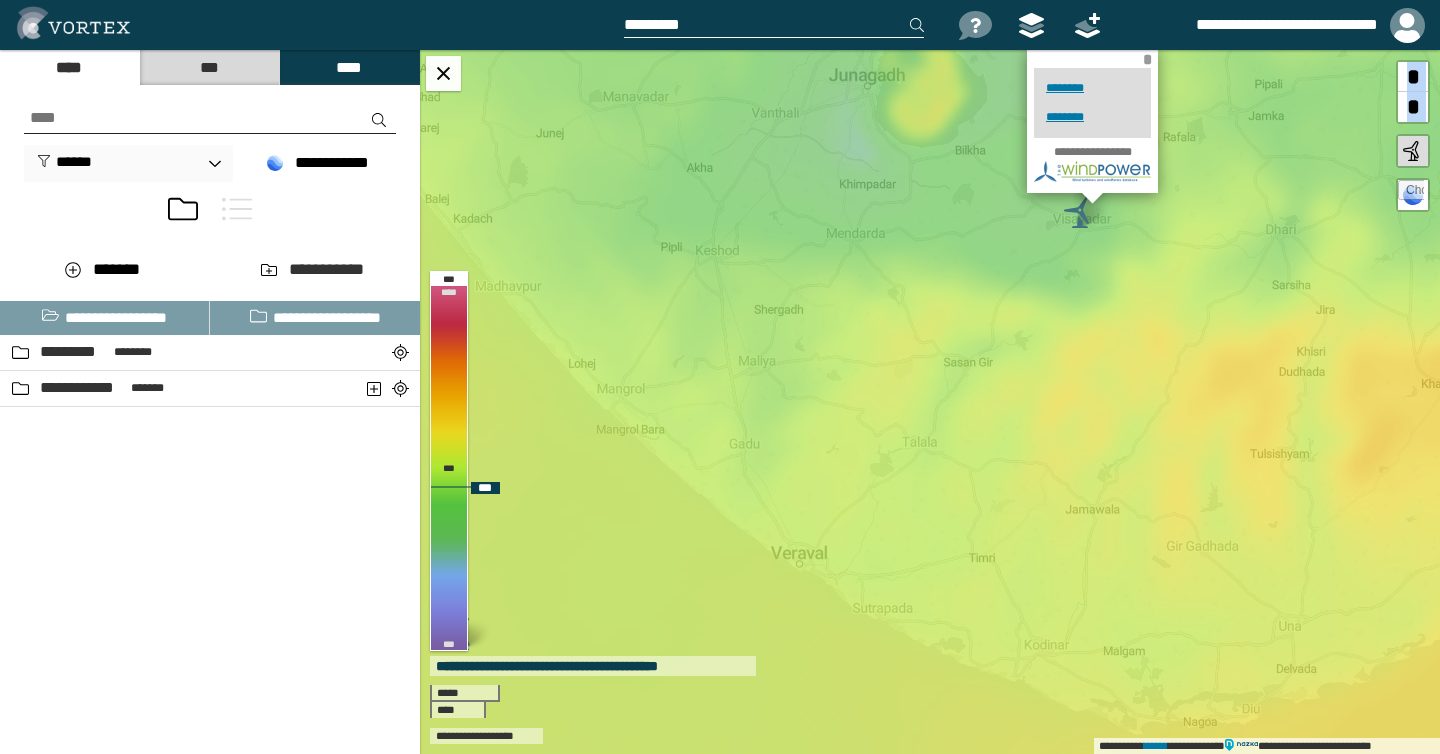 click on "*" at bounding box center [1147, 59] 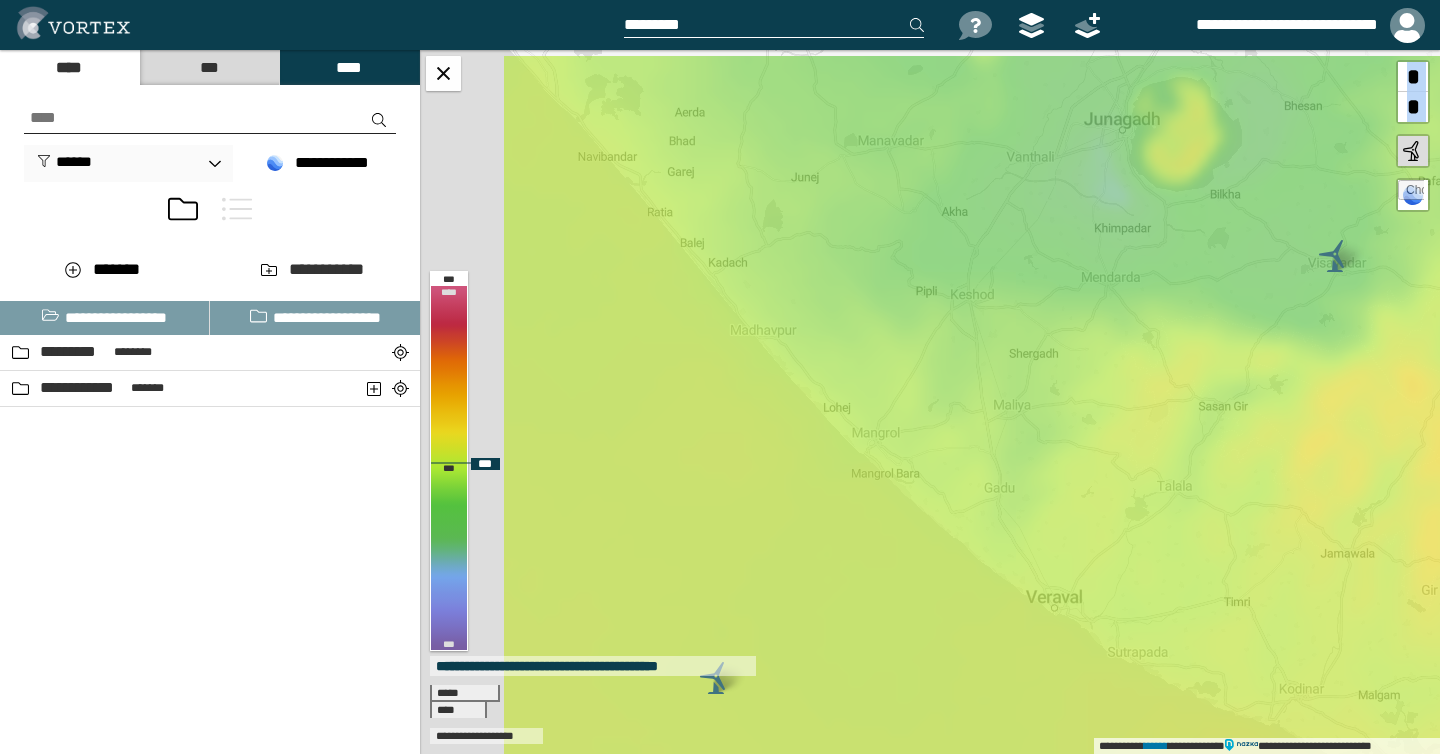 drag, startPoint x: 847, startPoint y: 381, endPoint x: 1102, endPoint y: 425, distance: 258.76825 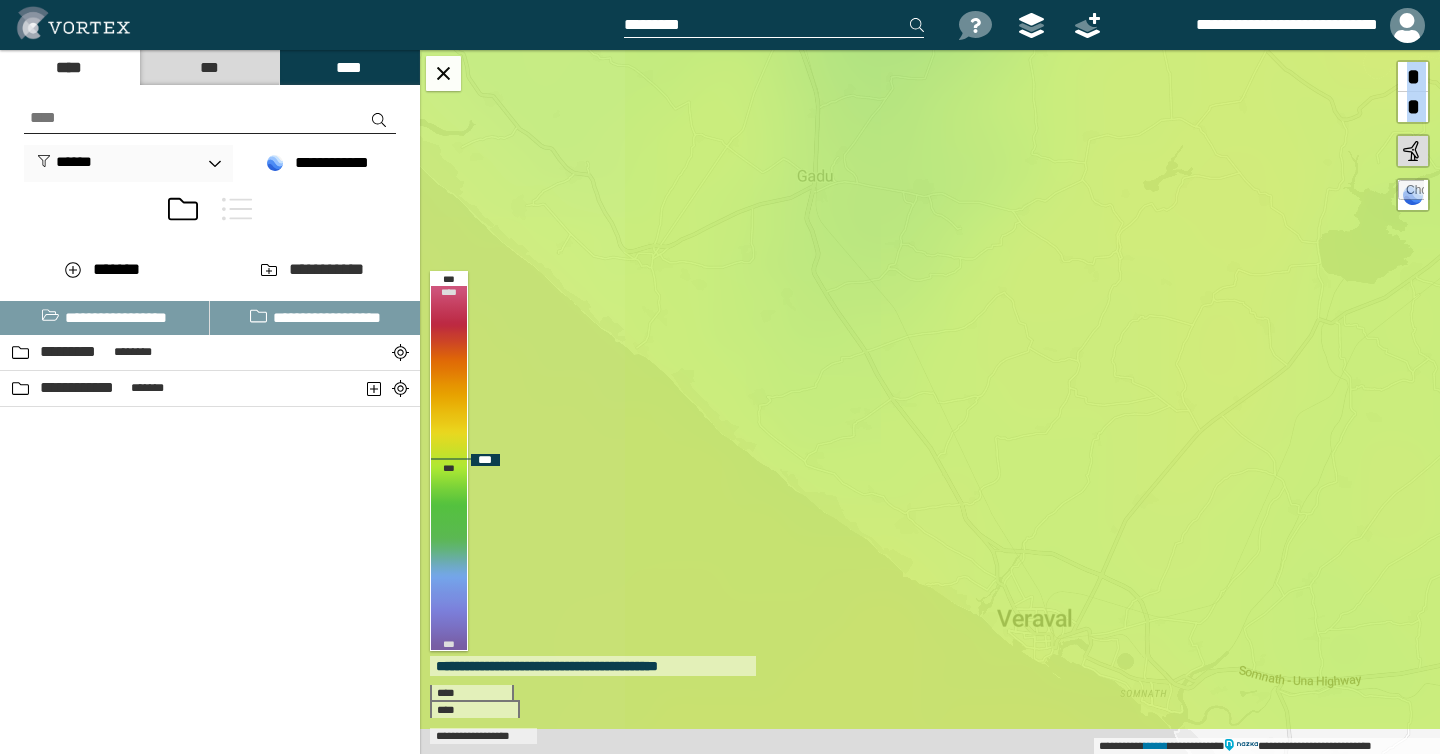 drag, startPoint x: 948, startPoint y: 545, endPoint x: 1173, endPoint y: 402, distance: 266.59708 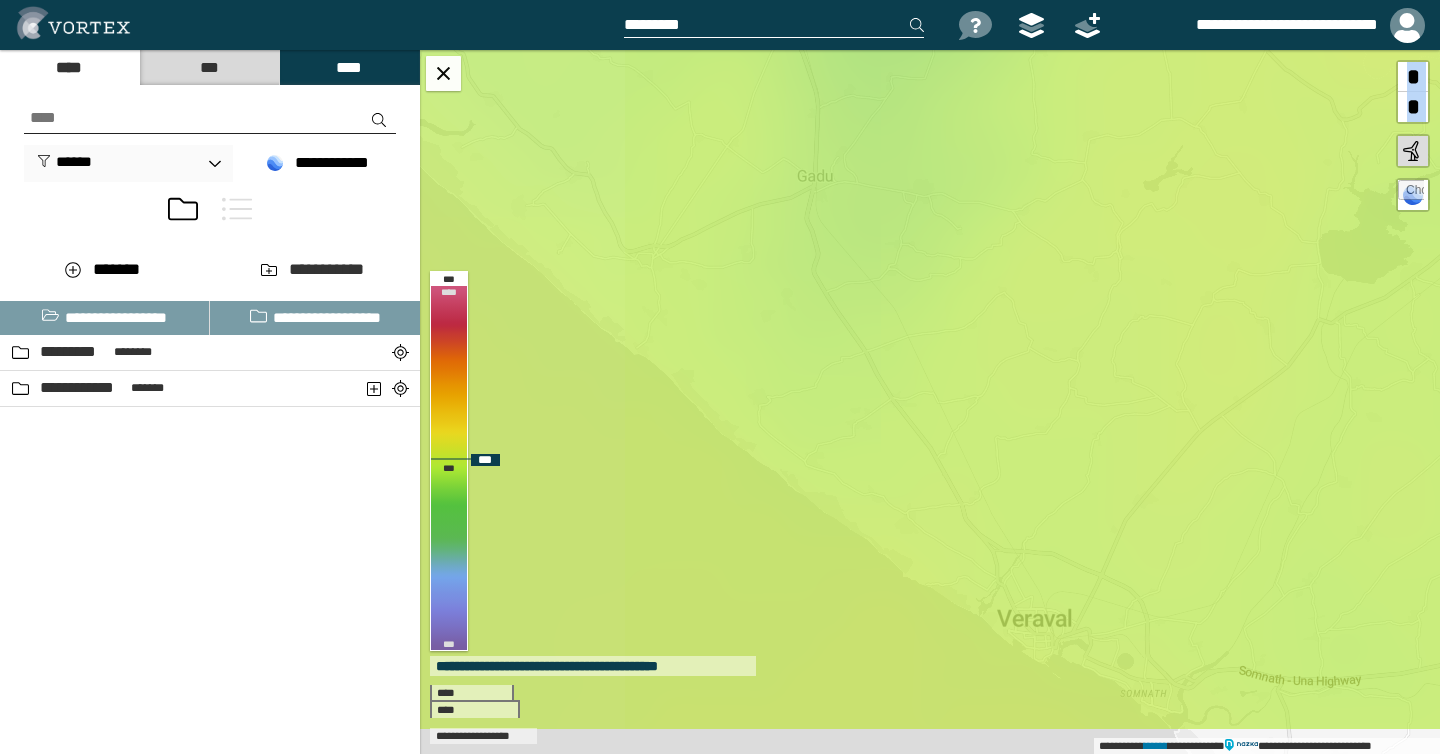 click on "**********" at bounding box center (930, 402) 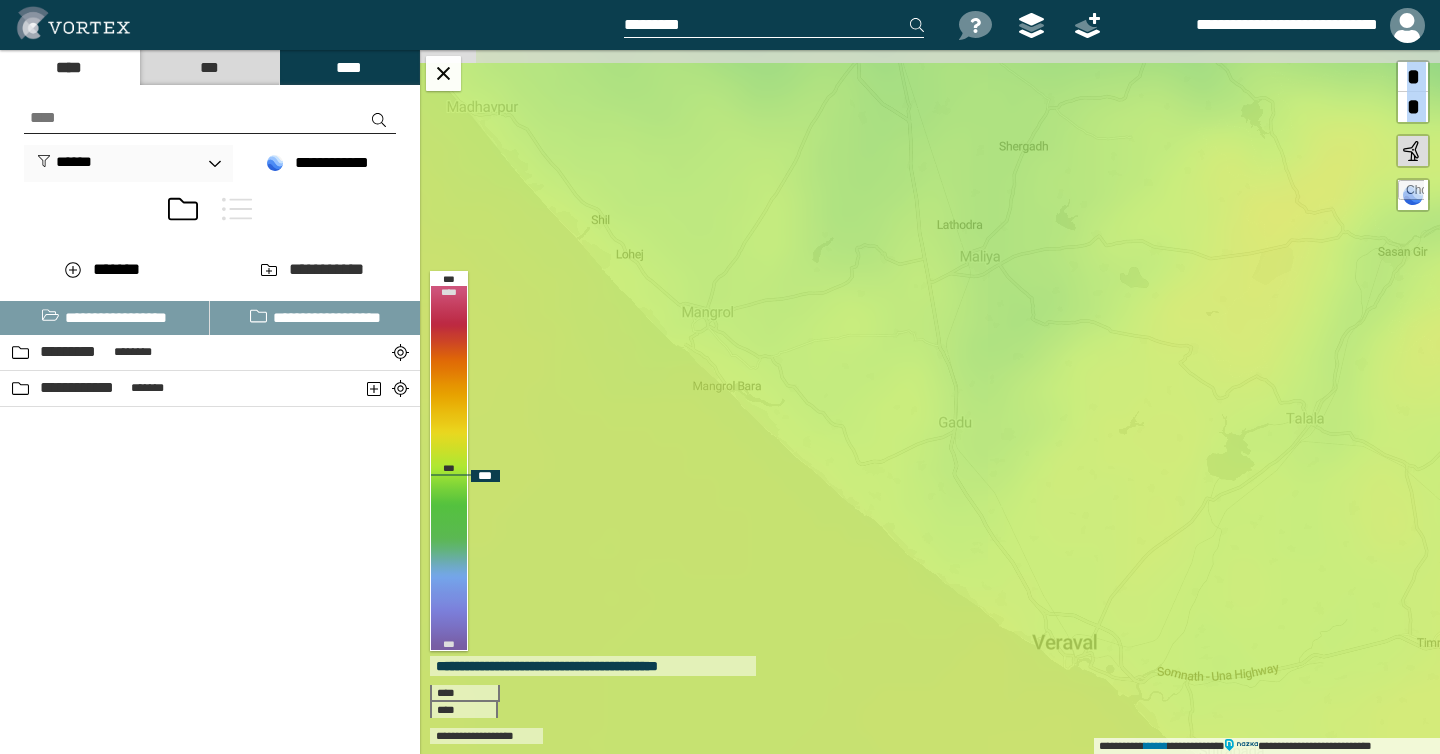 drag, startPoint x: 997, startPoint y: 316, endPoint x: 958, endPoint y: 453, distance: 142.44298 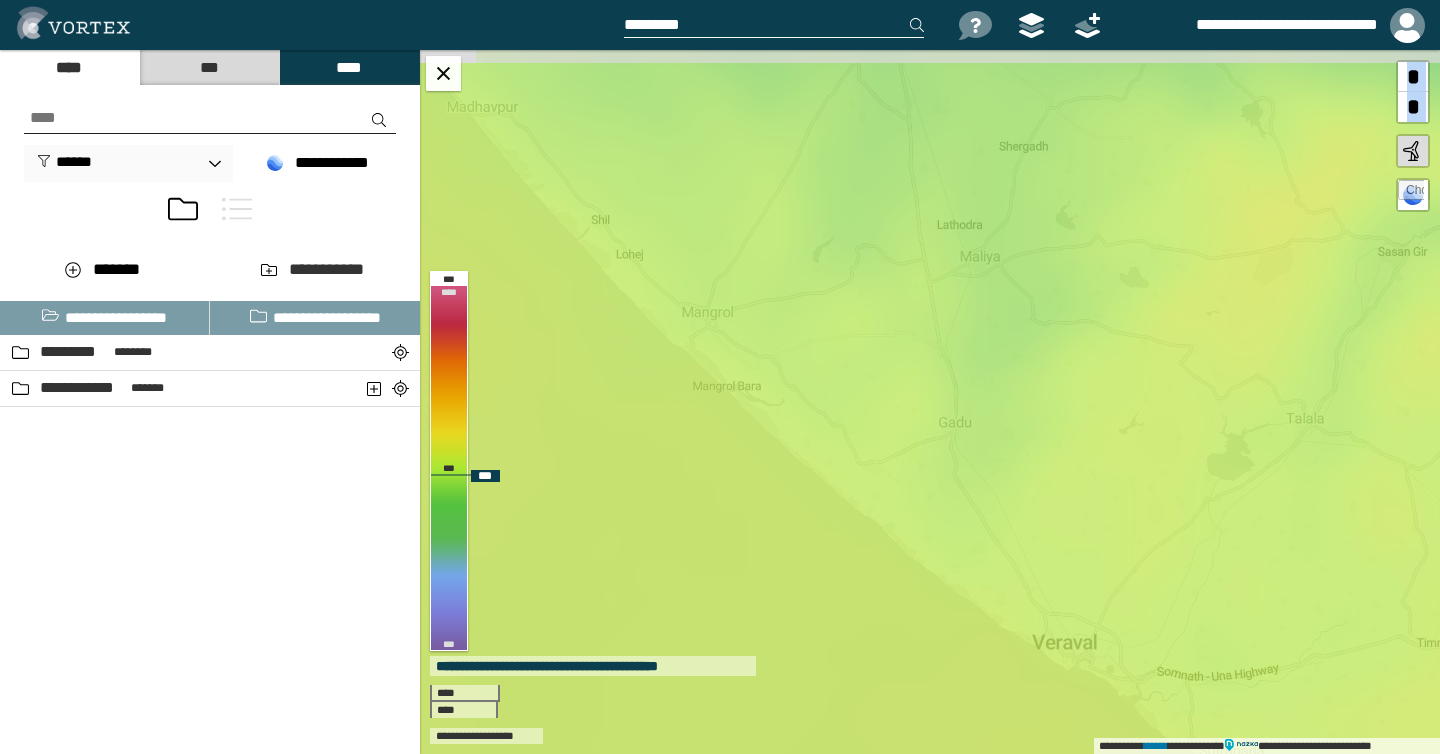 click on "**********" at bounding box center [930, 402] 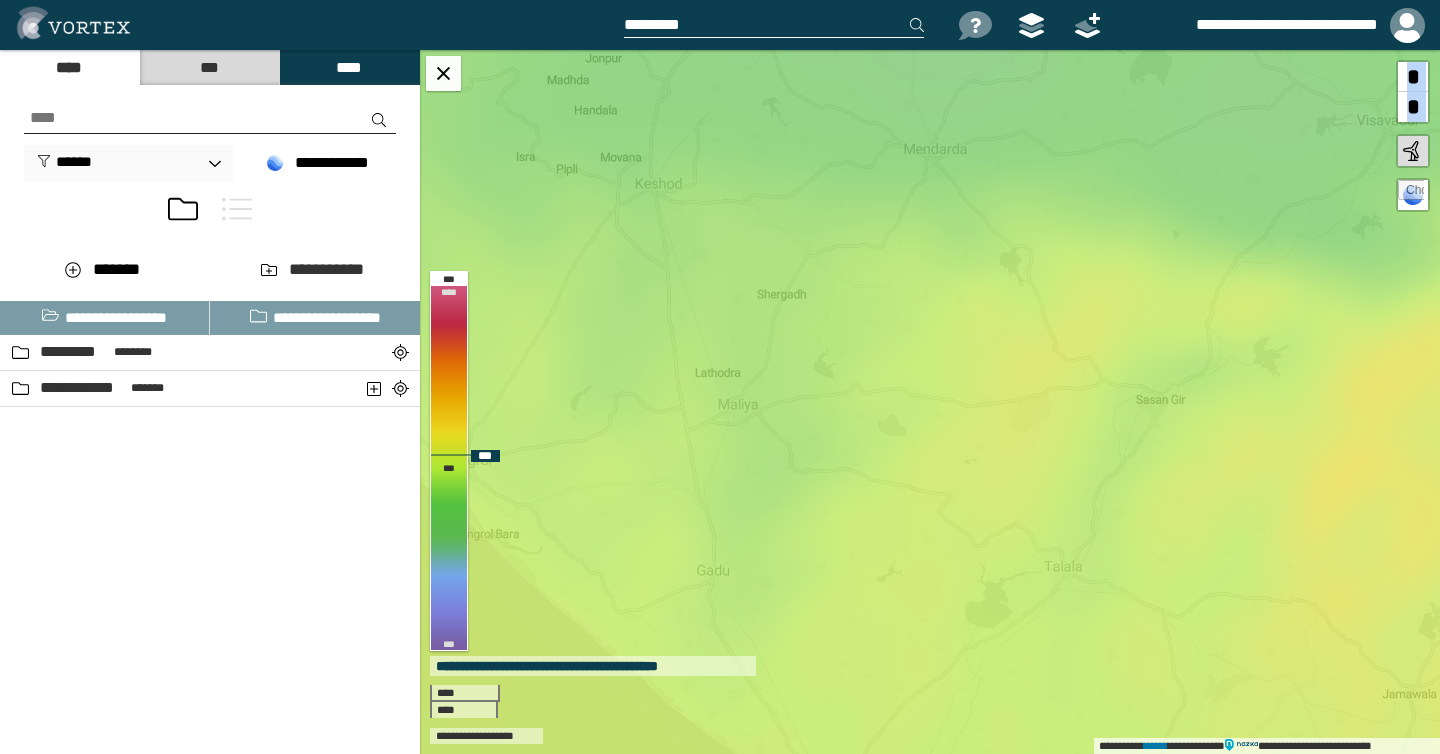 drag, startPoint x: 1260, startPoint y: 346, endPoint x: 1018, endPoint y: 494, distance: 283.66882 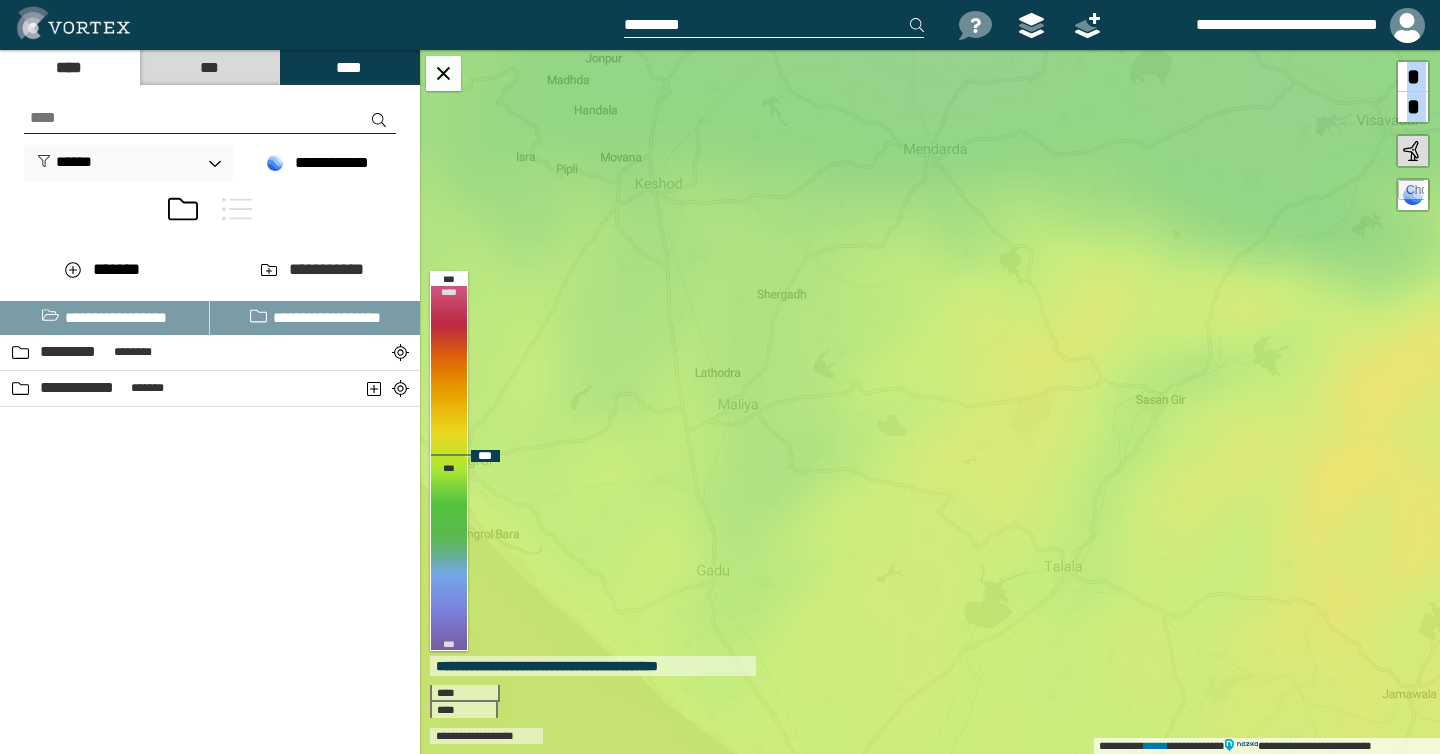 click on "**********" at bounding box center [930, 402] 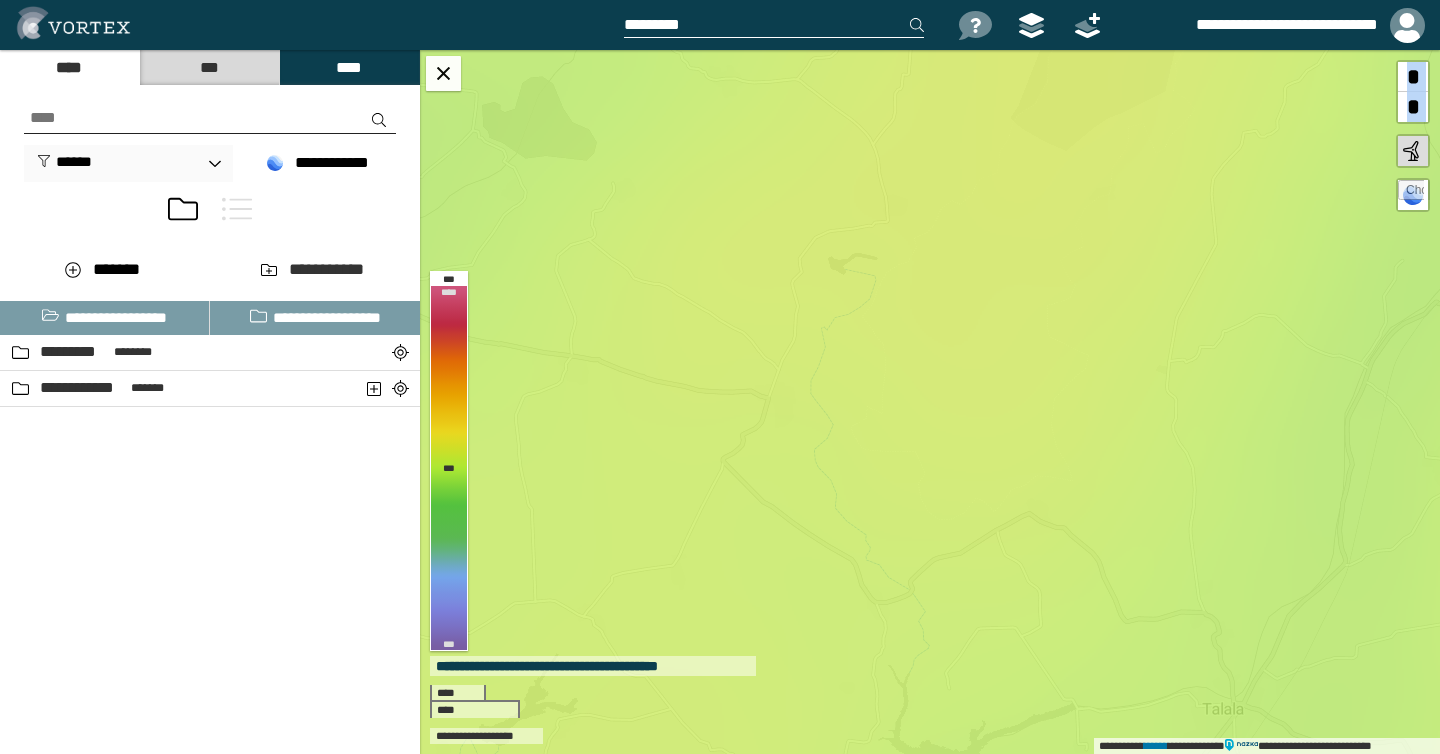 drag, startPoint x: 817, startPoint y: 343, endPoint x: 961, endPoint y: -58, distance: 426.0716 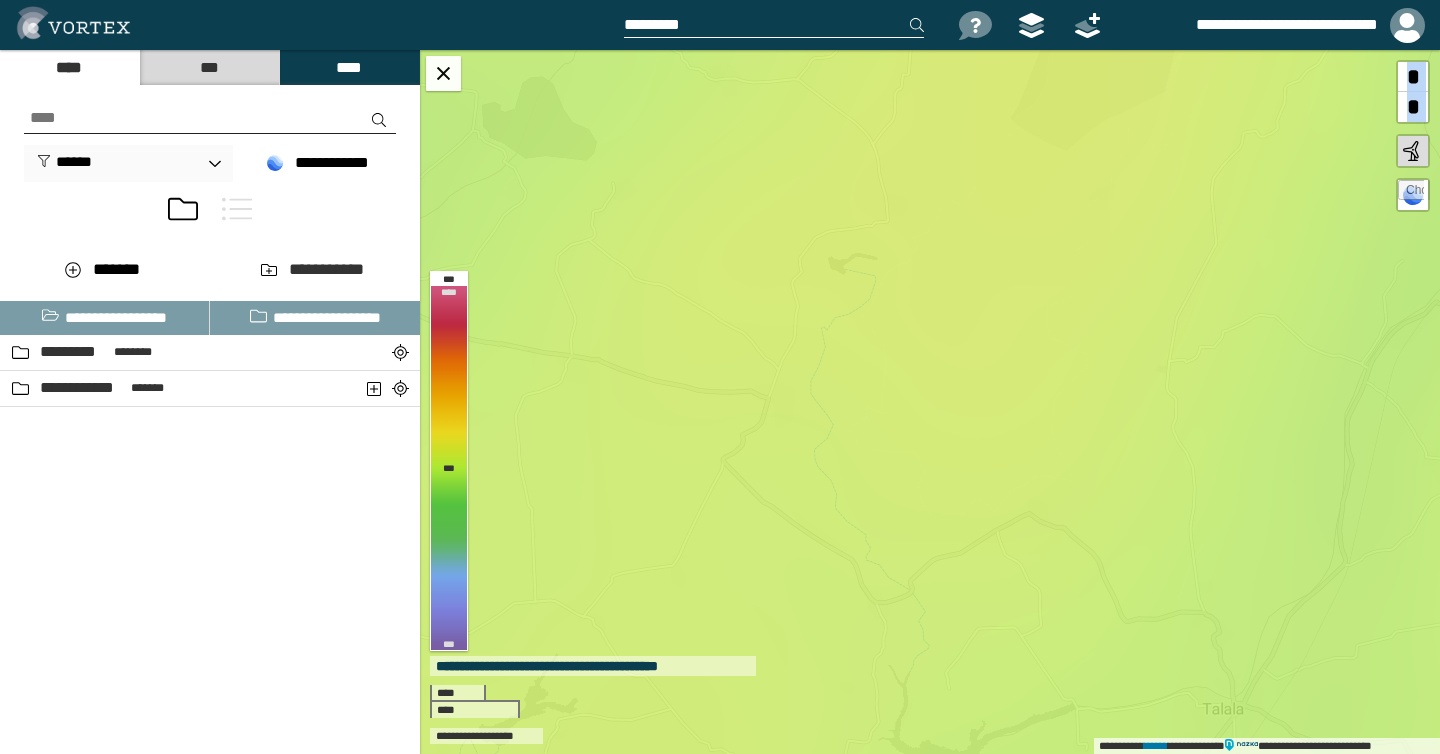 click on "**********" at bounding box center [720, 377] 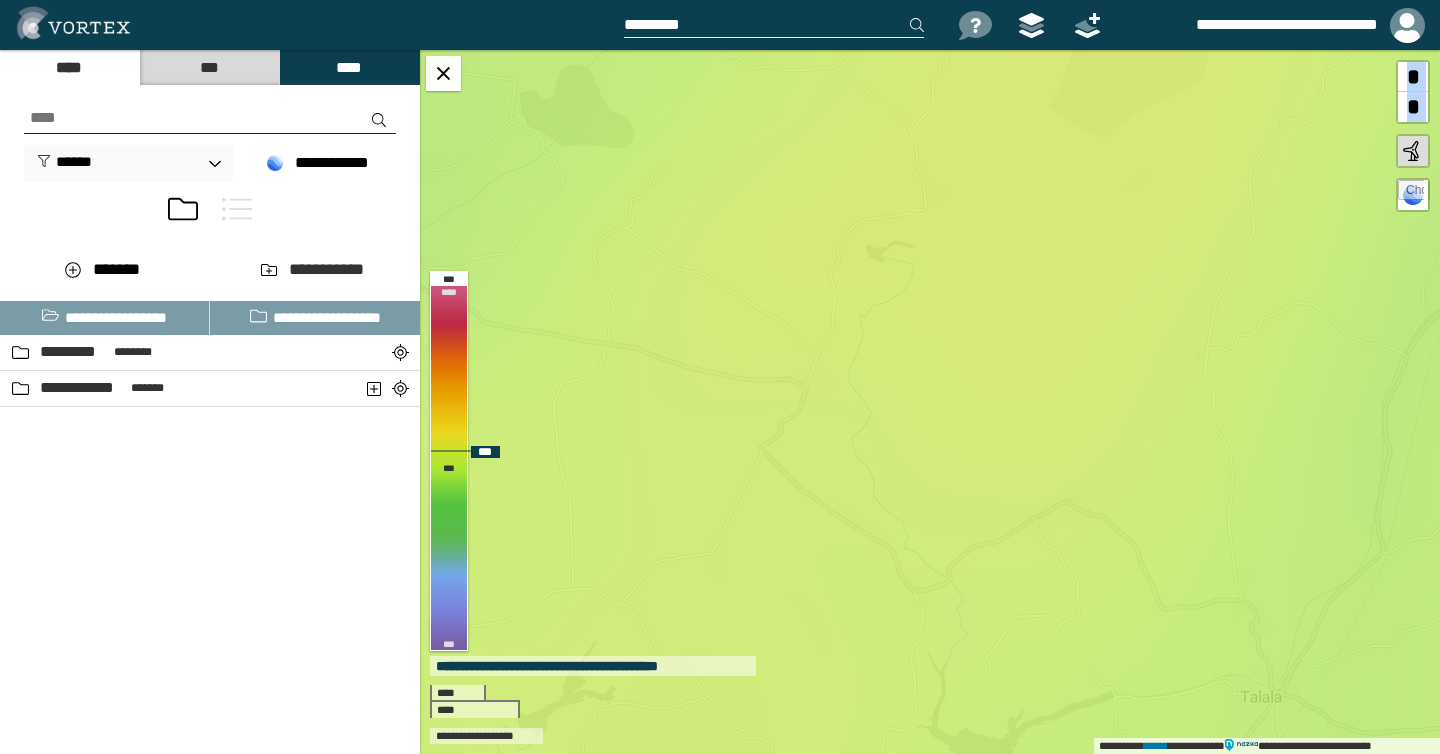 drag, startPoint x: 985, startPoint y: 268, endPoint x: 1021, endPoint y: 252, distance: 39.39543 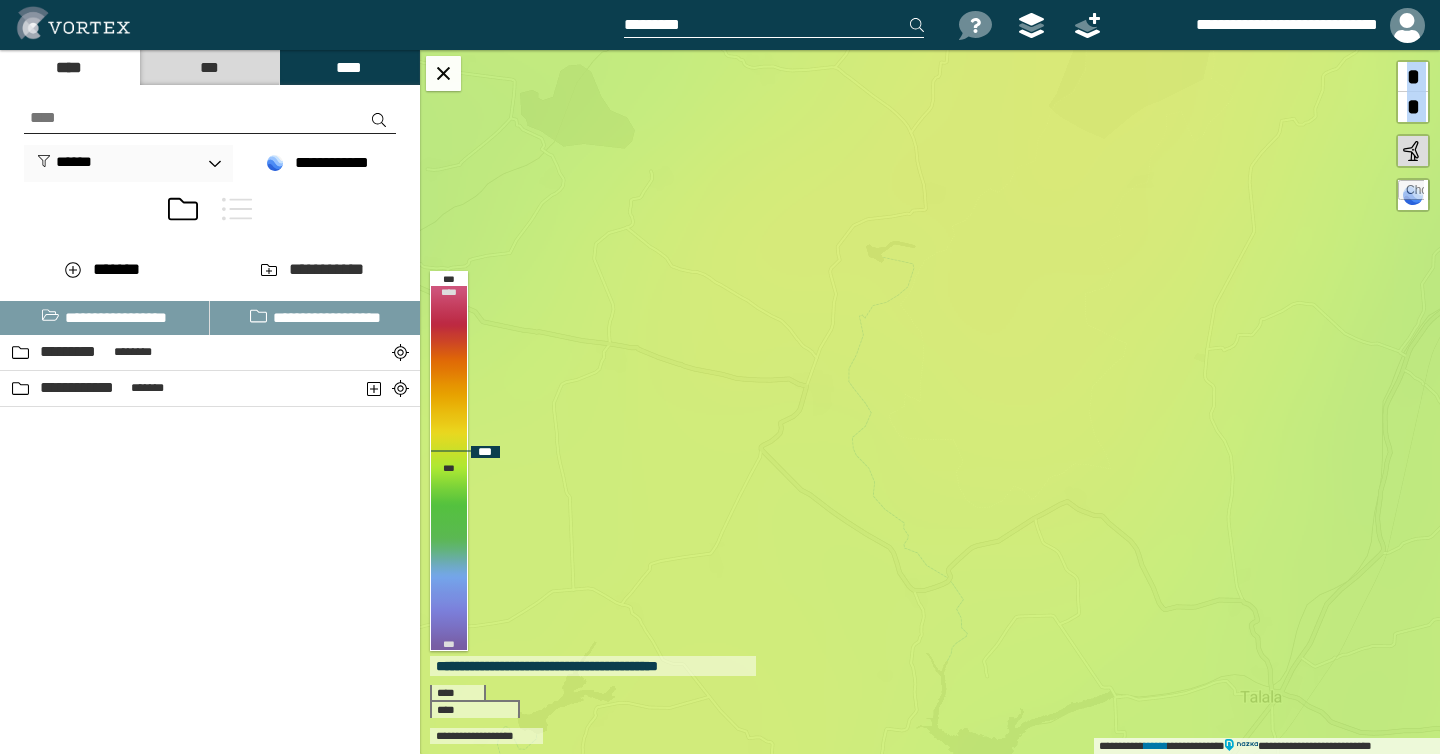 click on "**********" at bounding box center (930, 402) 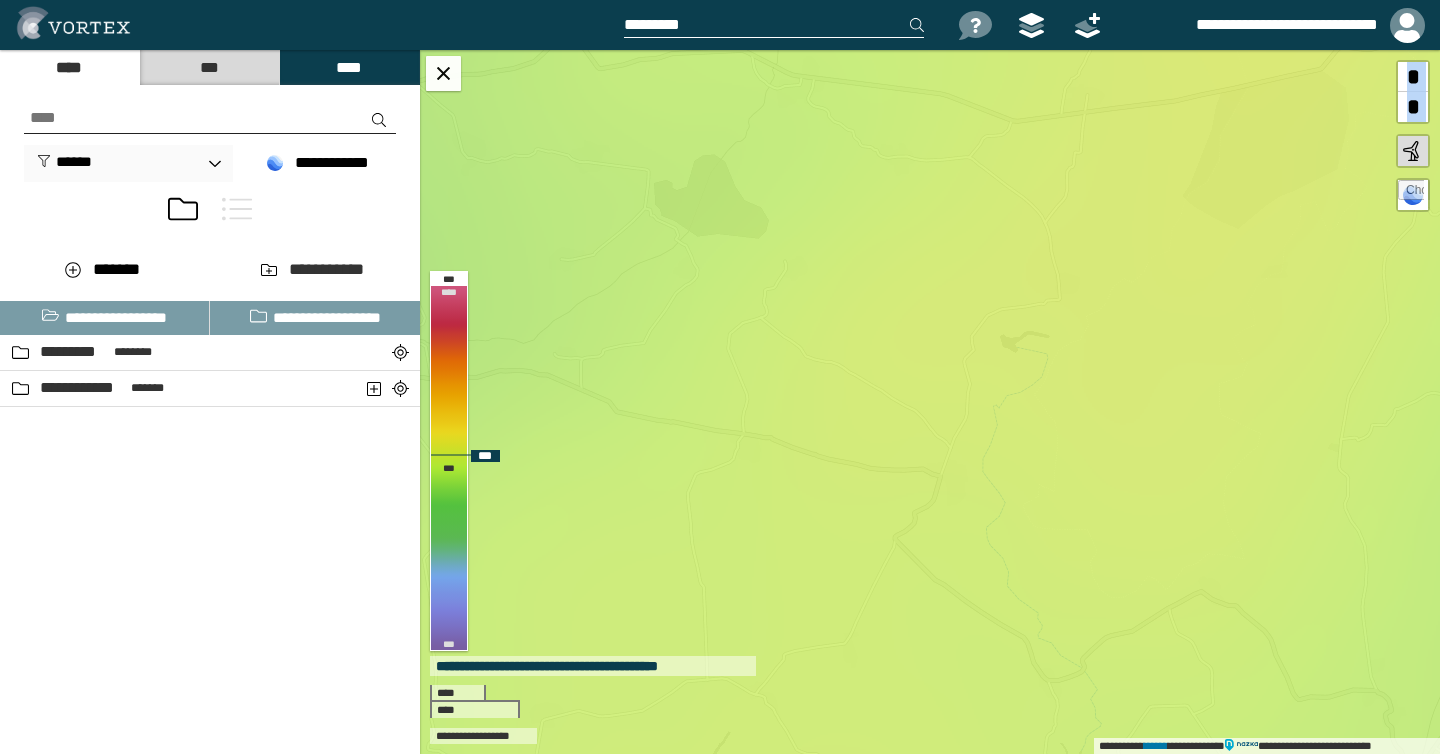 drag, startPoint x: 869, startPoint y: 269, endPoint x: 999, endPoint y: 357, distance: 156.98407 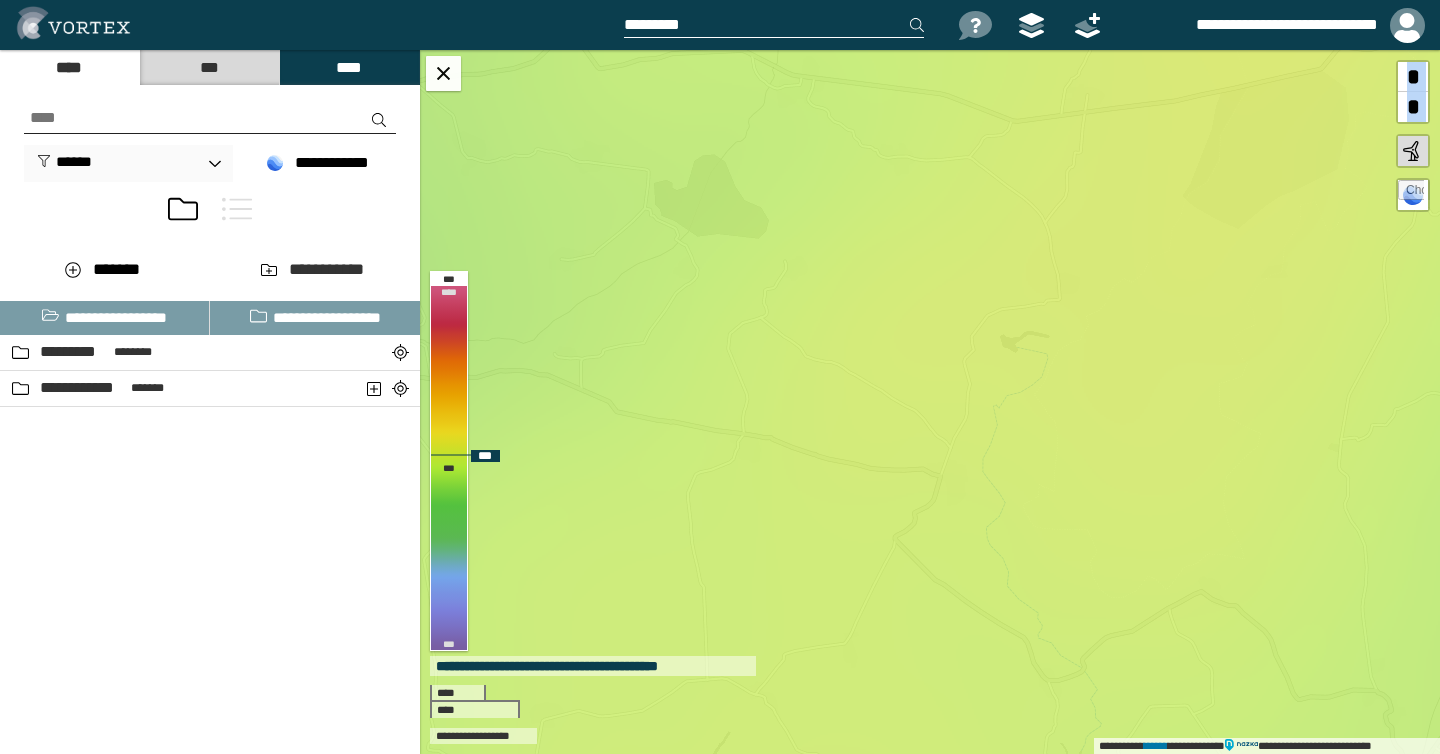 click on "**********" at bounding box center [930, 402] 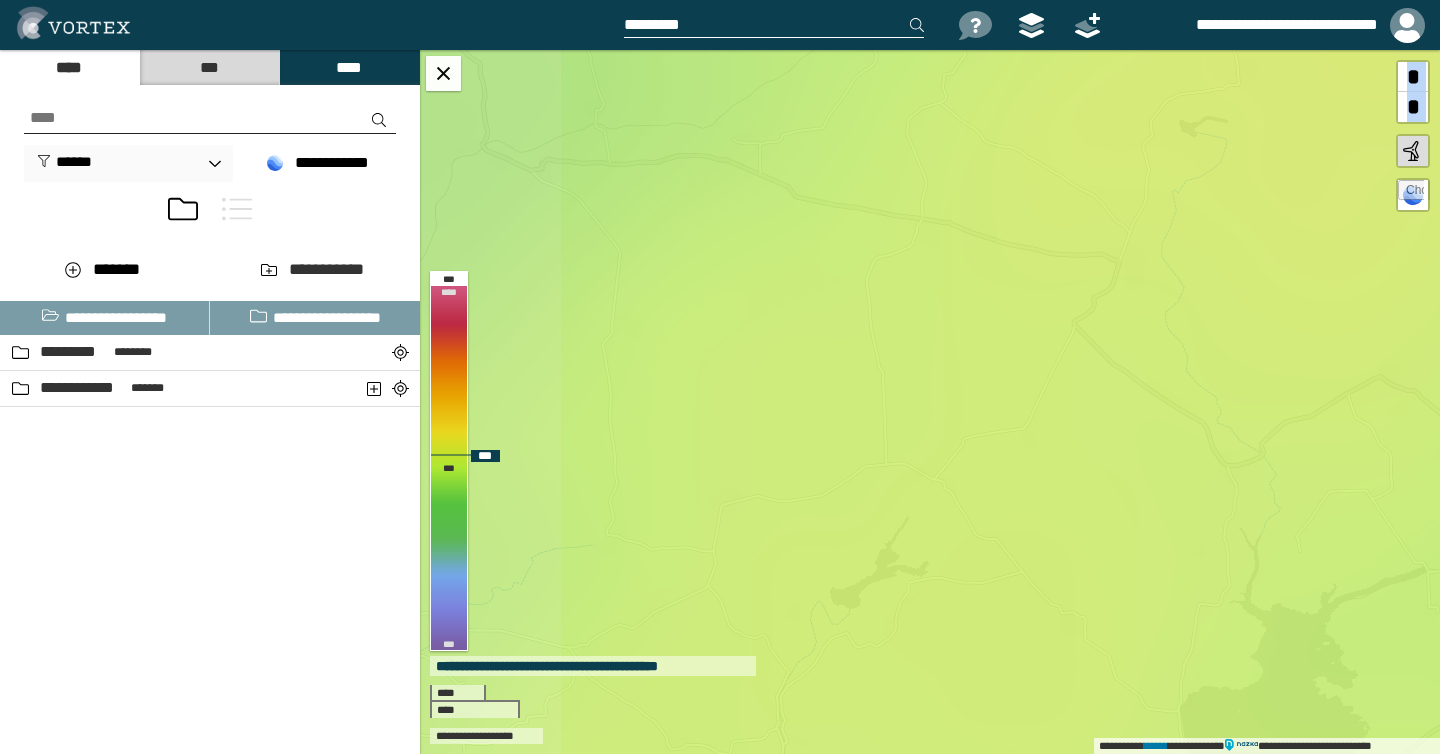 drag, startPoint x: 1012, startPoint y: 423, endPoint x: 1196, endPoint y: 210, distance: 281.46936 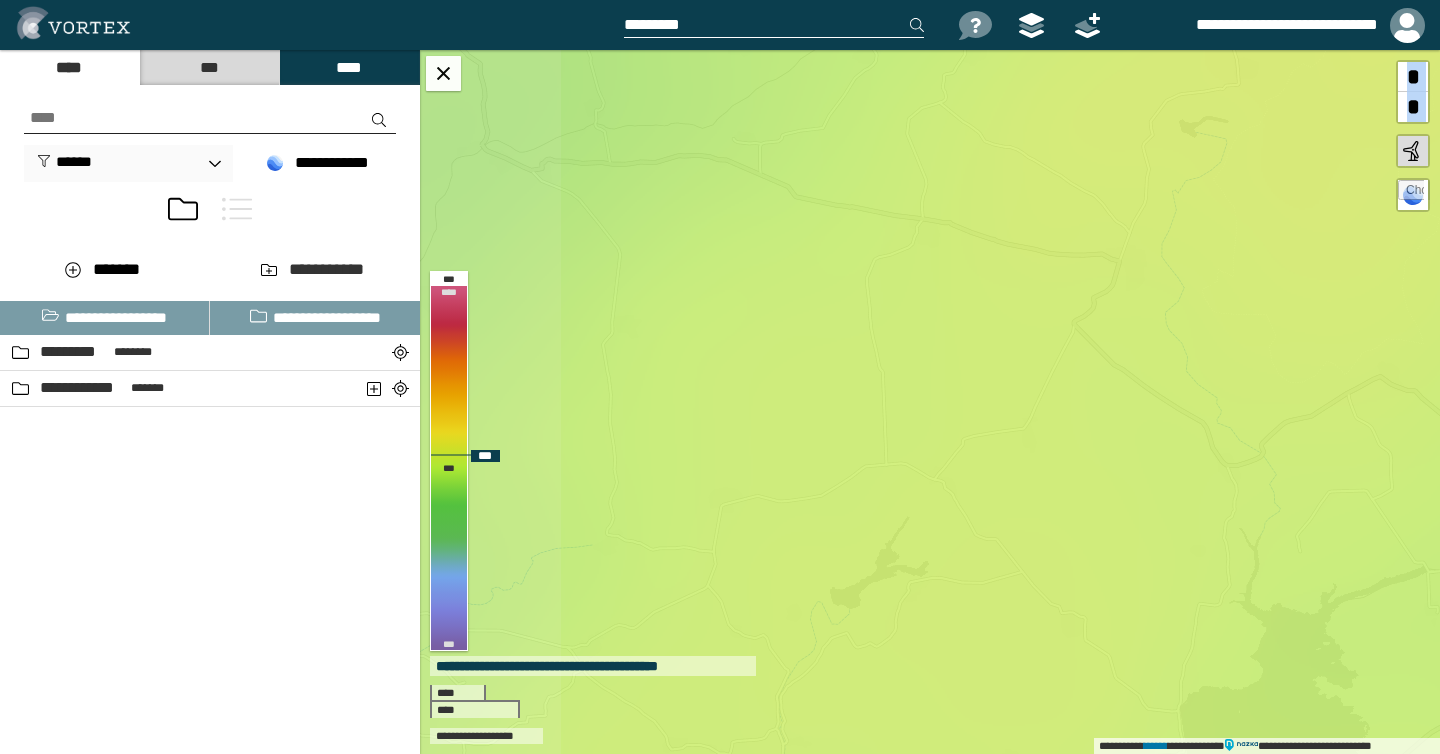 click on "**********" at bounding box center (930, 402) 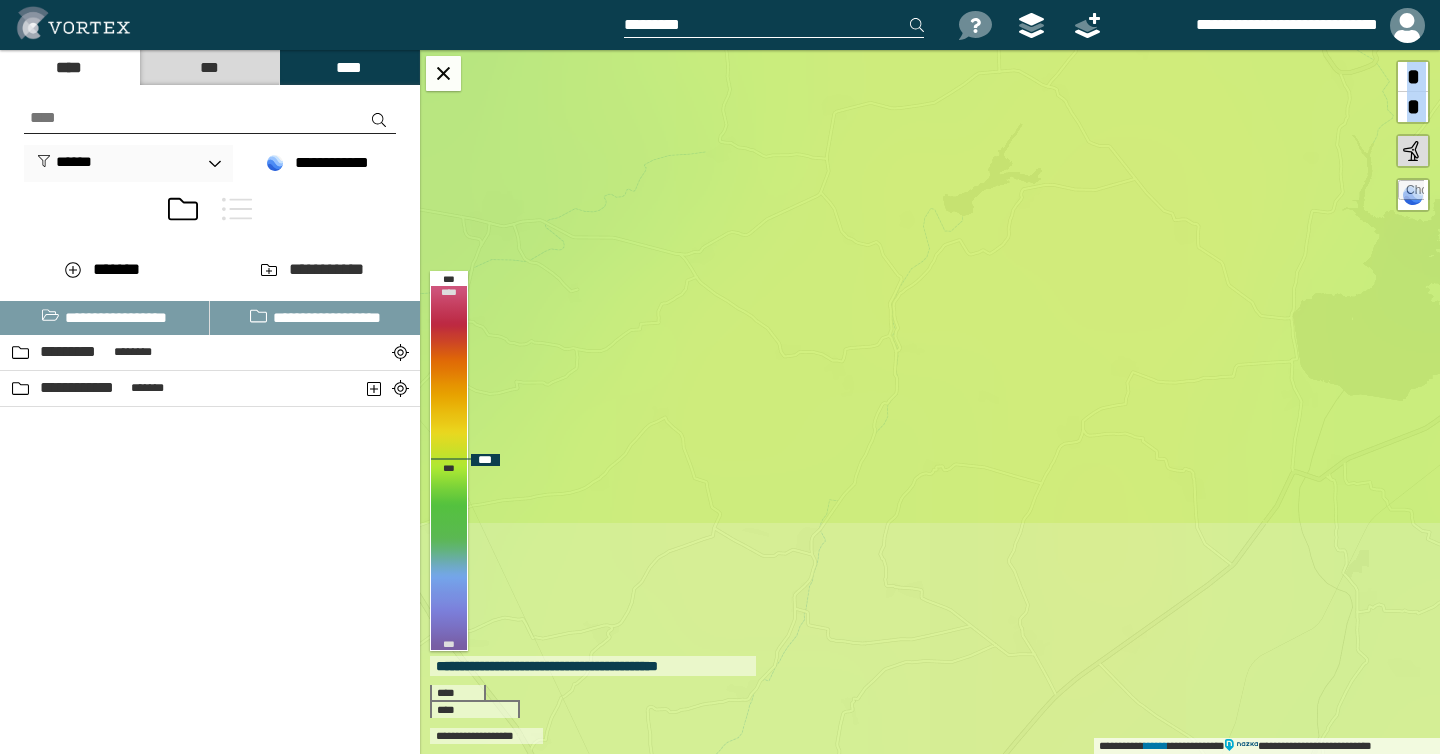 drag, startPoint x: 947, startPoint y: 509, endPoint x: 1060, endPoint y: 116, distance: 408.92297 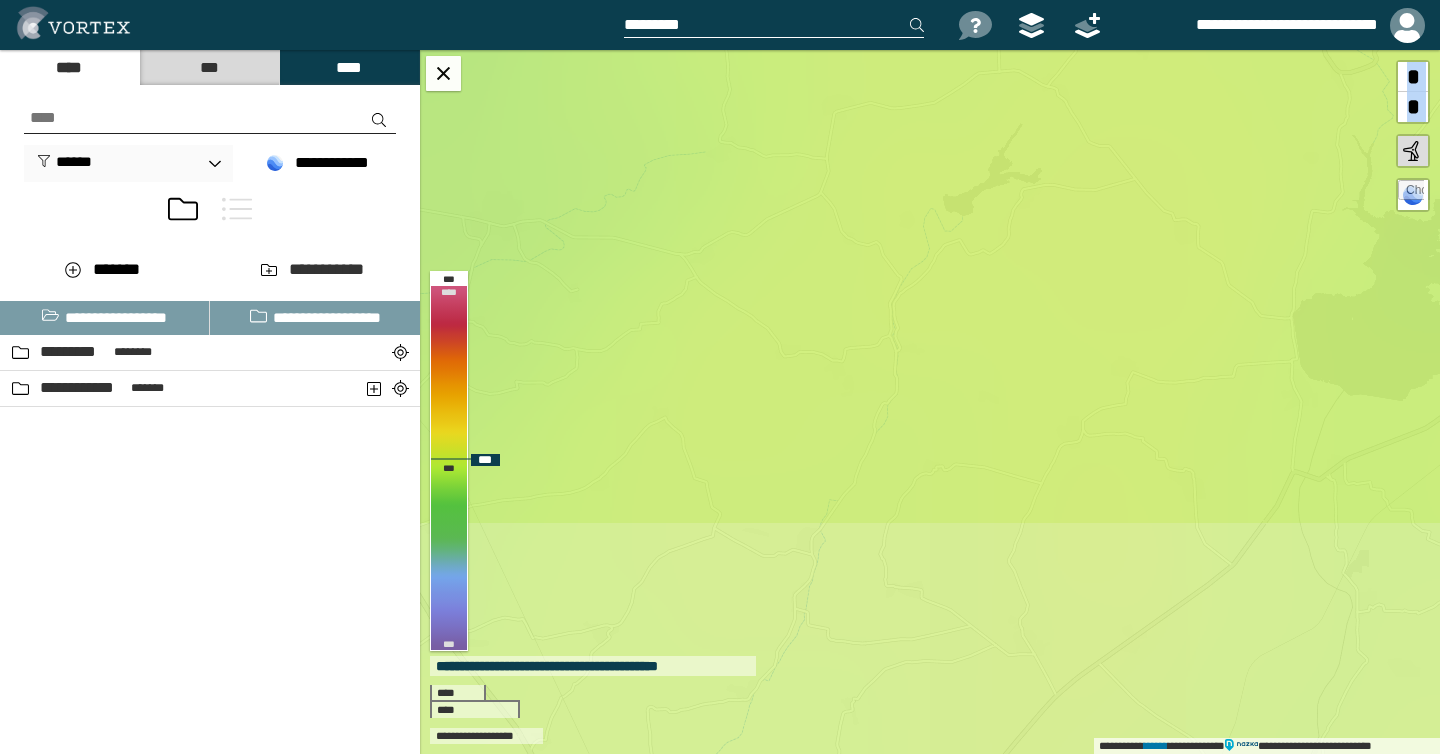 click on "**********" at bounding box center (930, 402) 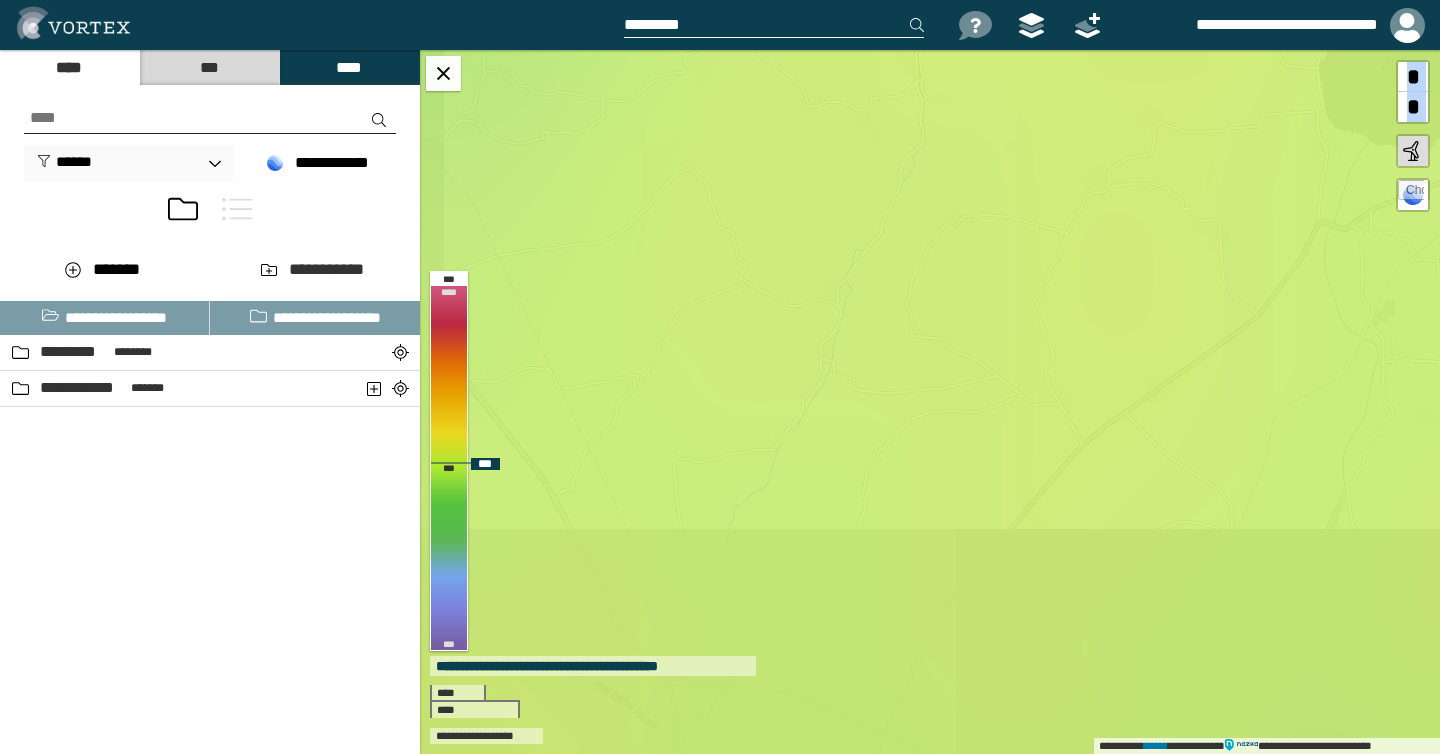 drag, startPoint x: 900, startPoint y: 426, endPoint x: 926, endPoint y: 177, distance: 250.35374 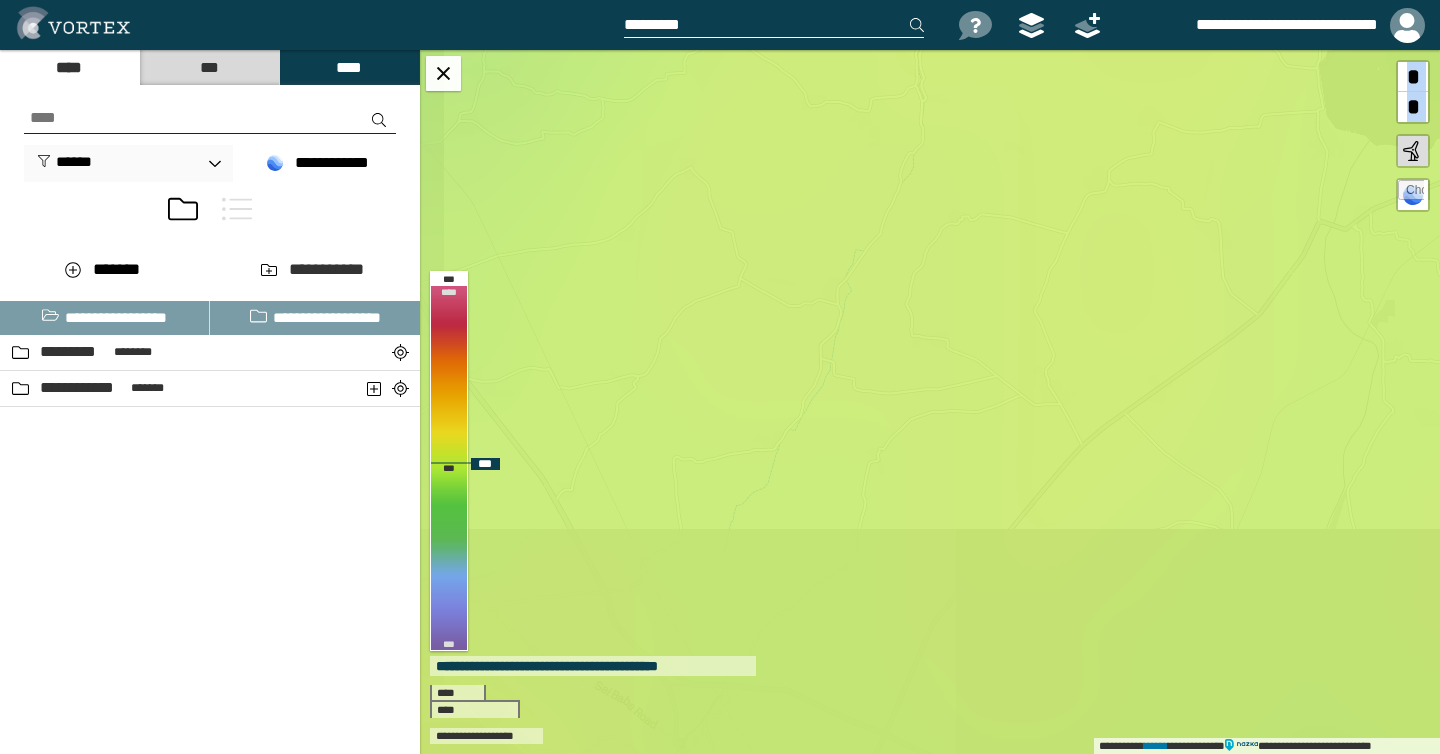 click on "**********" at bounding box center (930, 402) 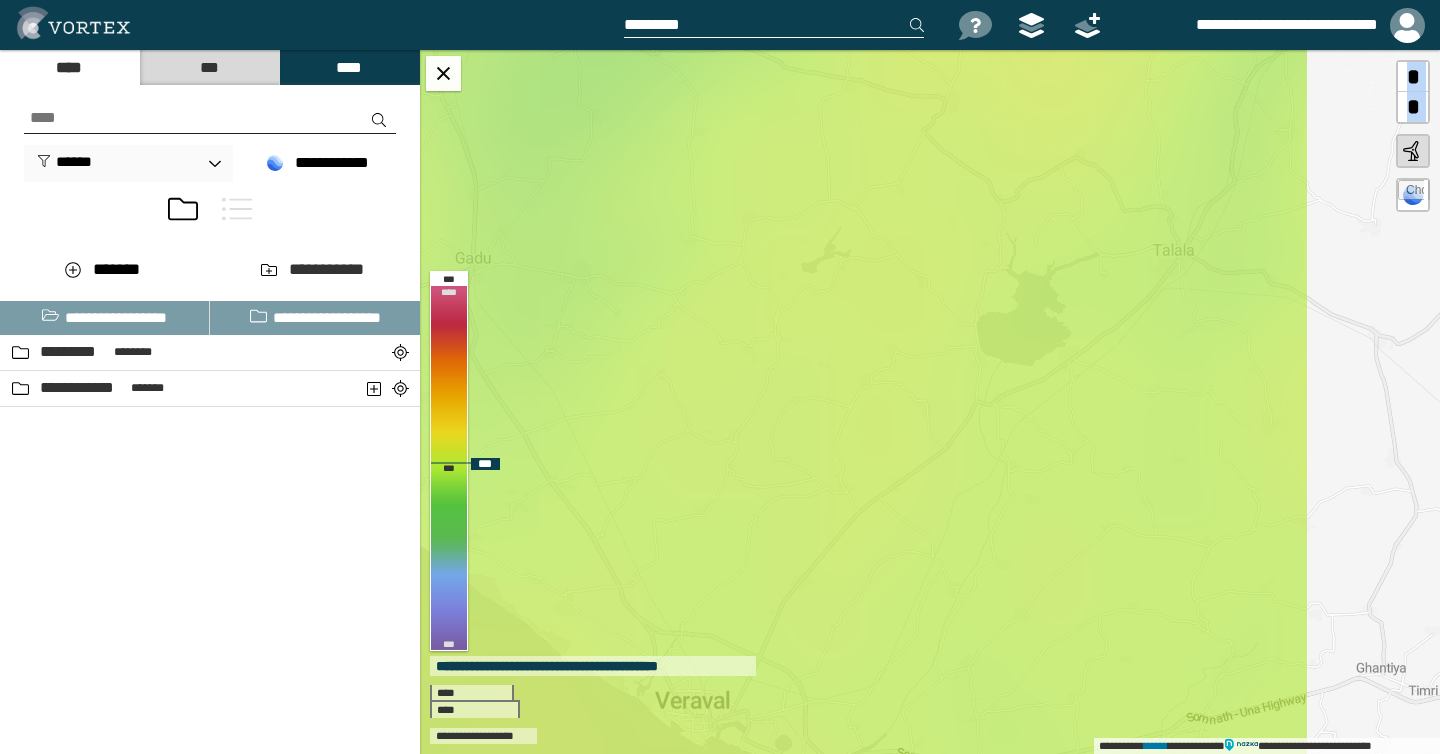 drag, startPoint x: 926, startPoint y: 179, endPoint x: 778, endPoint y: 385, distance: 253.6533 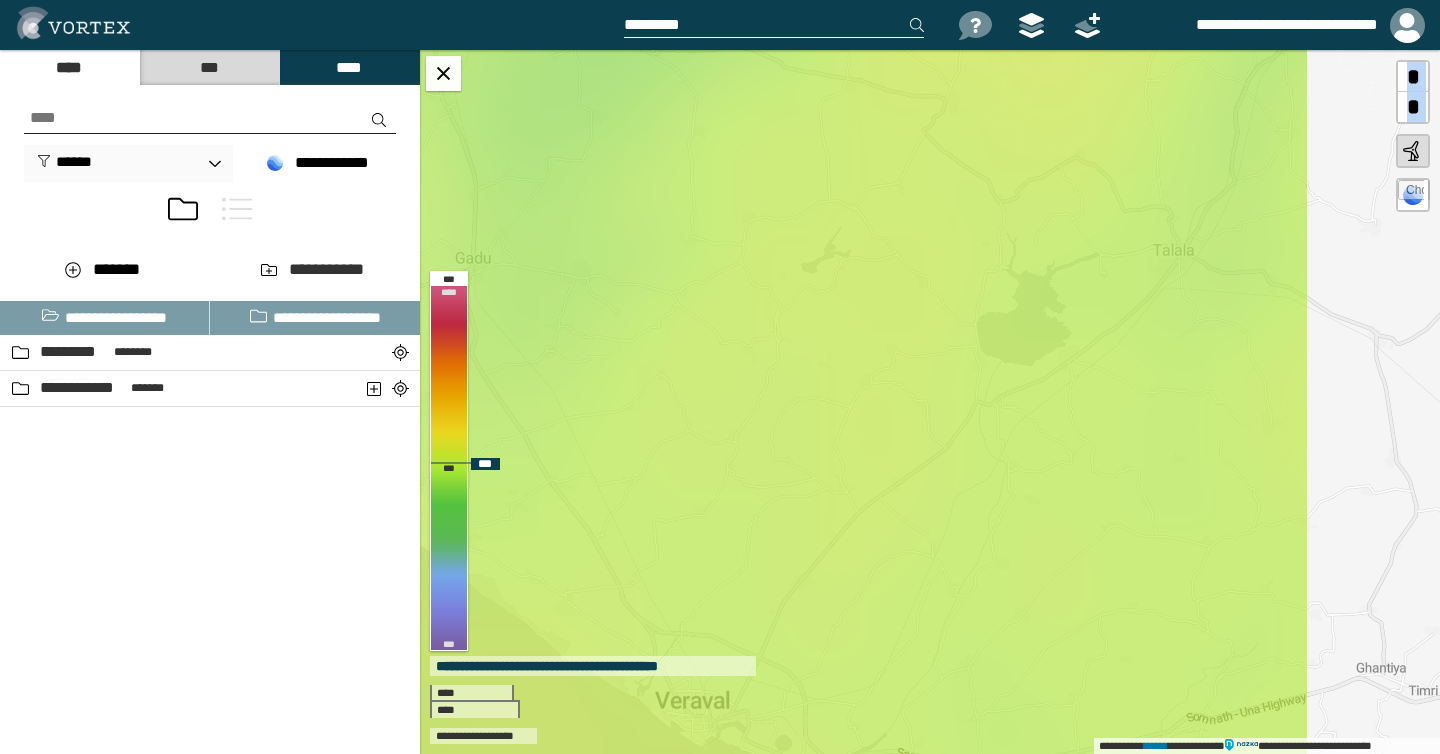click on "**********" at bounding box center [930, 402] 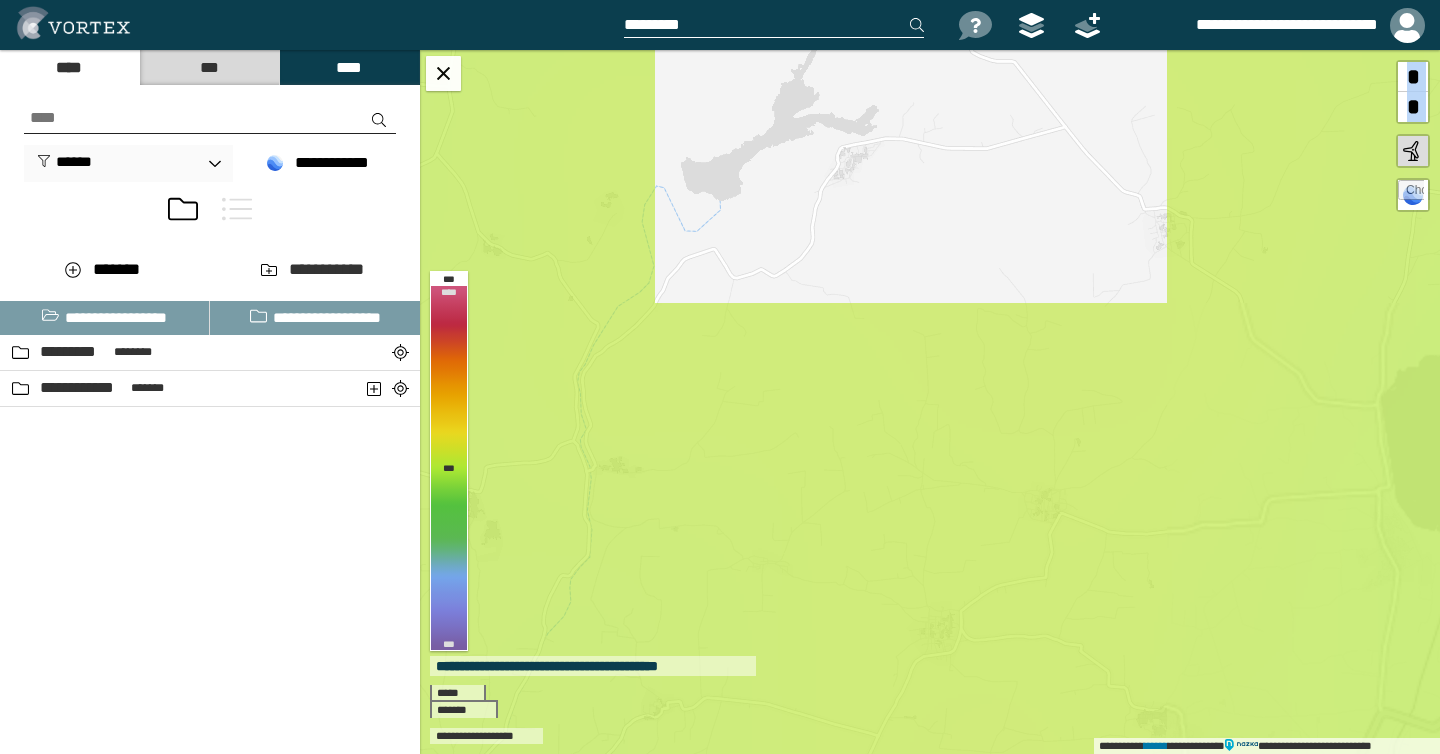 drag, startPoint x: 780, startPoint y: 319, endPoint x: 1106, endPoint y: 401, distance: 336.15472 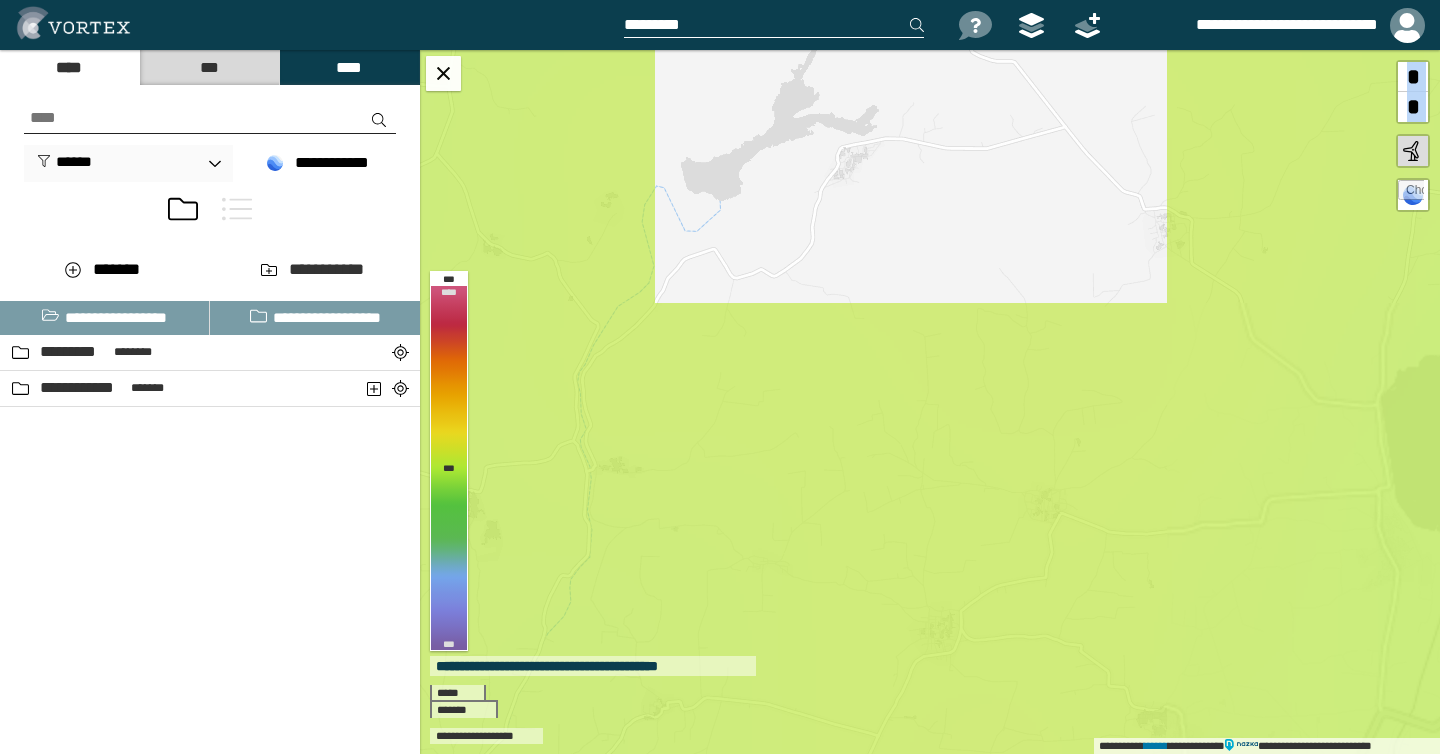 click on "**********" at bounding box center [930, 402] 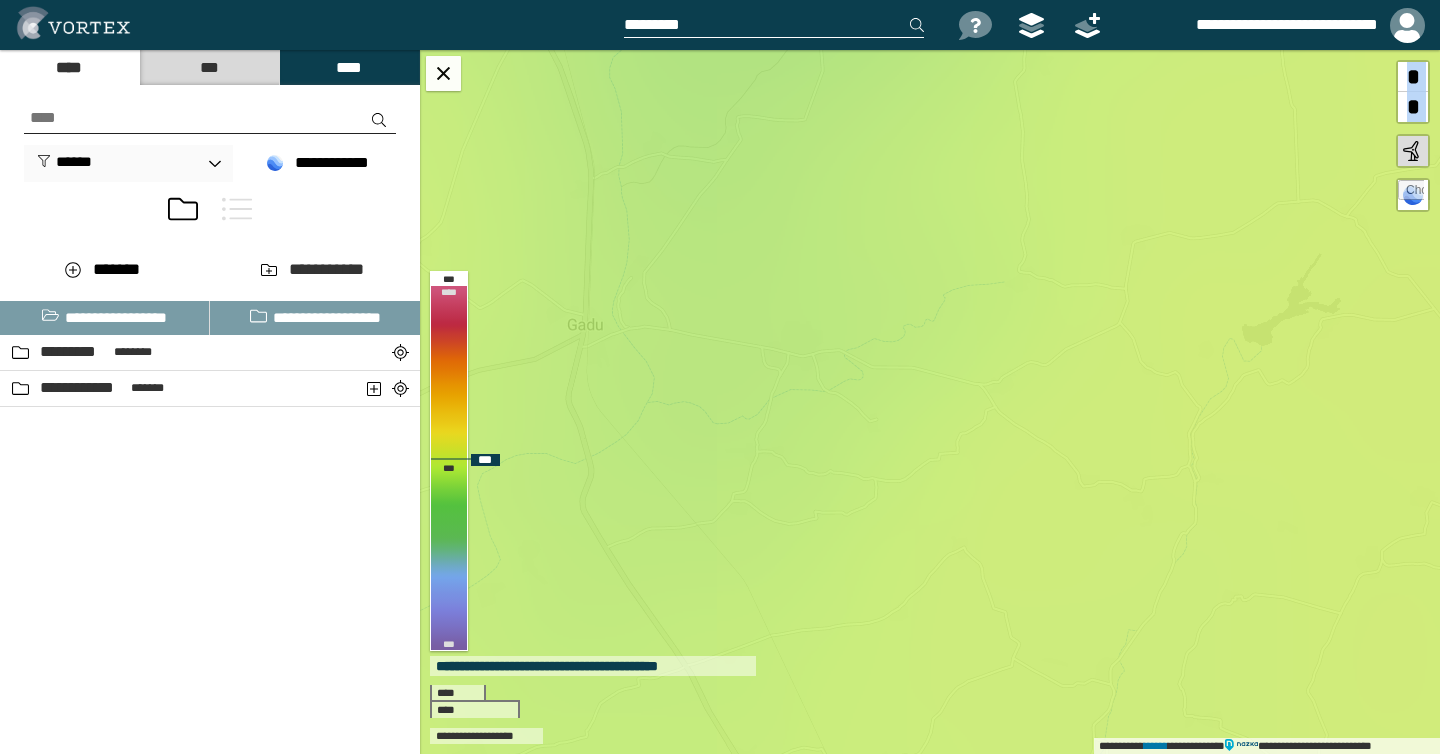 drag, startPoint x: 986, startPoint y: 509, endPoint x: 1162, endPoint y: 504, distance: 176.07101 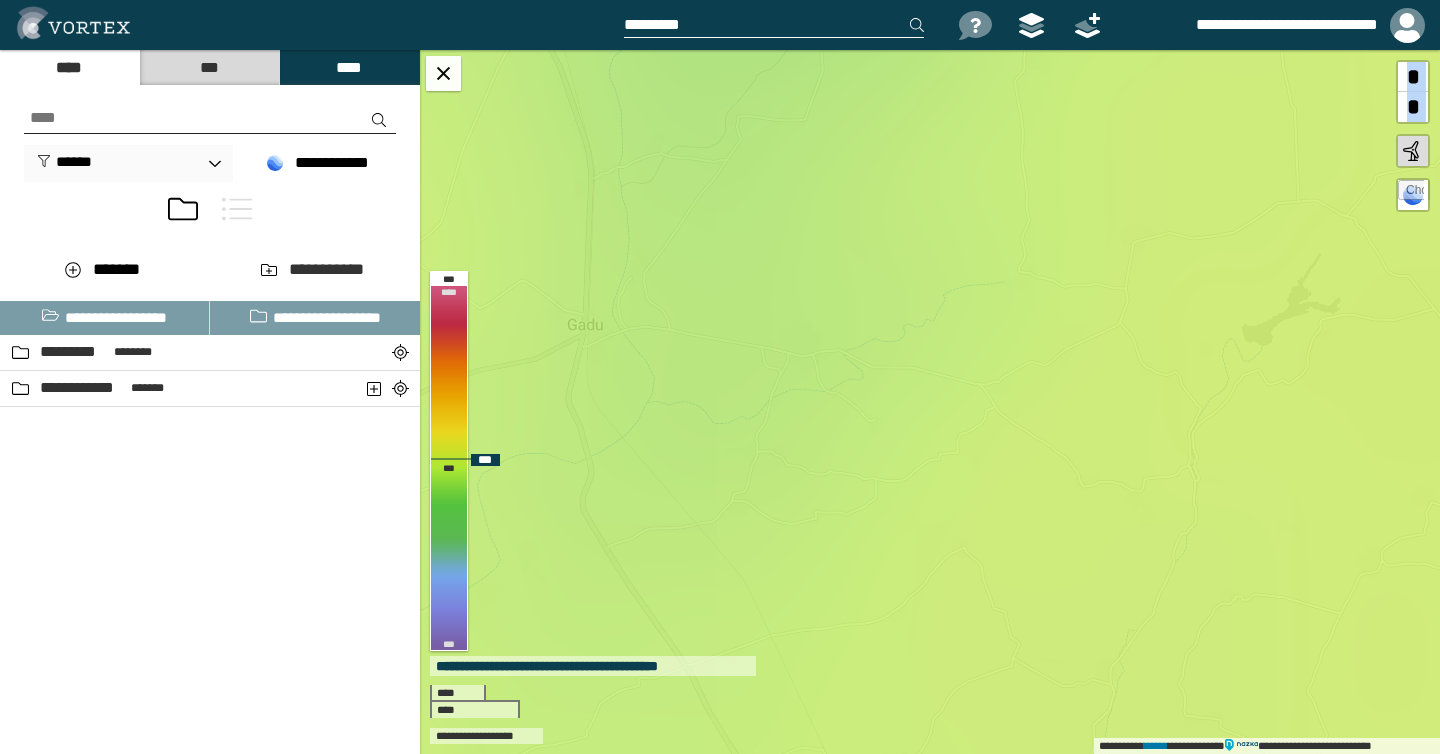 click on "**********" at bounding box center [930, 402] 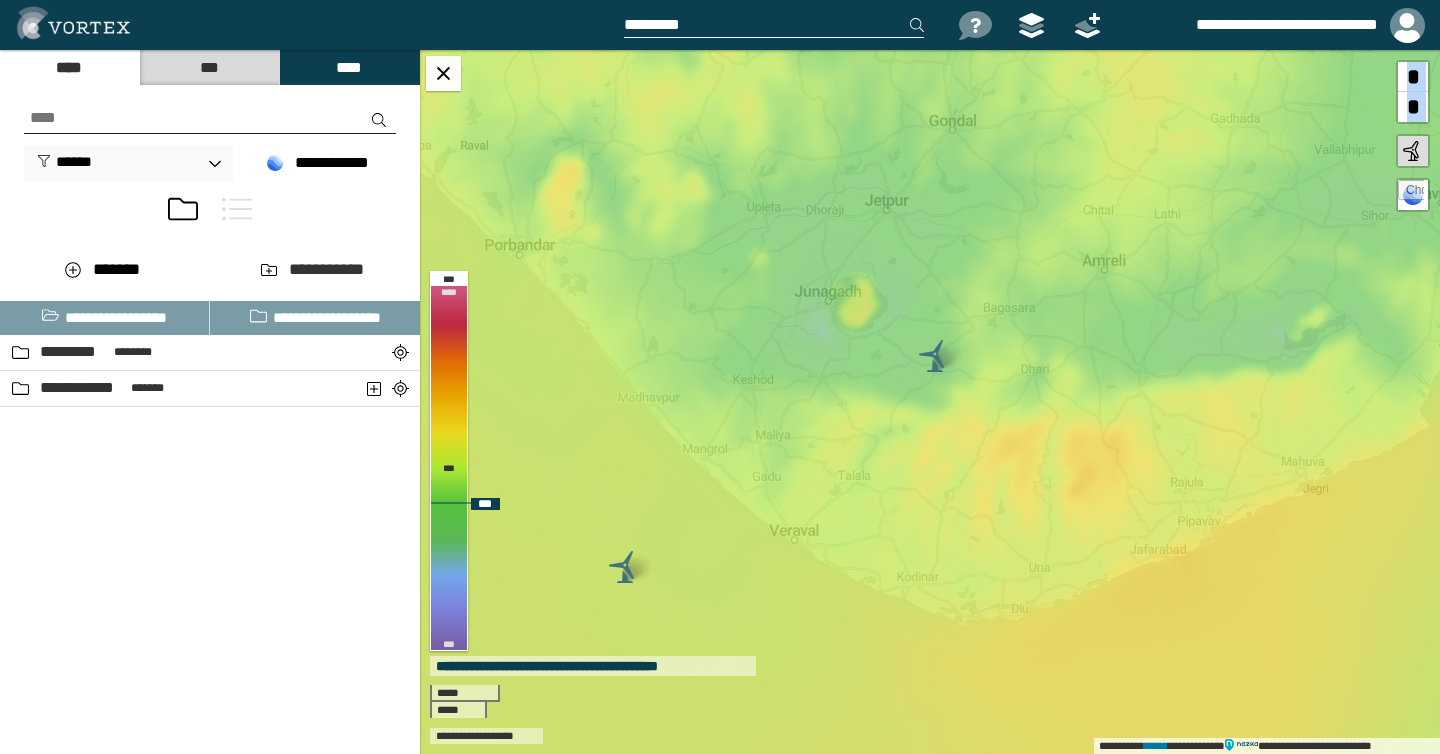 click at bounding box center [935, 356] 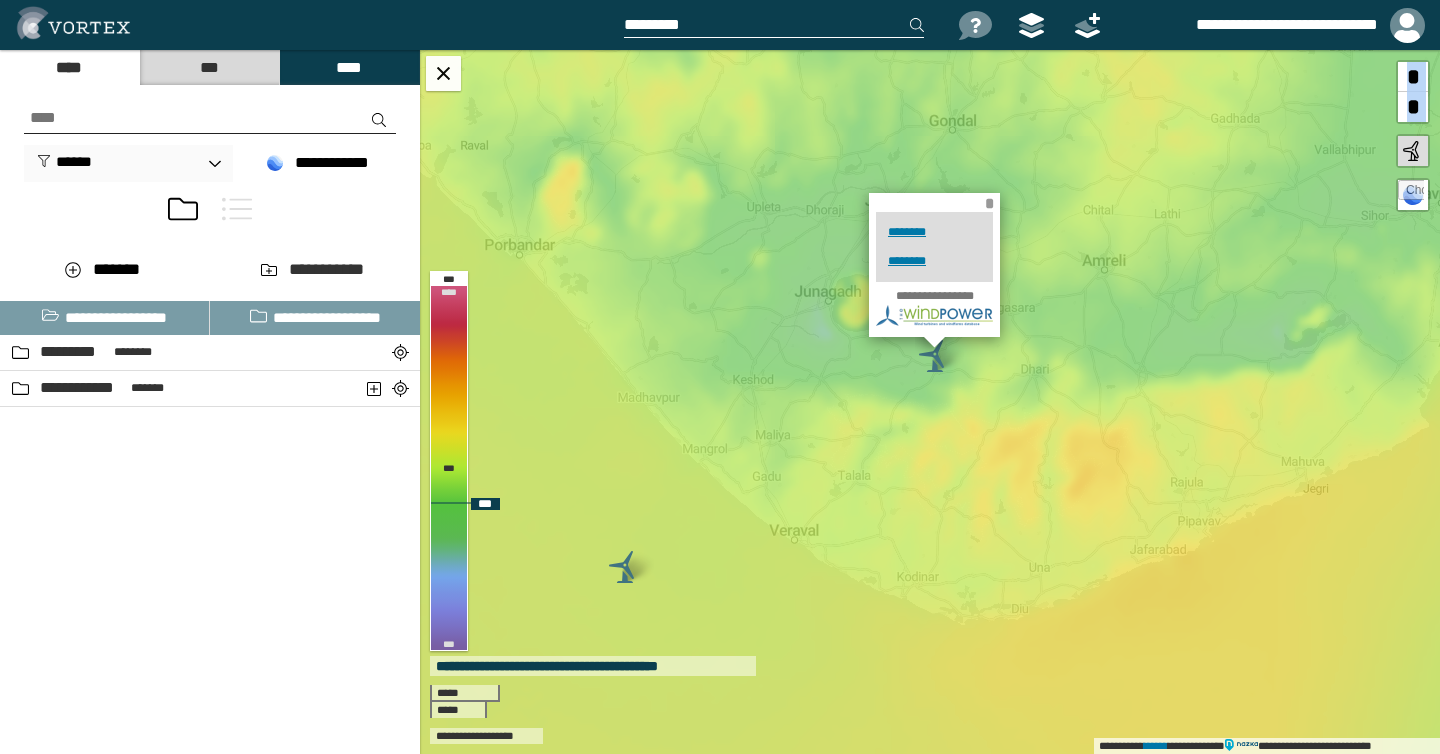 click on "*" at bounding box center (989, 203) 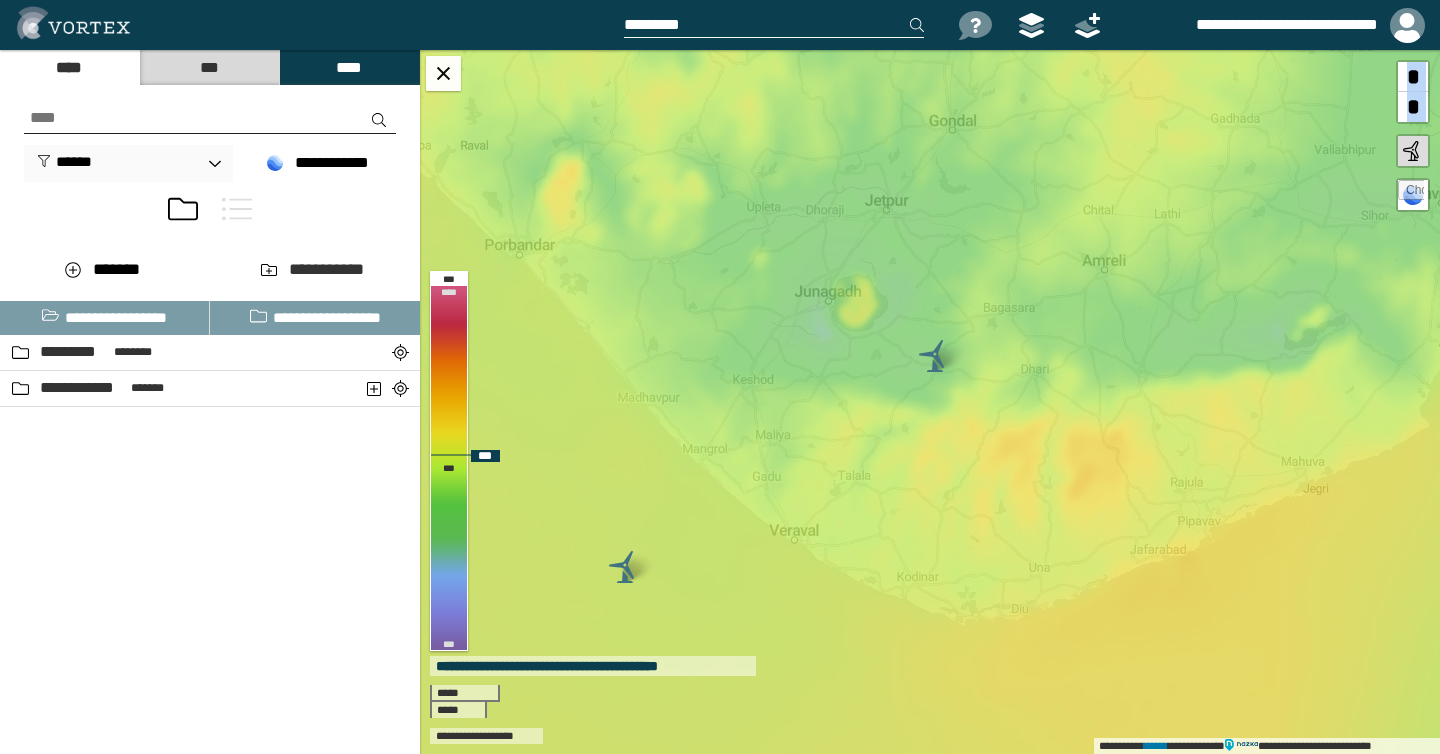 click at bounding box center [625, 567] 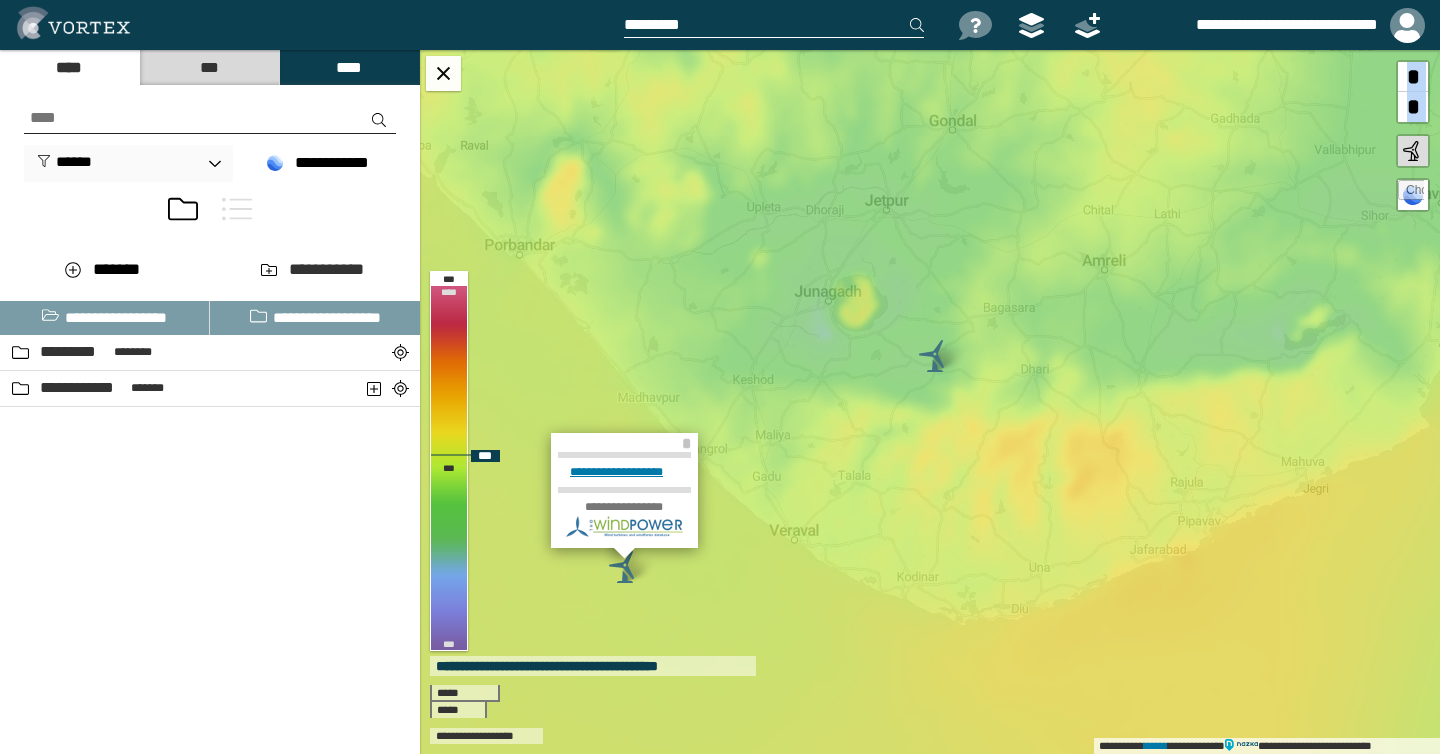 click on "**********" at bounding box center (624, 472) 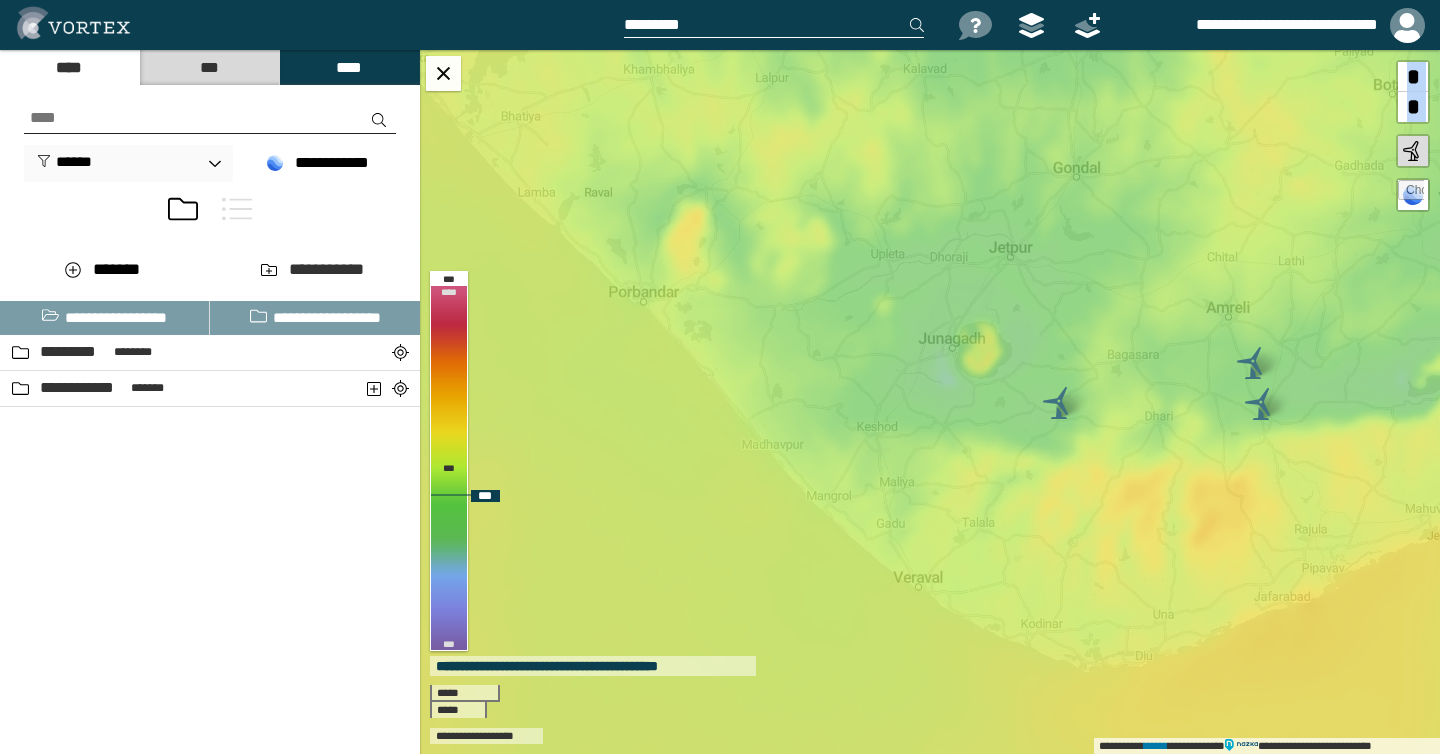 drag, startPoint x: 784, startPoint y: 384, endPoint x: 907, endPoint y: 431, distance: 131.67384 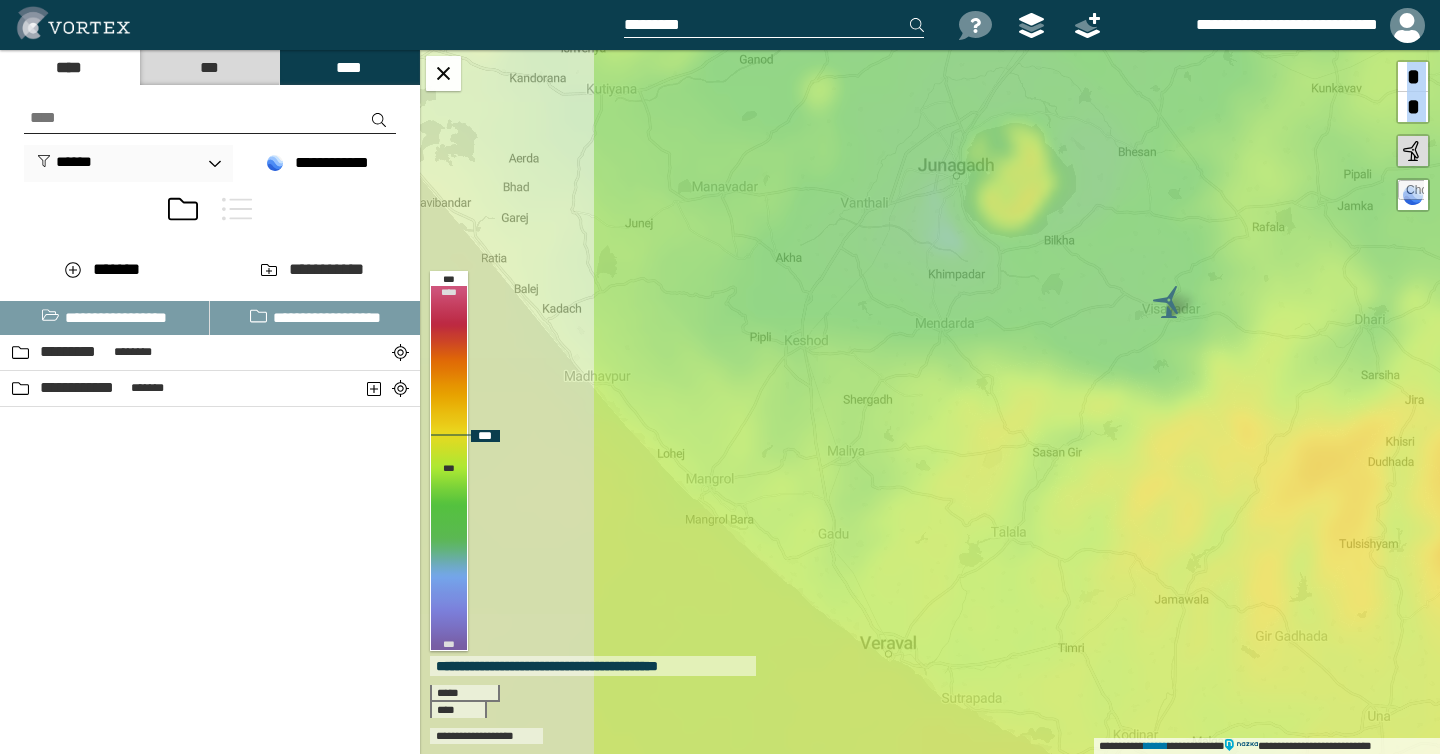 drag, startPoint x: 944, startPoint y: 566, endPoint x: 1286, endPoint y: 523, distance: 344.69263 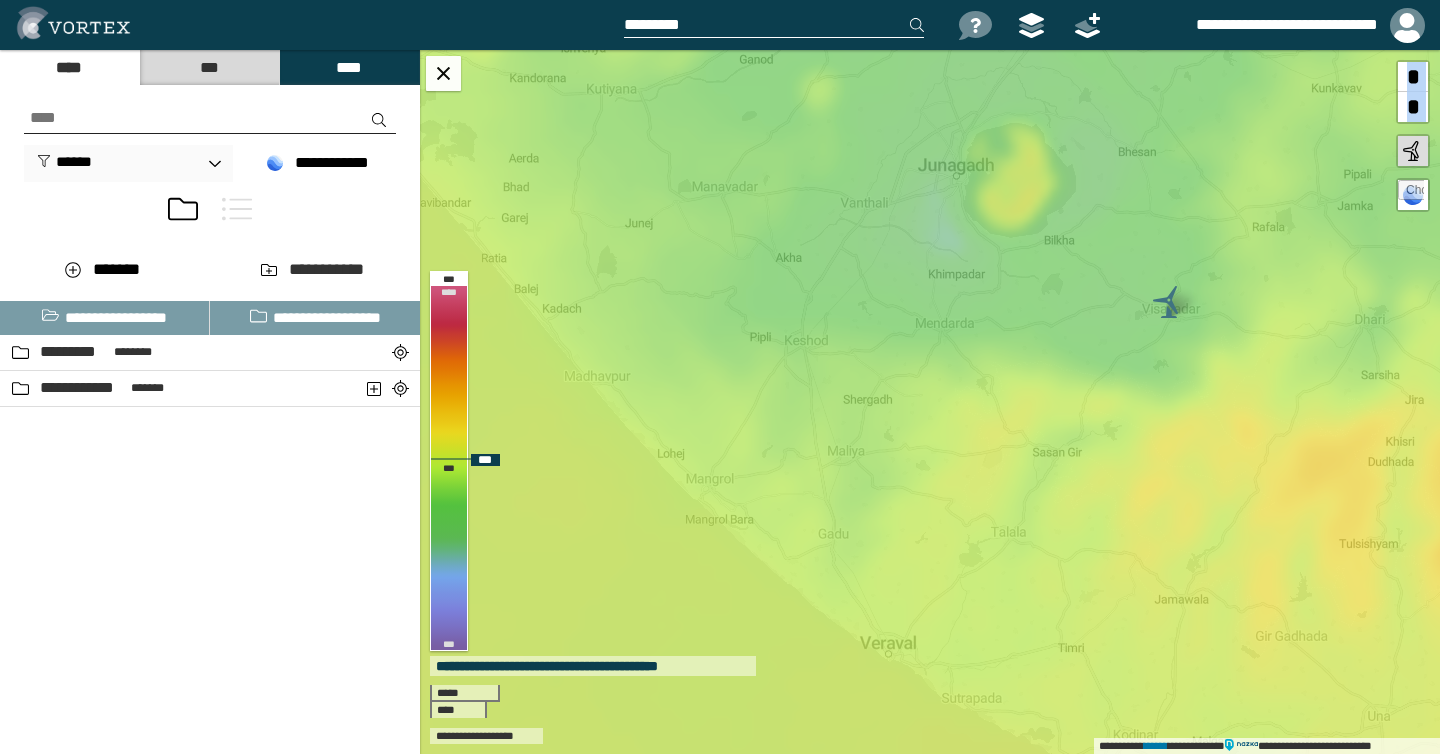 click on "**********" at bounding box center [930, 402] 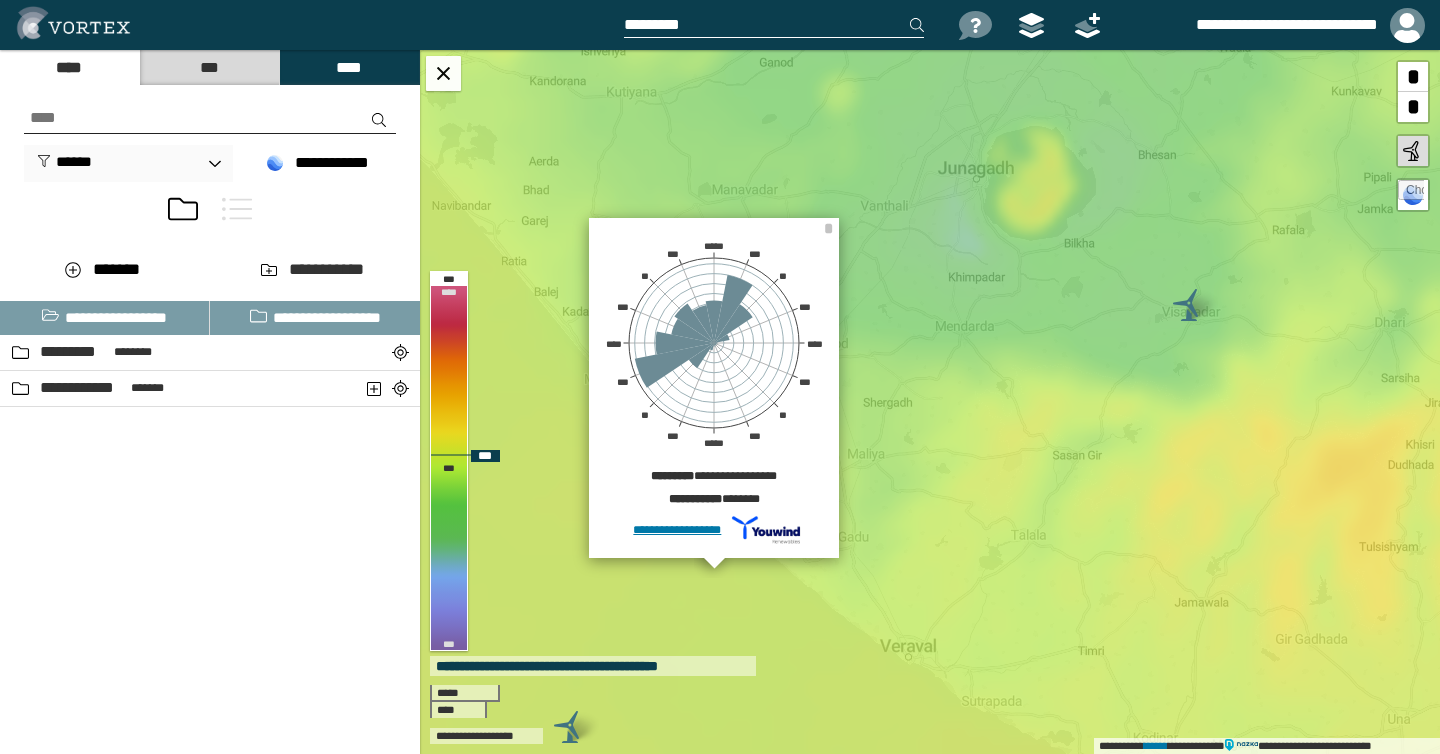 drag, startPoint x: 998, startPoint y: 485, endPoint x: 1018, endPoint y: 488, distance: 20.22375 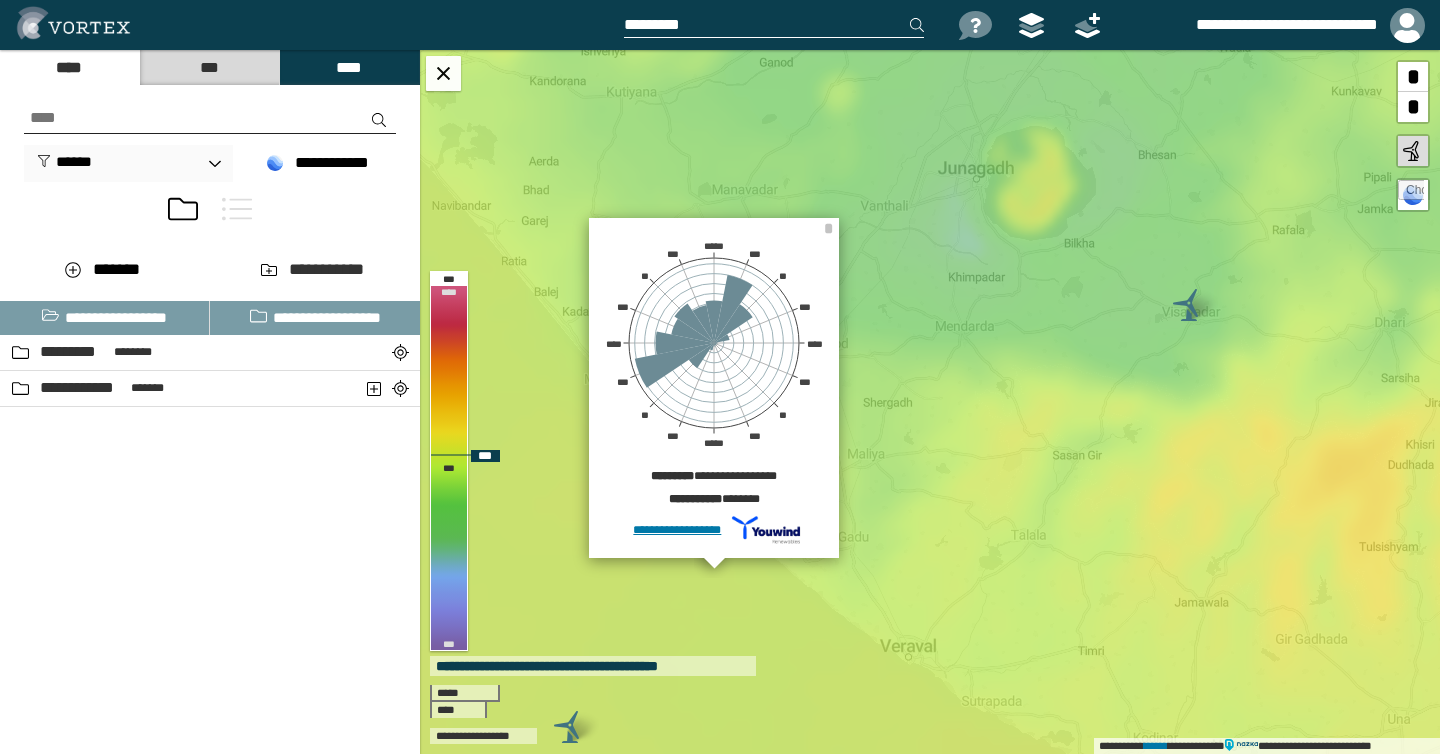 click on "**********" at bounding box center [930, 402] 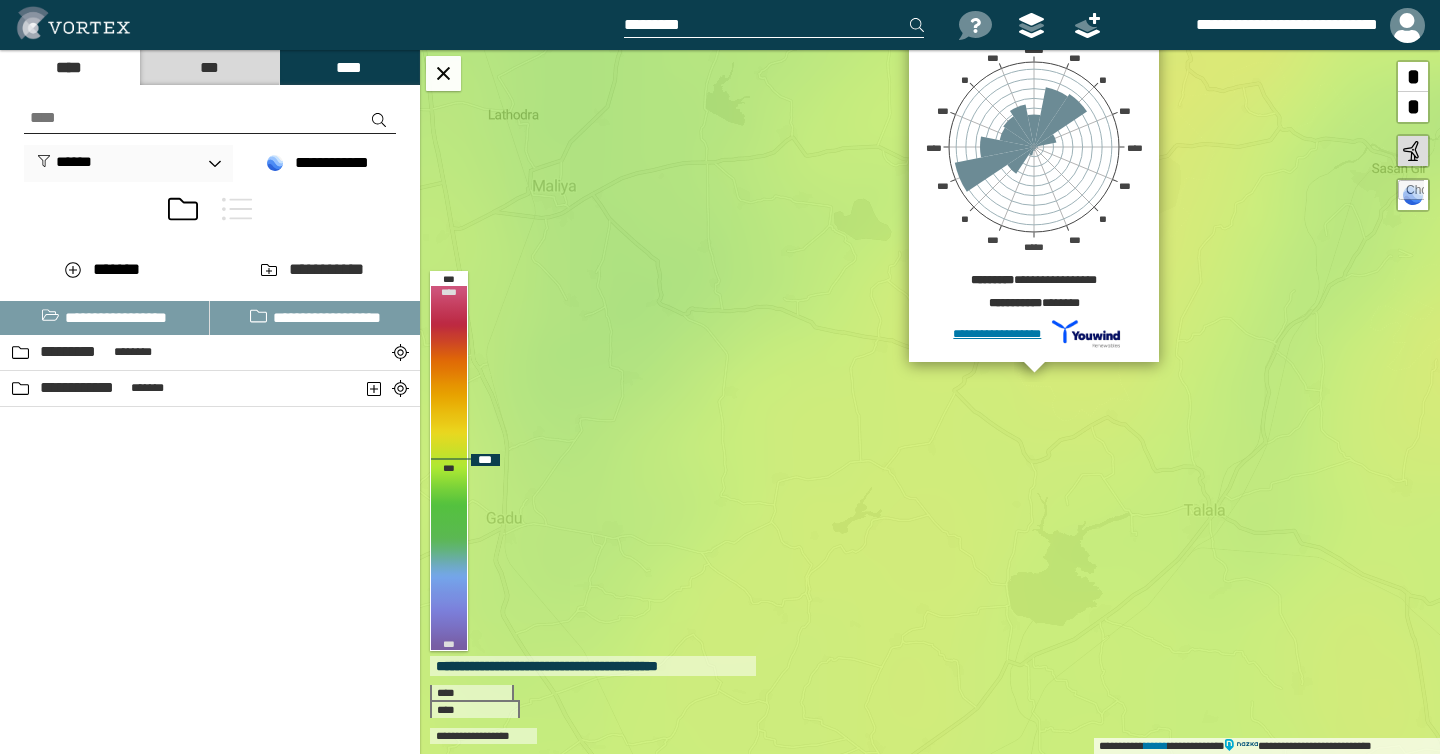 click on "**********" at bounding box center (930, 402) 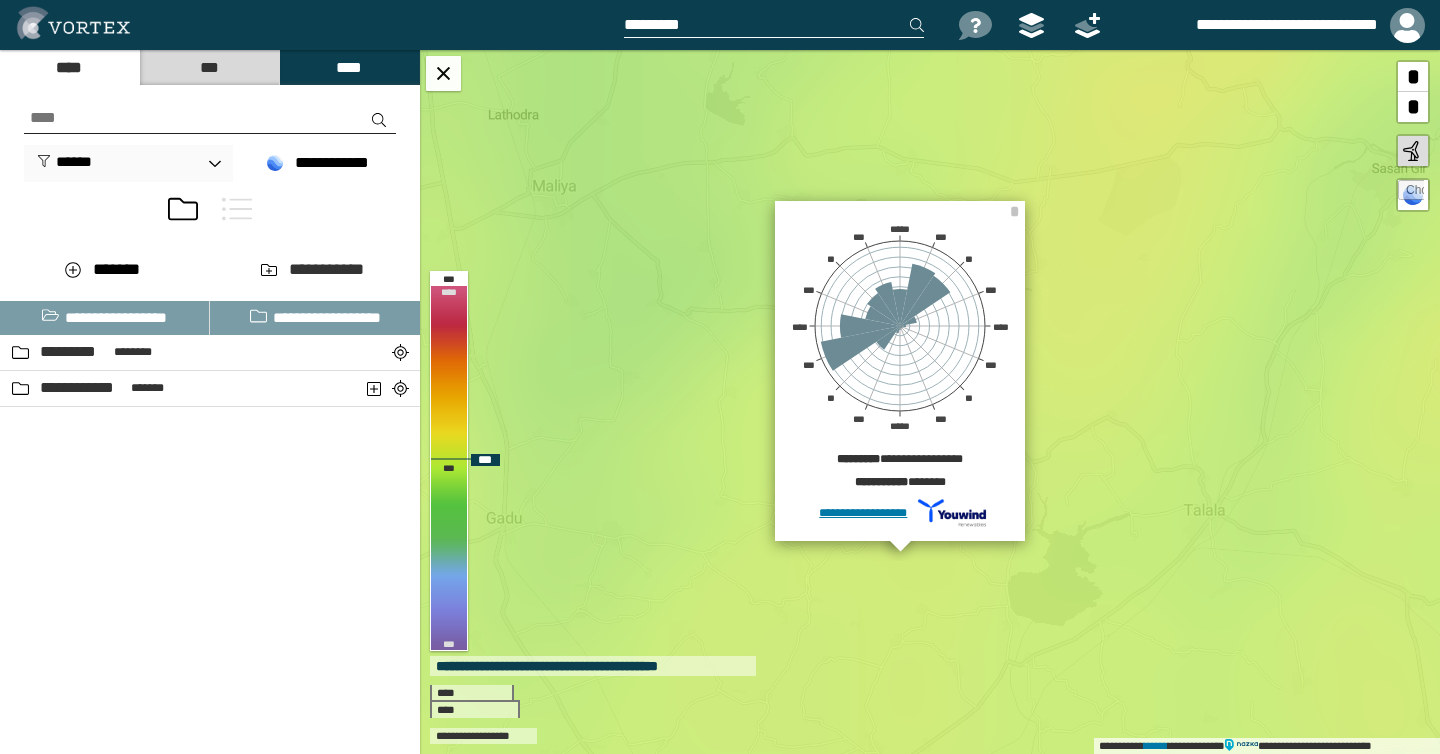 click on "**********" at bounding box center [930, 402] 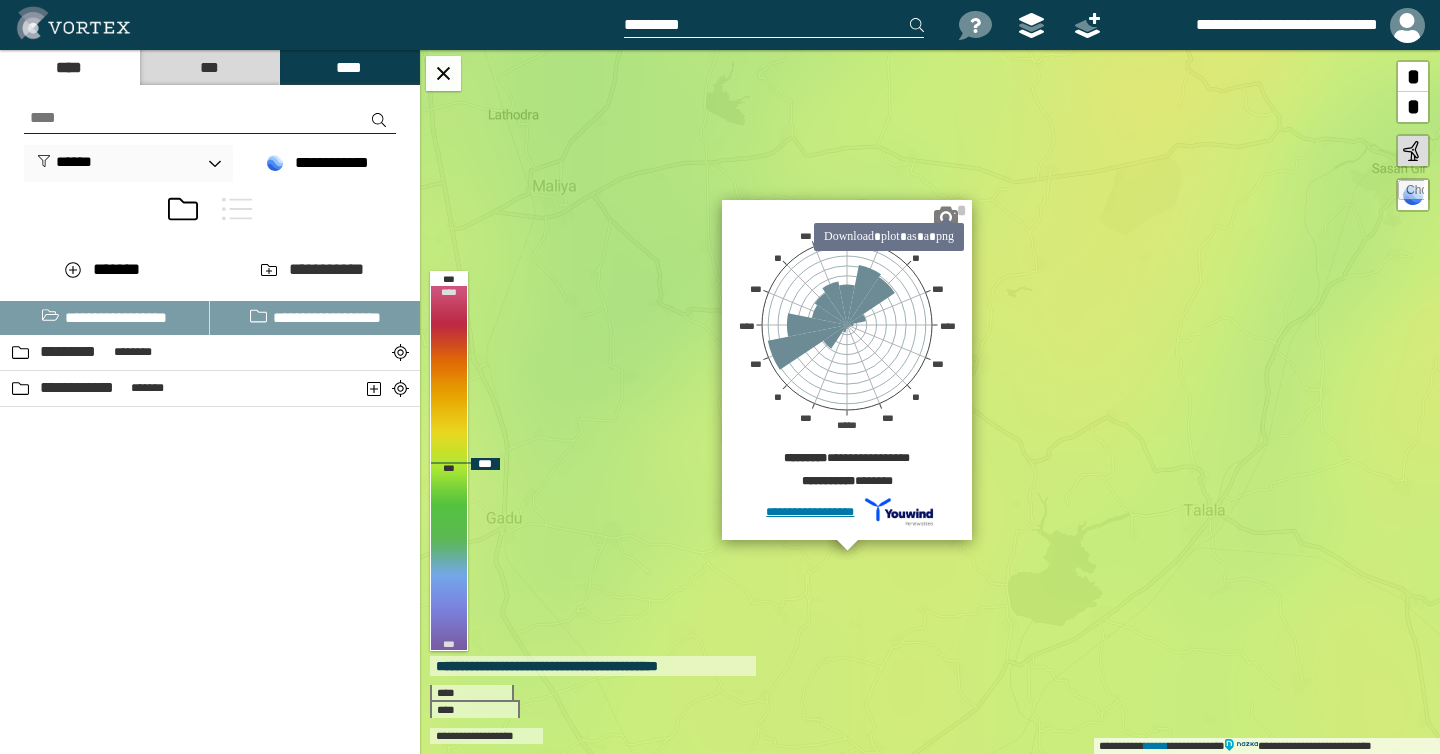 click 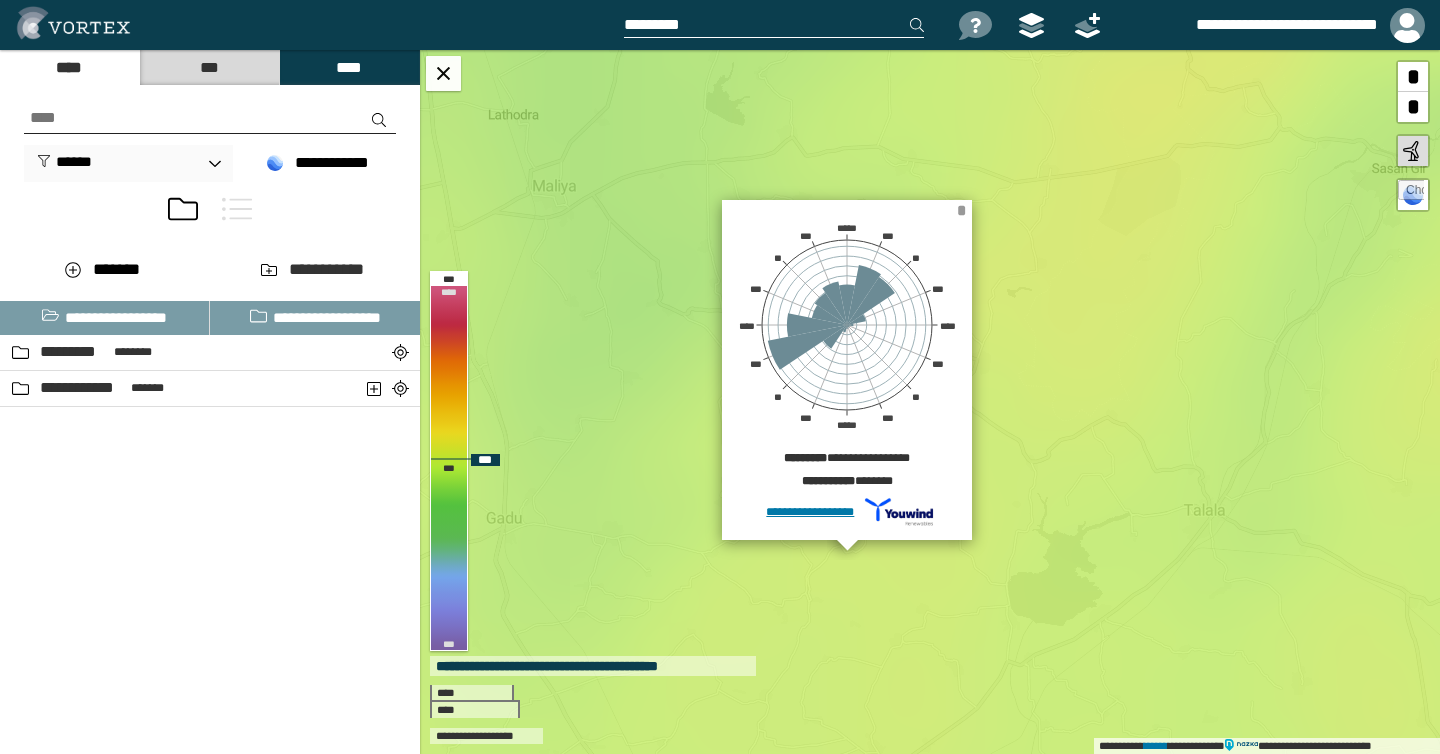 click on "*" at bounding box center [963, 207] 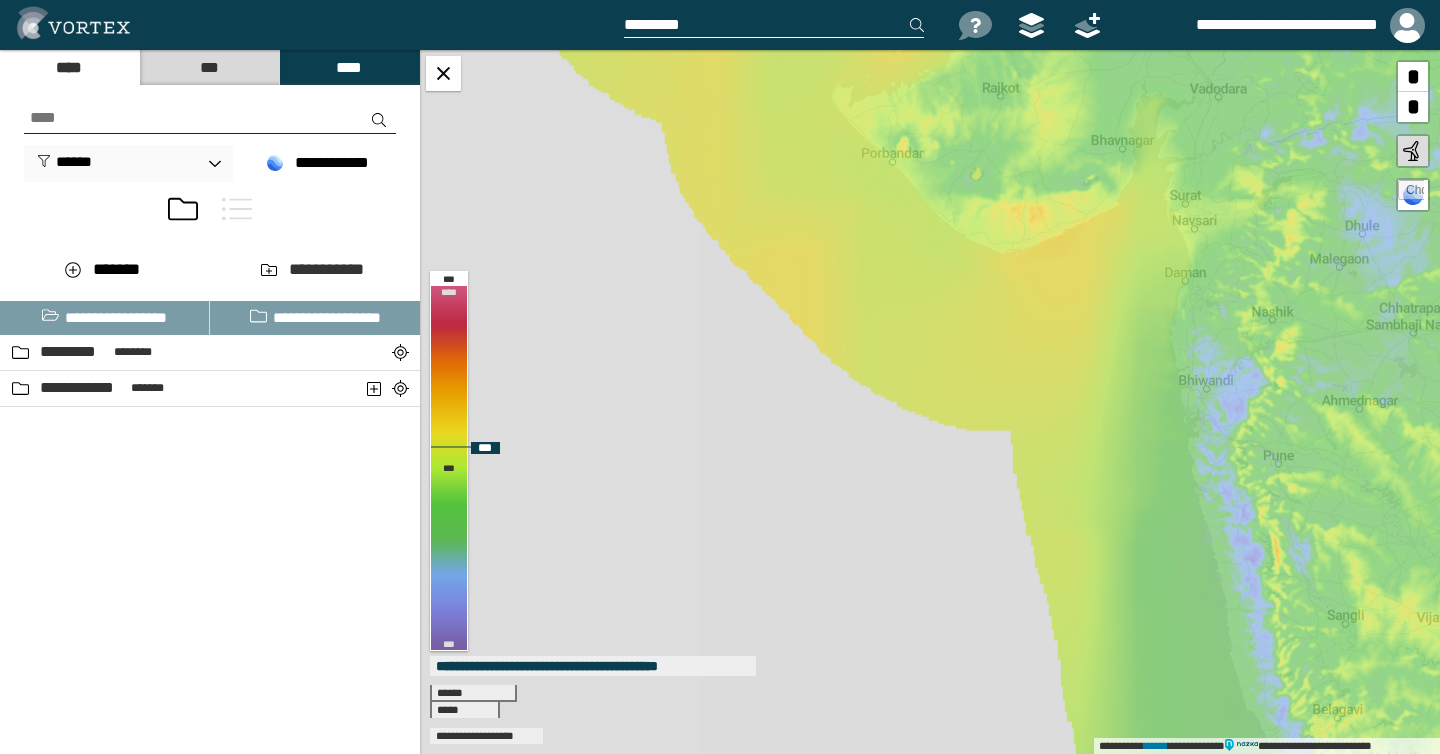 drag, startPoint x: 934, startPoint y: 255, endPoint x: 938, endPoint y: 404, distance: 149.05368 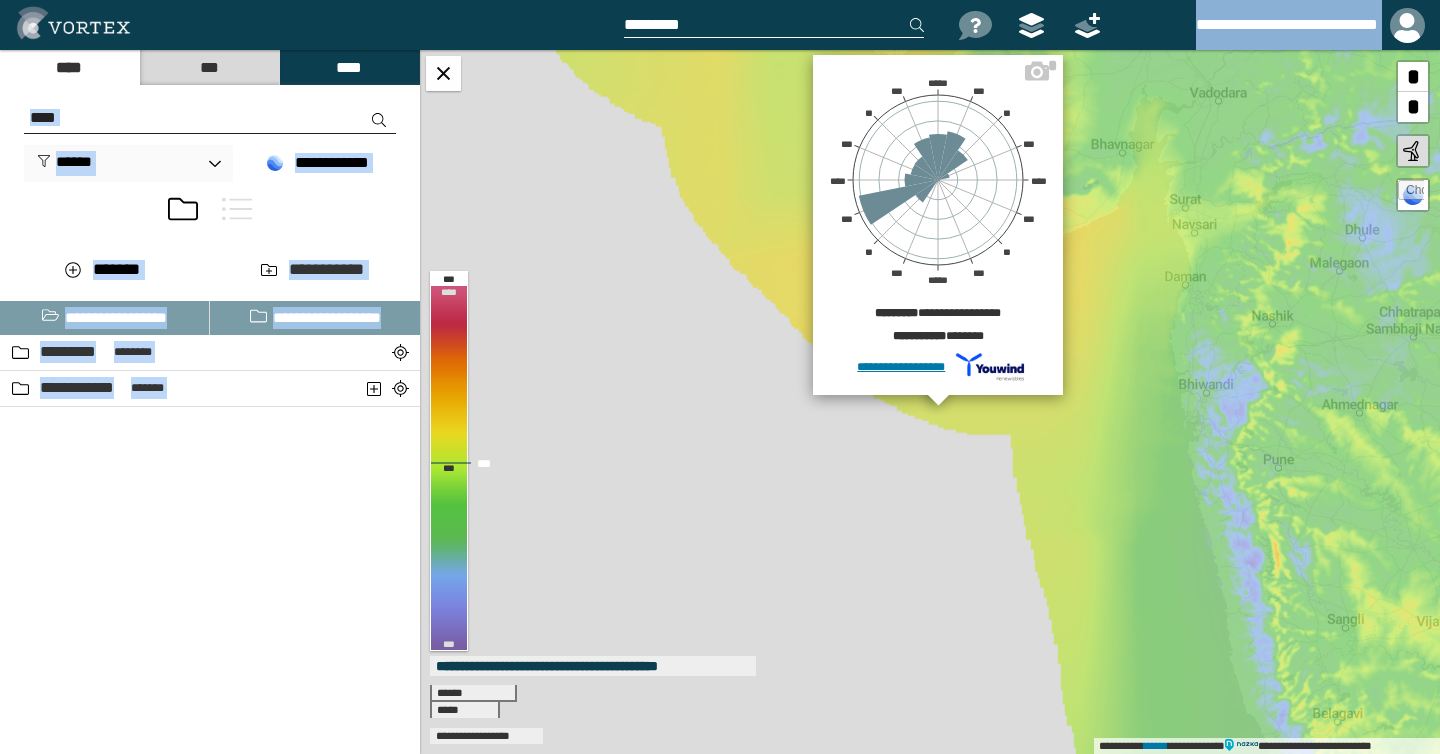 drag, startPoint x: 965, startPoint y: 34, endPoint x: 907, endPoint y: 237, distance: 211.12318 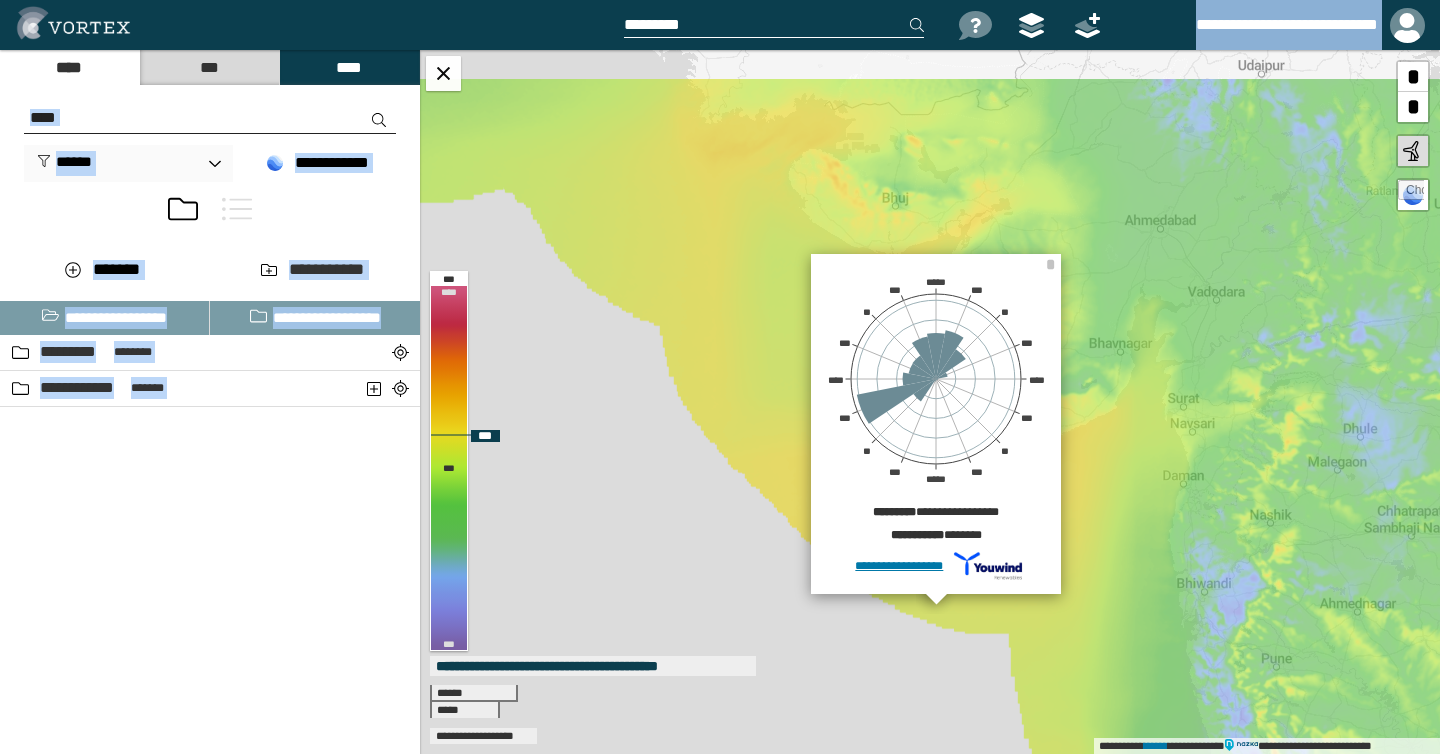 drag, startPoint x: 723, startPoint y: 186, endPoint x: 712, endPoint y: 464, distance: 278.21753 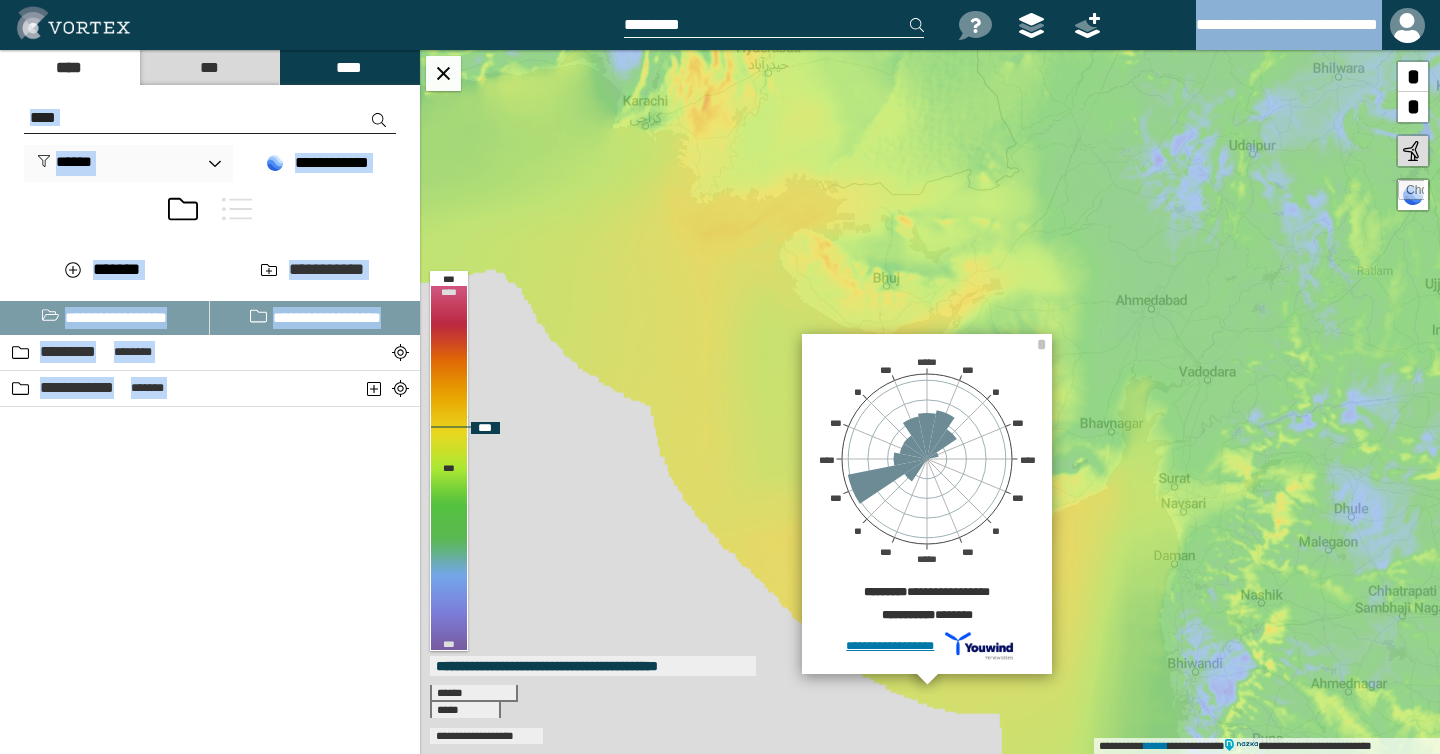 click on "**********" at bounding box center (930, 402) 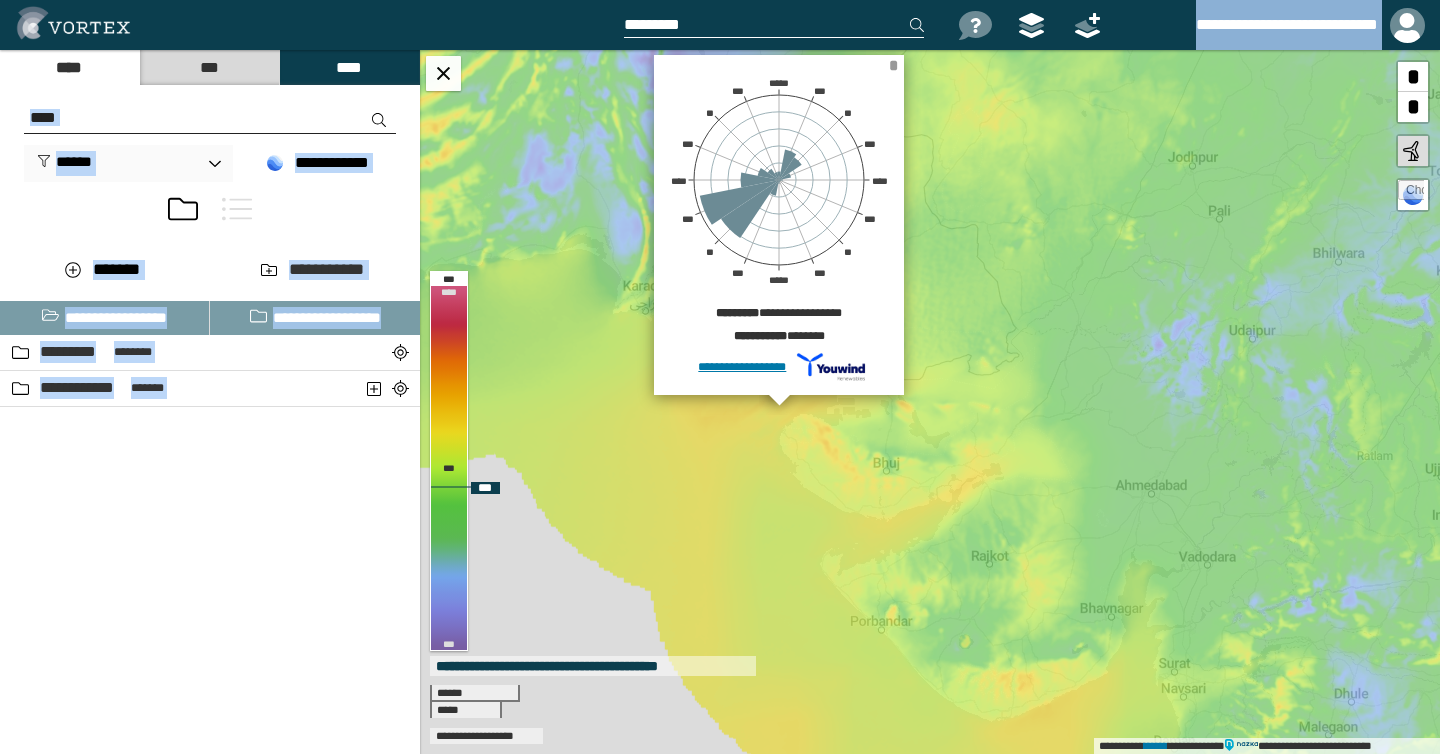 click on "*" at bounding box center [893, 65] 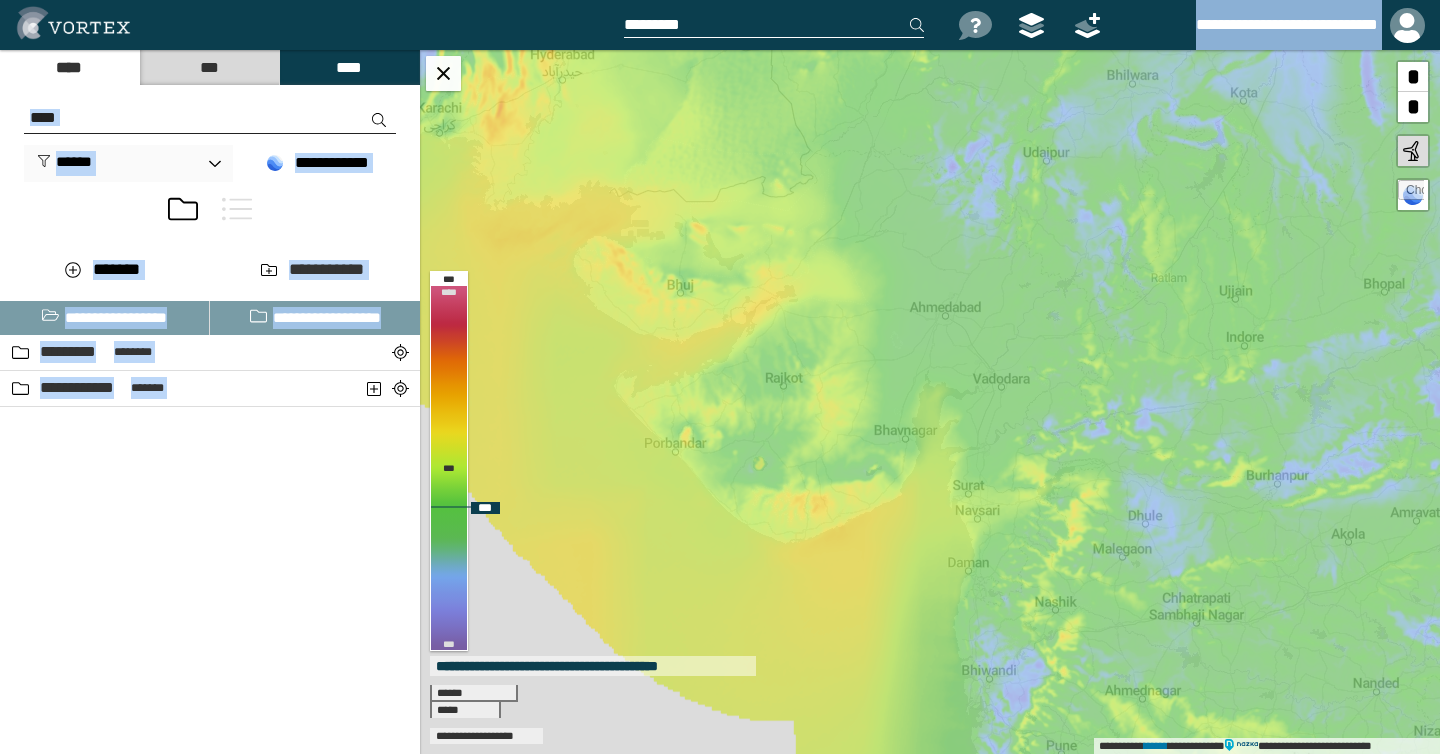 drag, startPoint x: 976, startPoint y: 545, endPoint x: 774, endPoint y: 369, distance: 267.9179 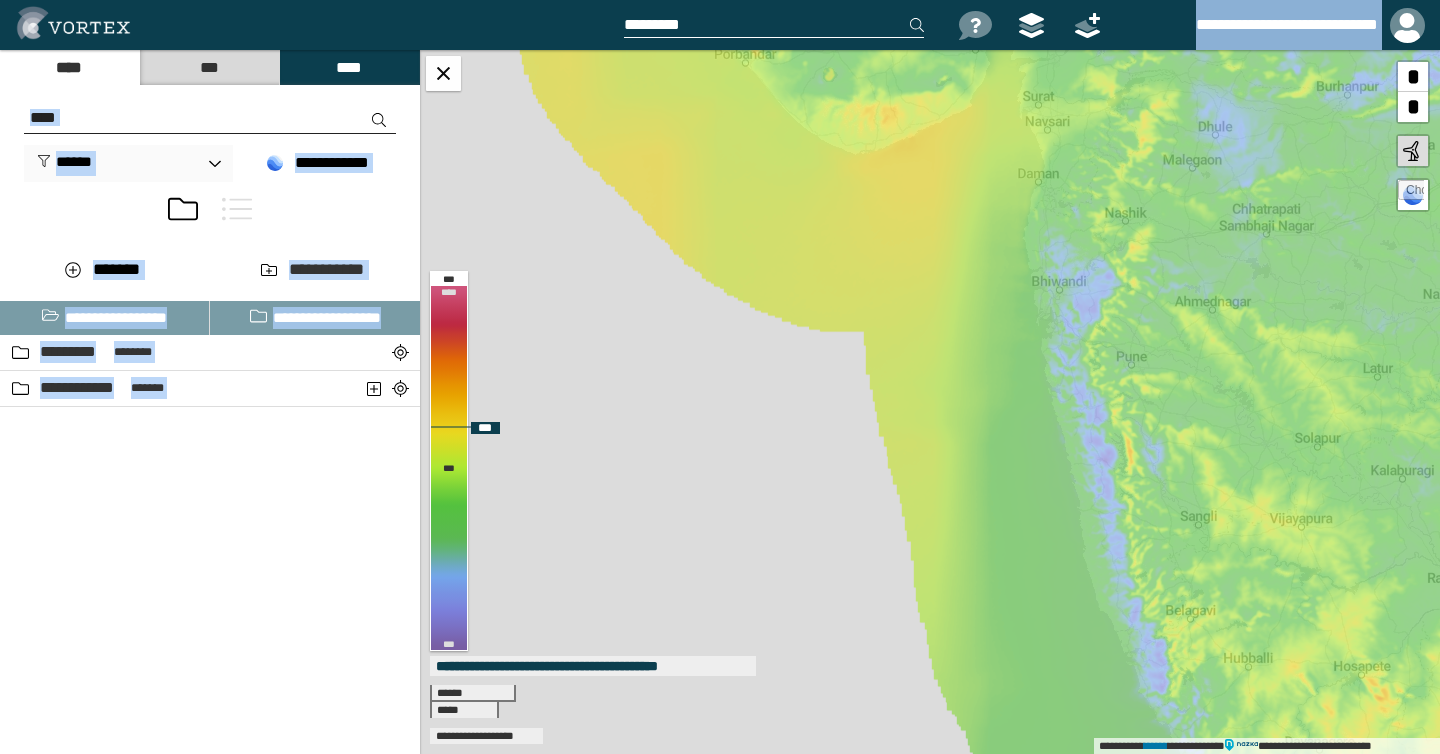 drag, startPoint x: 902, startPoint y: 492, endPoint x: 878, endPoint y: 162, distance: 330.87158 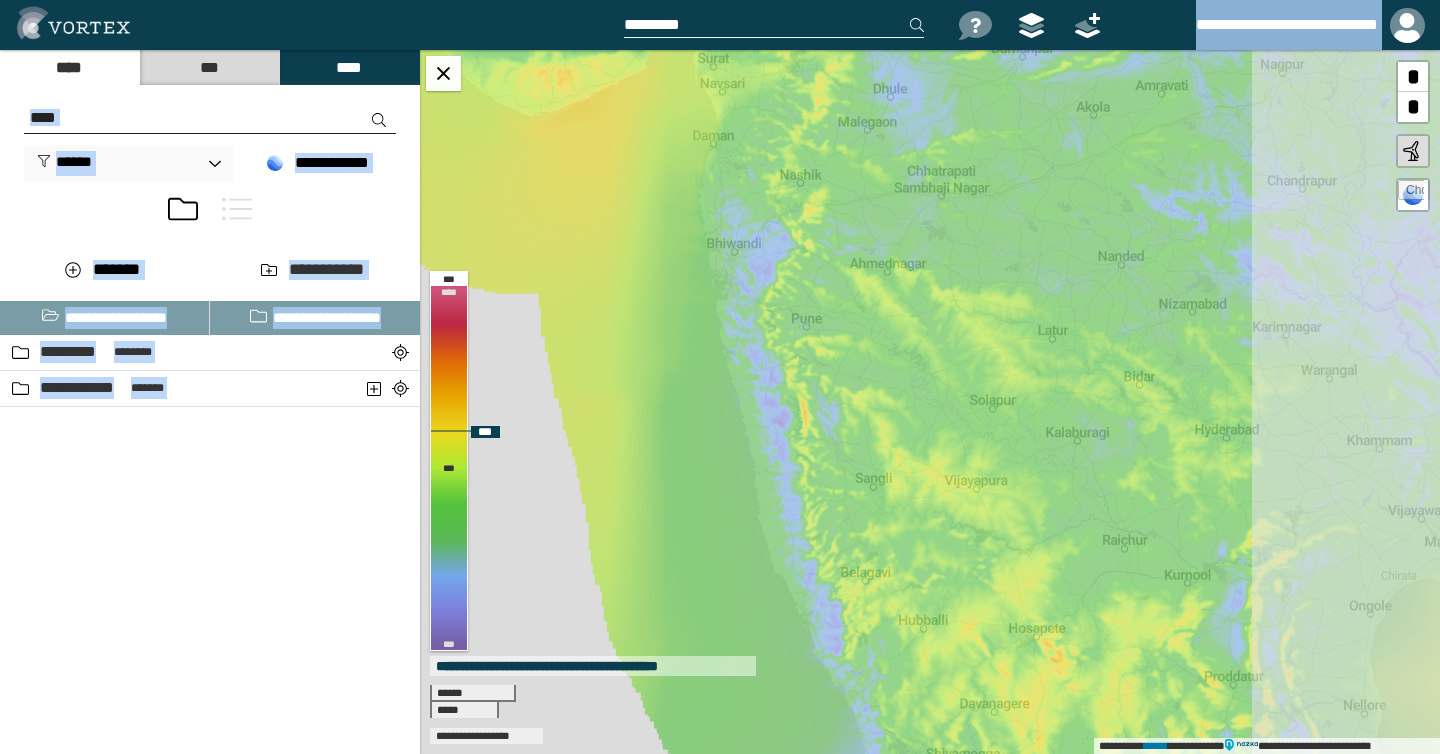 drag, startPoint x: 938, startPoint y: 205, endPoint x: 610, endPoint y: 161, distance: 330.93805 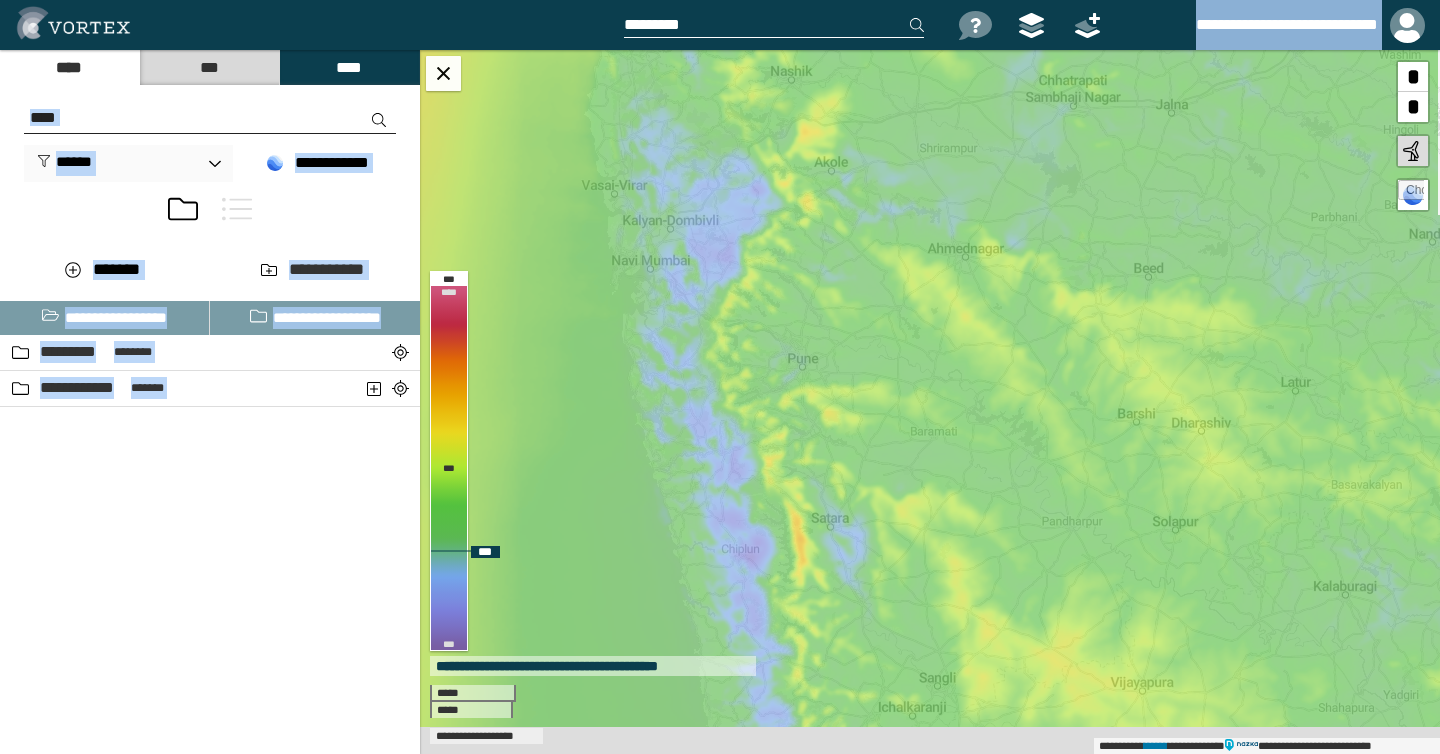 drag, startPoint x: 895, startPoint y: 291, endPoint x: 713, endPoint y: 170, distance: 218.55205 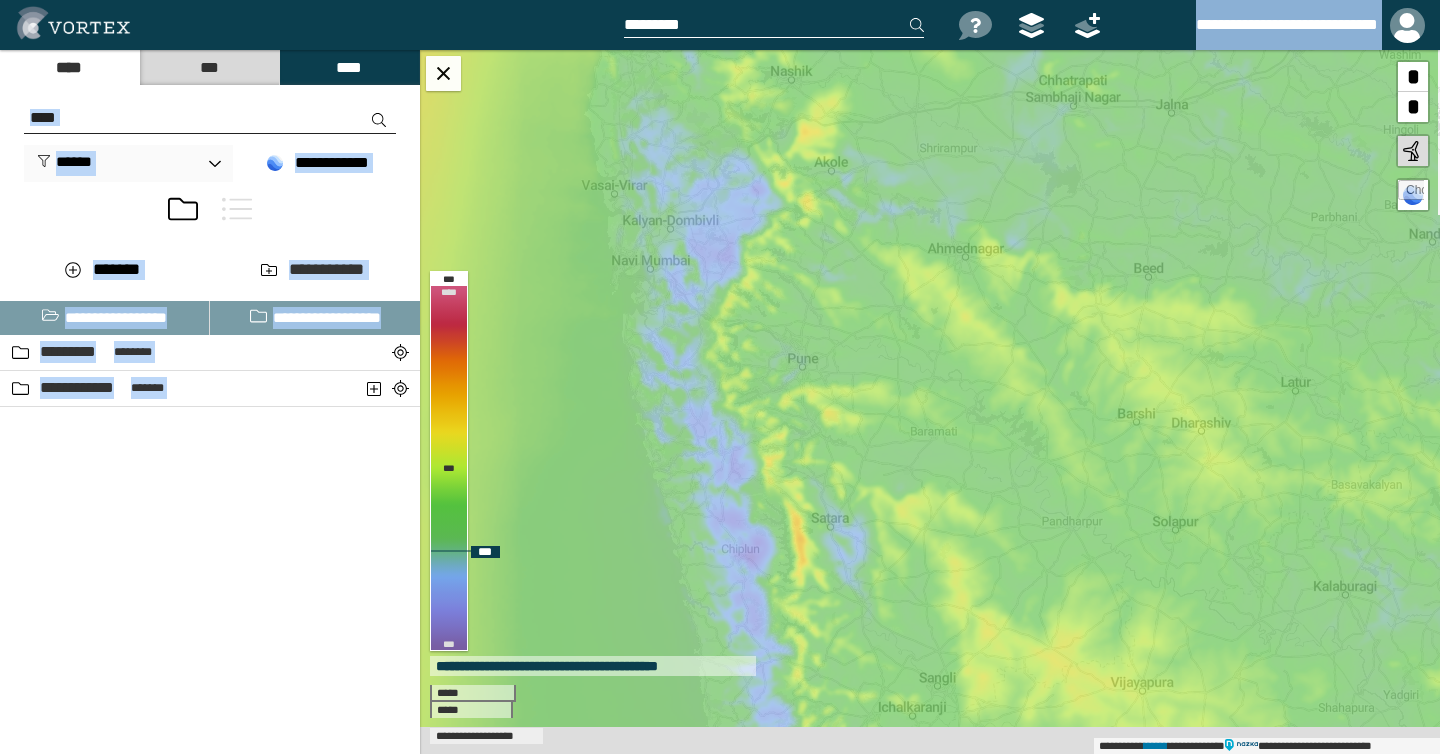 click on "**********" at bounding box center [930, 402] 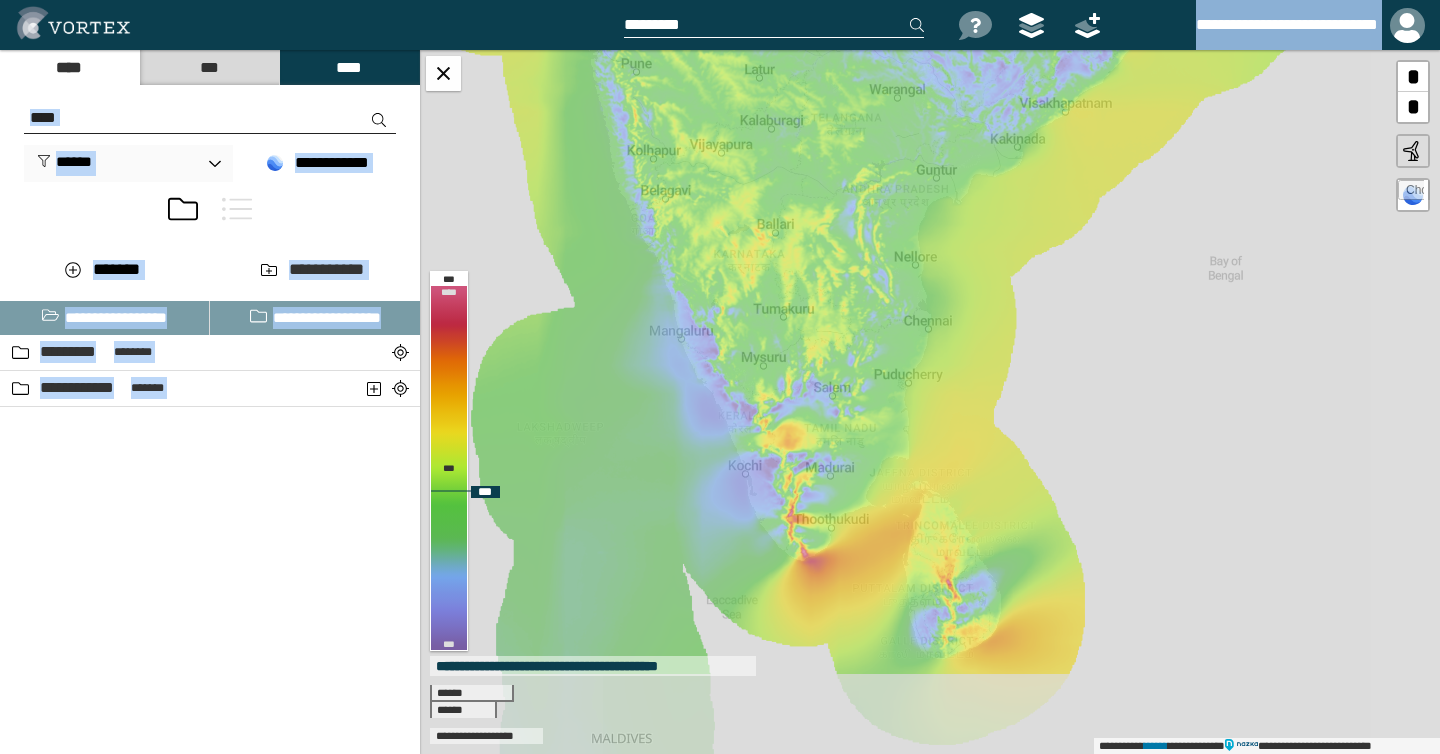 drag, startPoint x: 816, startPoint y: 539, endPoint x: 654, endPoint y: 130, distance: 439.91476 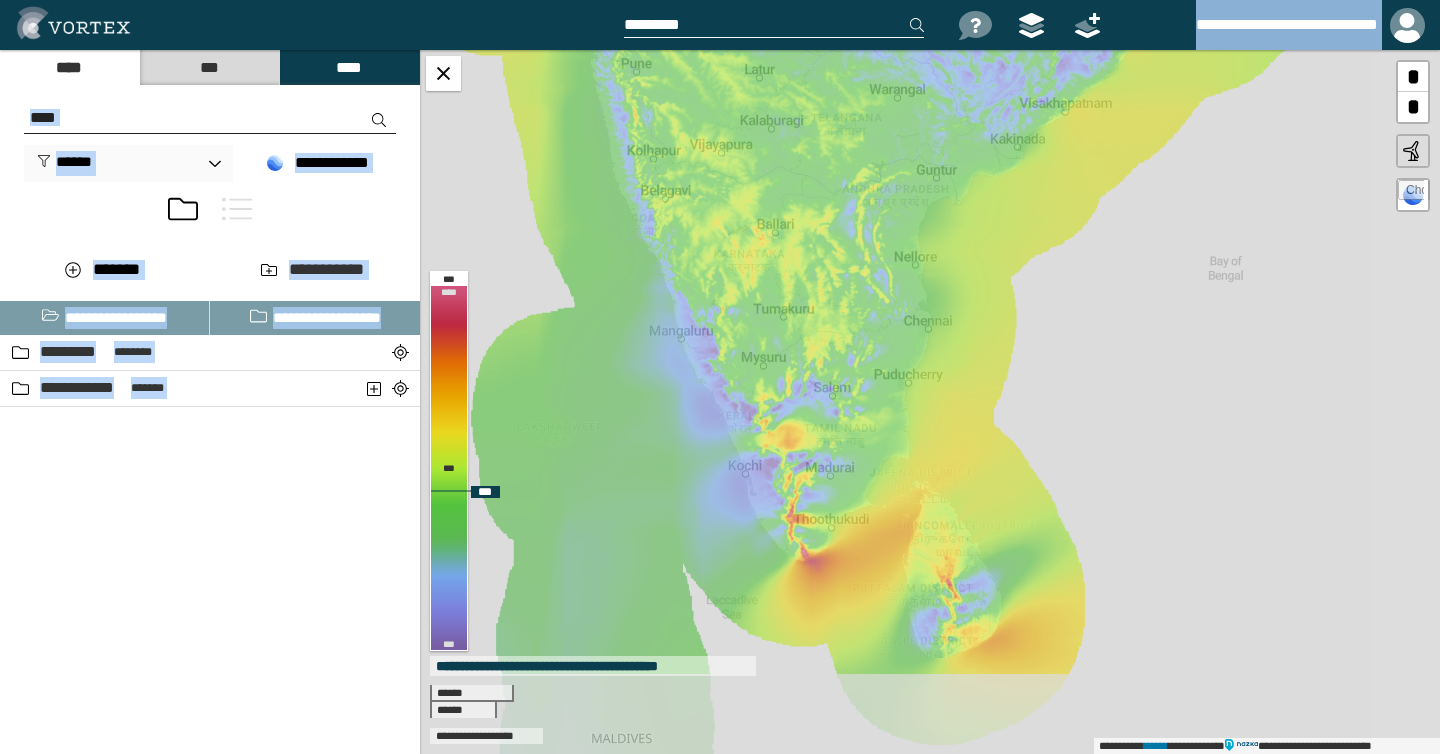 click on "**********" at bounding box center [930, 402] 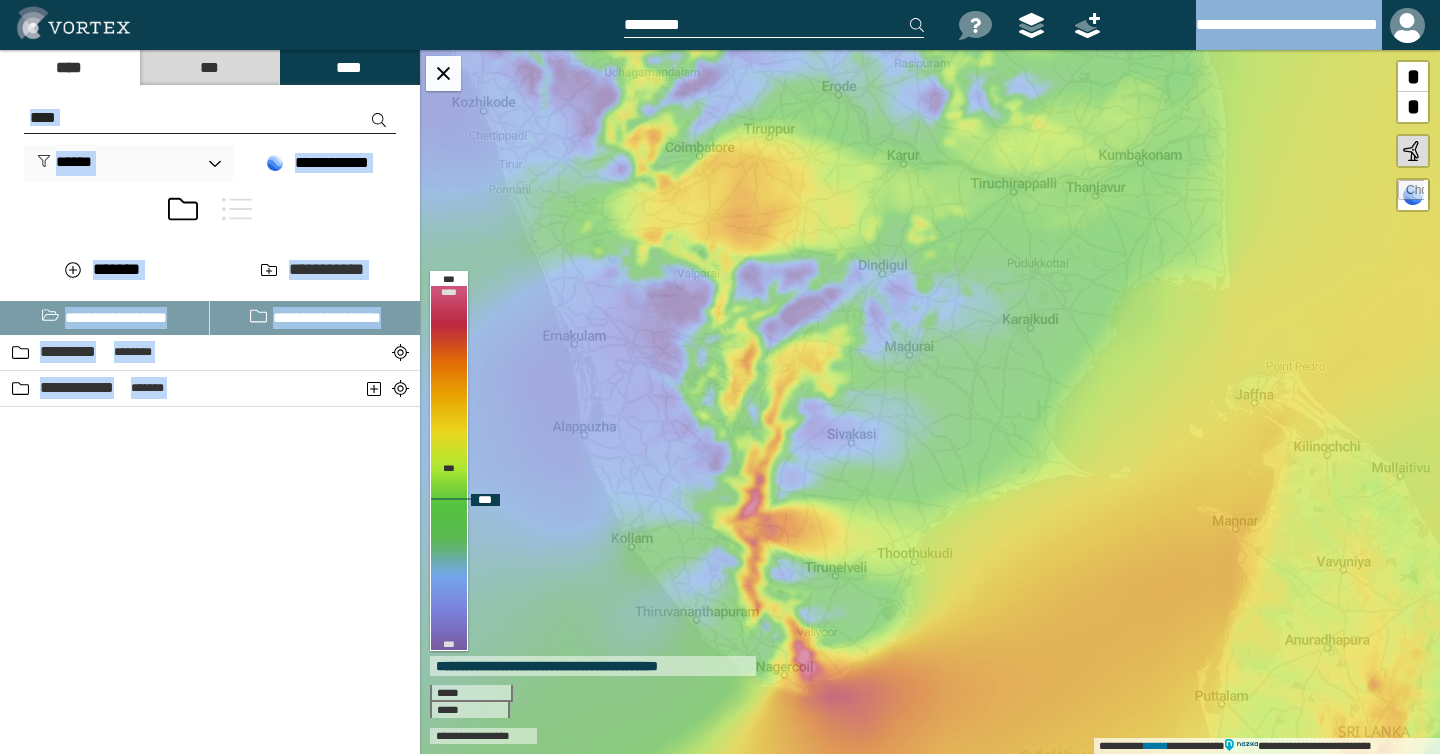 drag, startPoint x: 833, startPoint y: 574, endPoint x: 803, endPoint y: 598, distance: 38.418747 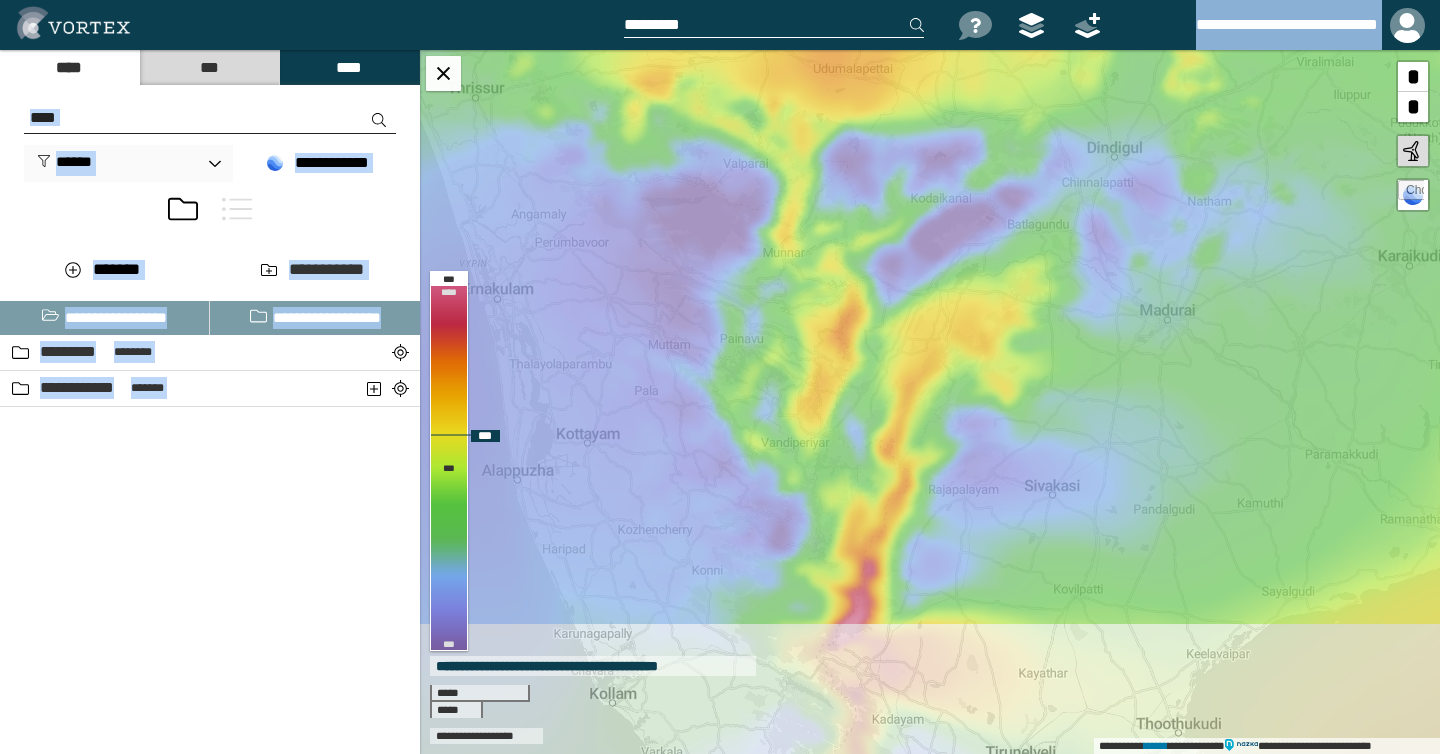 drag, startPoint x: 752, startPoint y: 296, endPoint x: 831, endPoint y: 122, distance: 191.09422 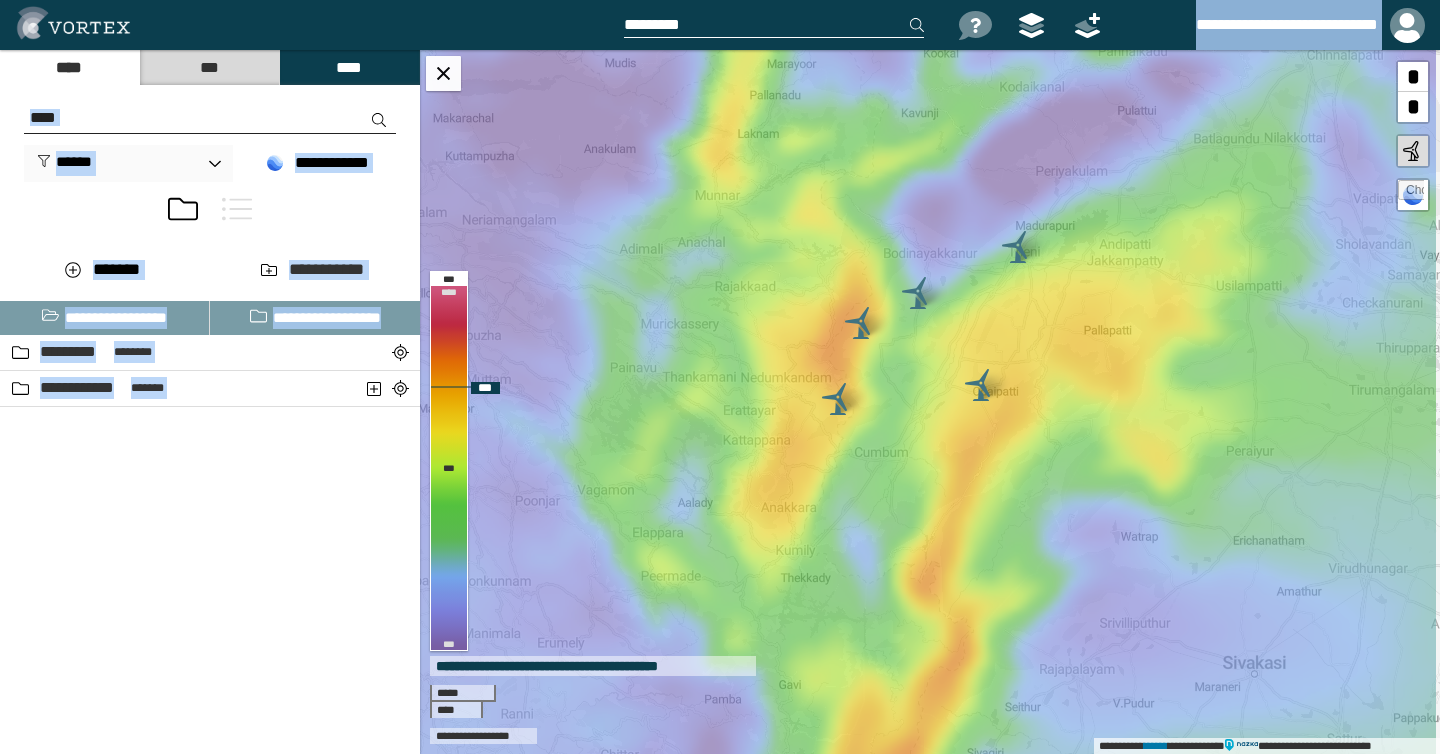 click at bounding box center (861, 323) 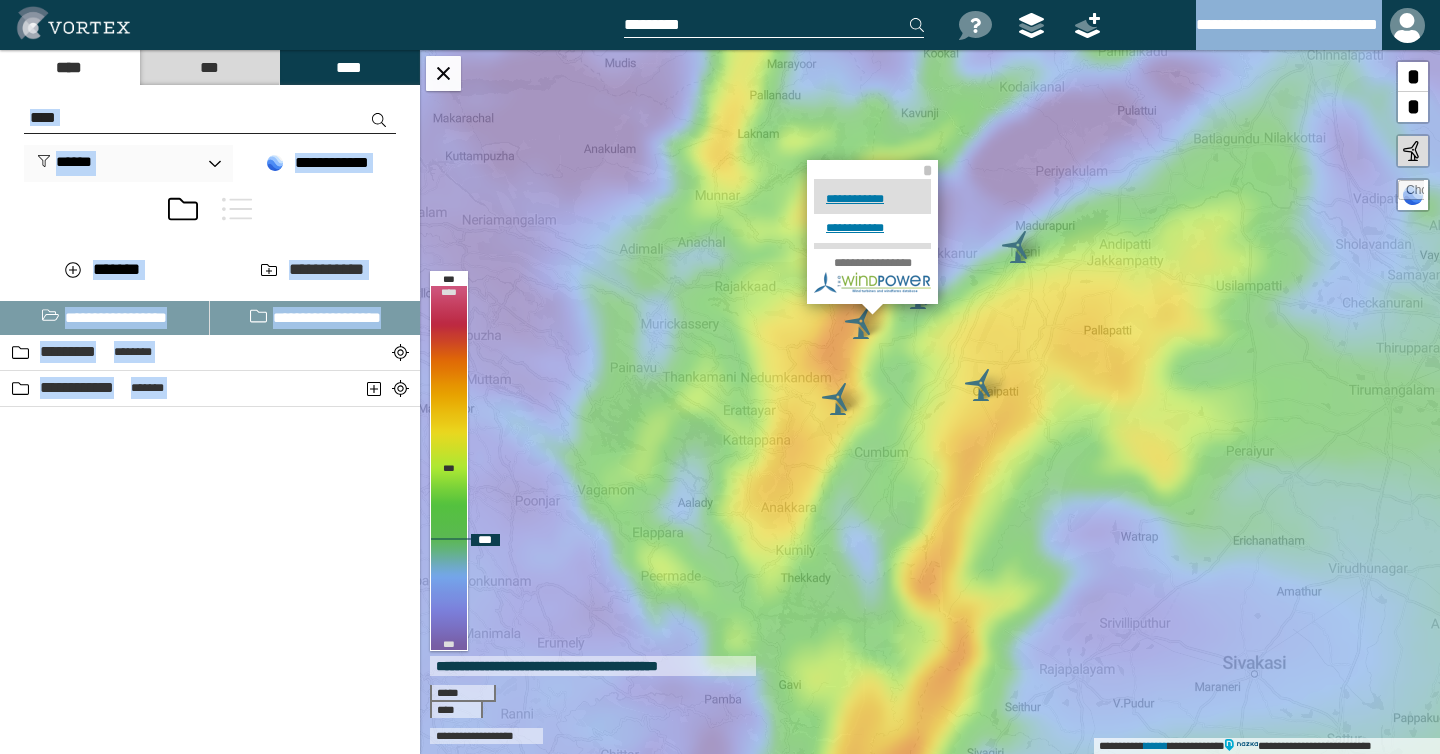 click on "**********" at bounding box center [872, 228] 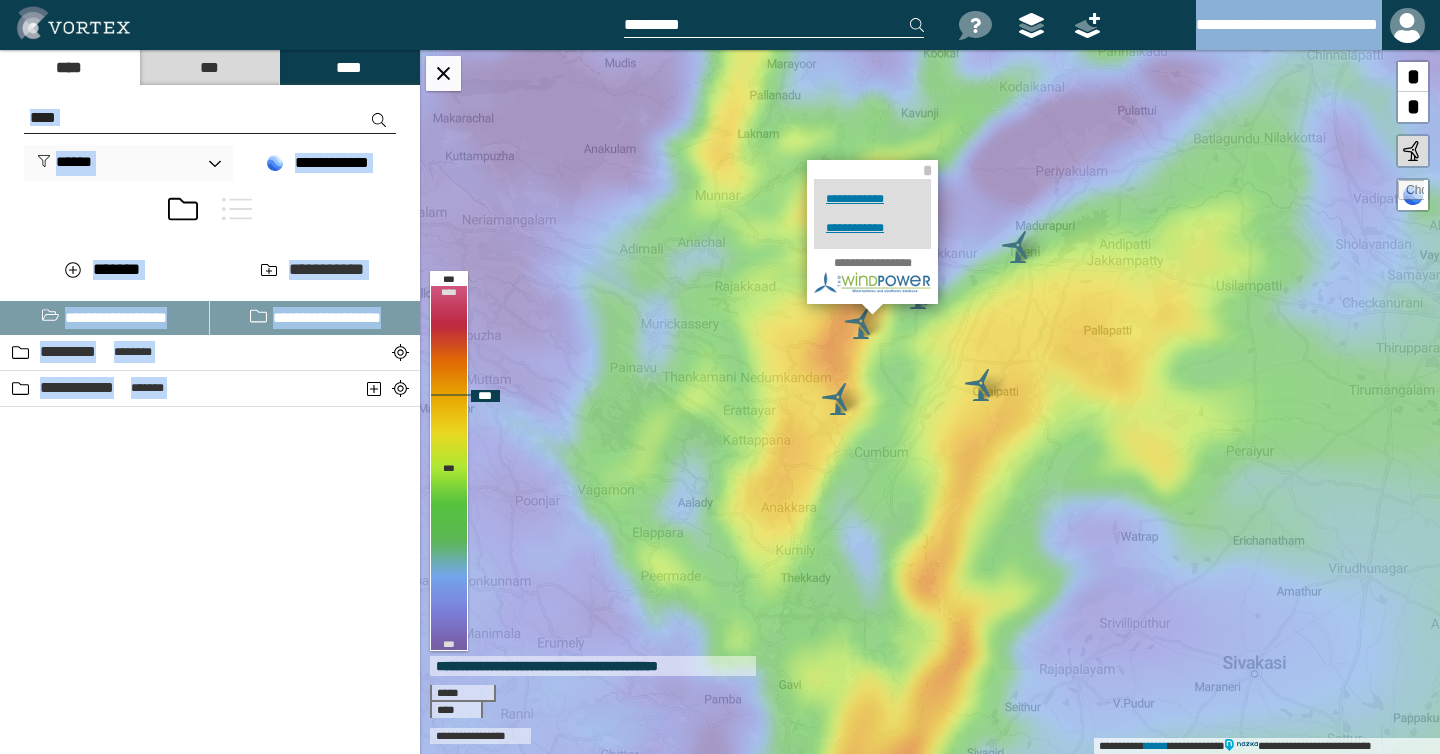 click at bounding box center (838, 399) 